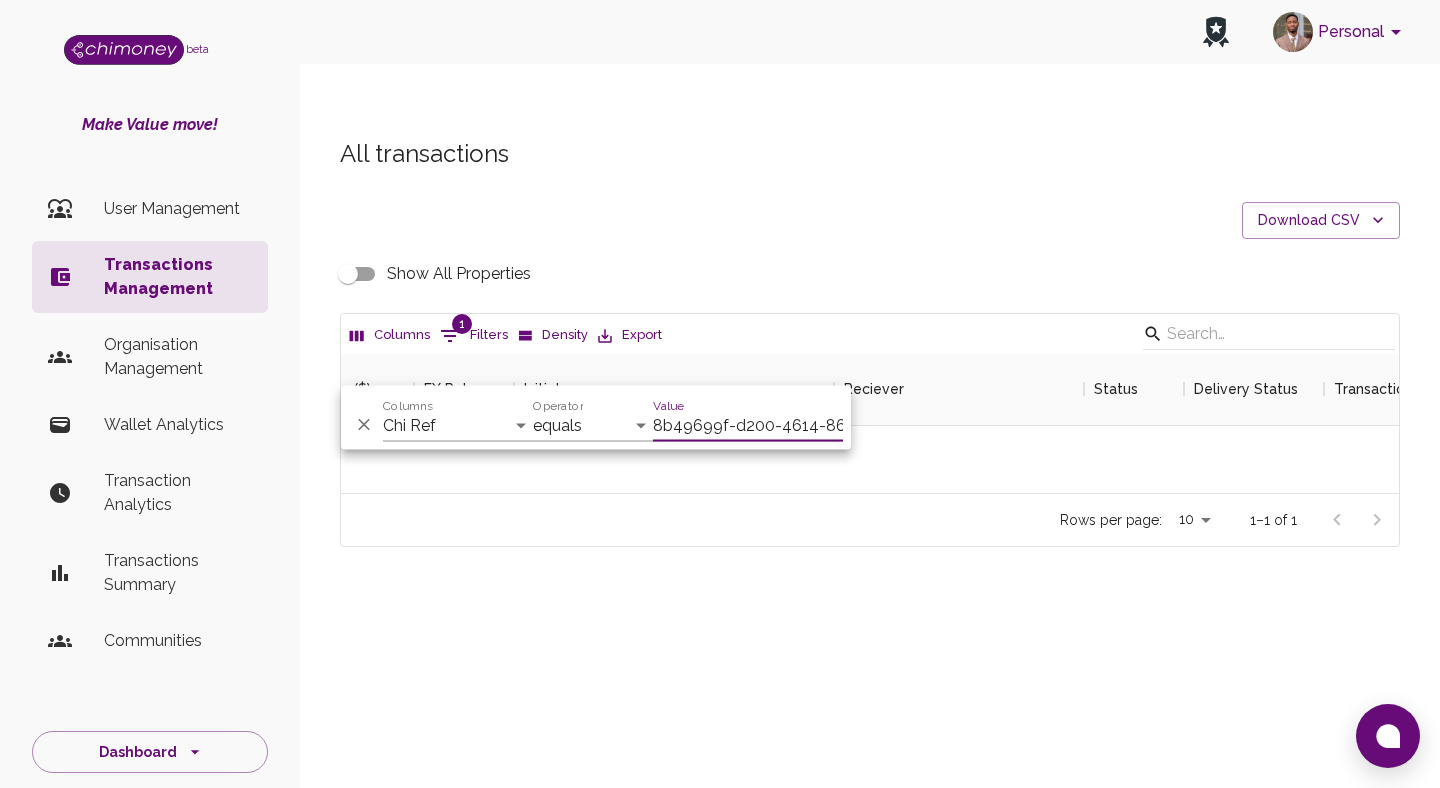 select on "chiRef" 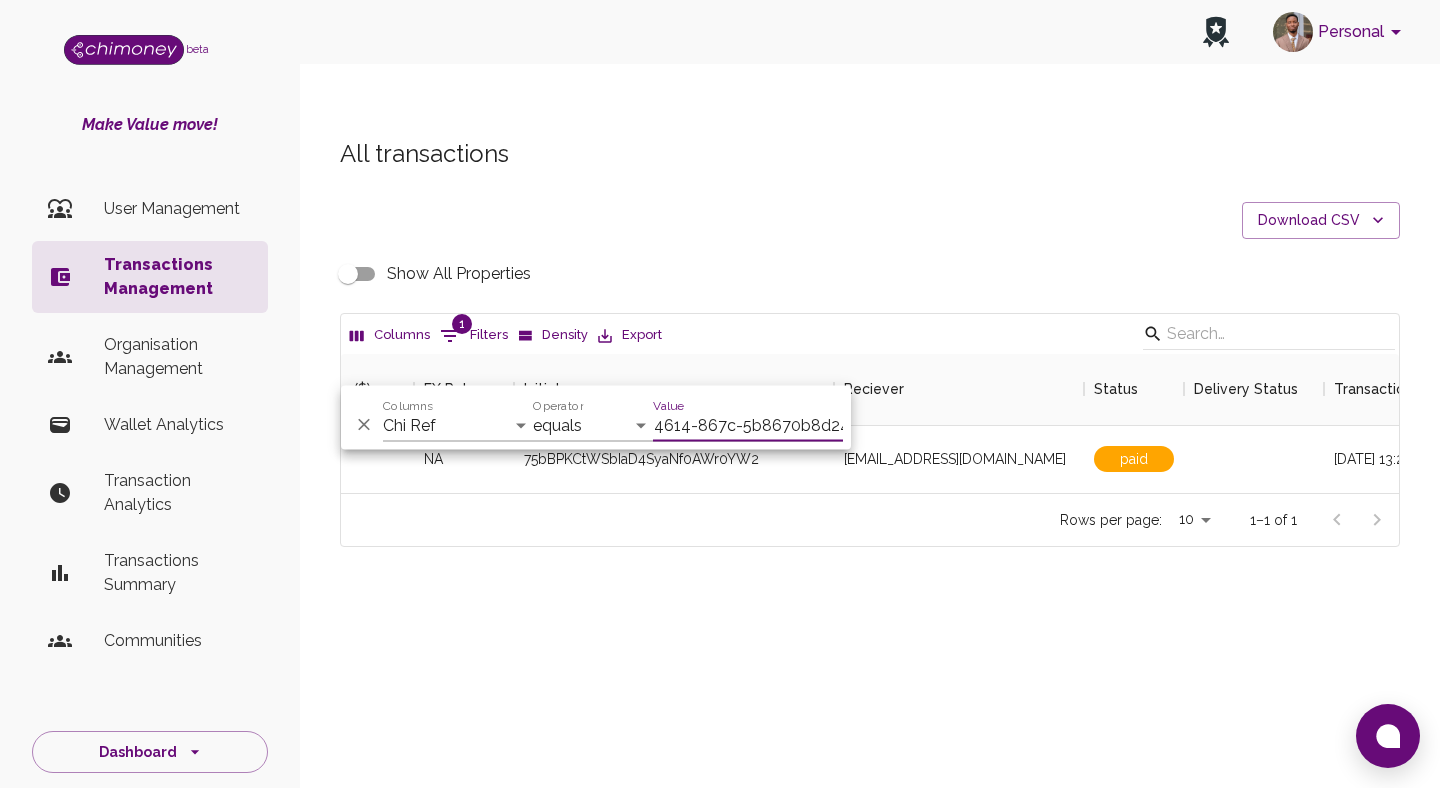 click on "All transactions Download CSV Show All Properties Columns 1 Filters Density Export Value Currency Fee ($) FX Rate Initiator Reciever Status Delivery Status Transaction Date Transaction payment Method Actions 20.00 USD (🇺🇸) 0 NA 75bBPKCtWSbIaD4SyaNf0AWr0YW2 atienophyllis032@gmail.com paid 28/06/2025, 13:23:37 NA Rows per page: 10 10 1–1 of 1" at bounding box center [870, 376] 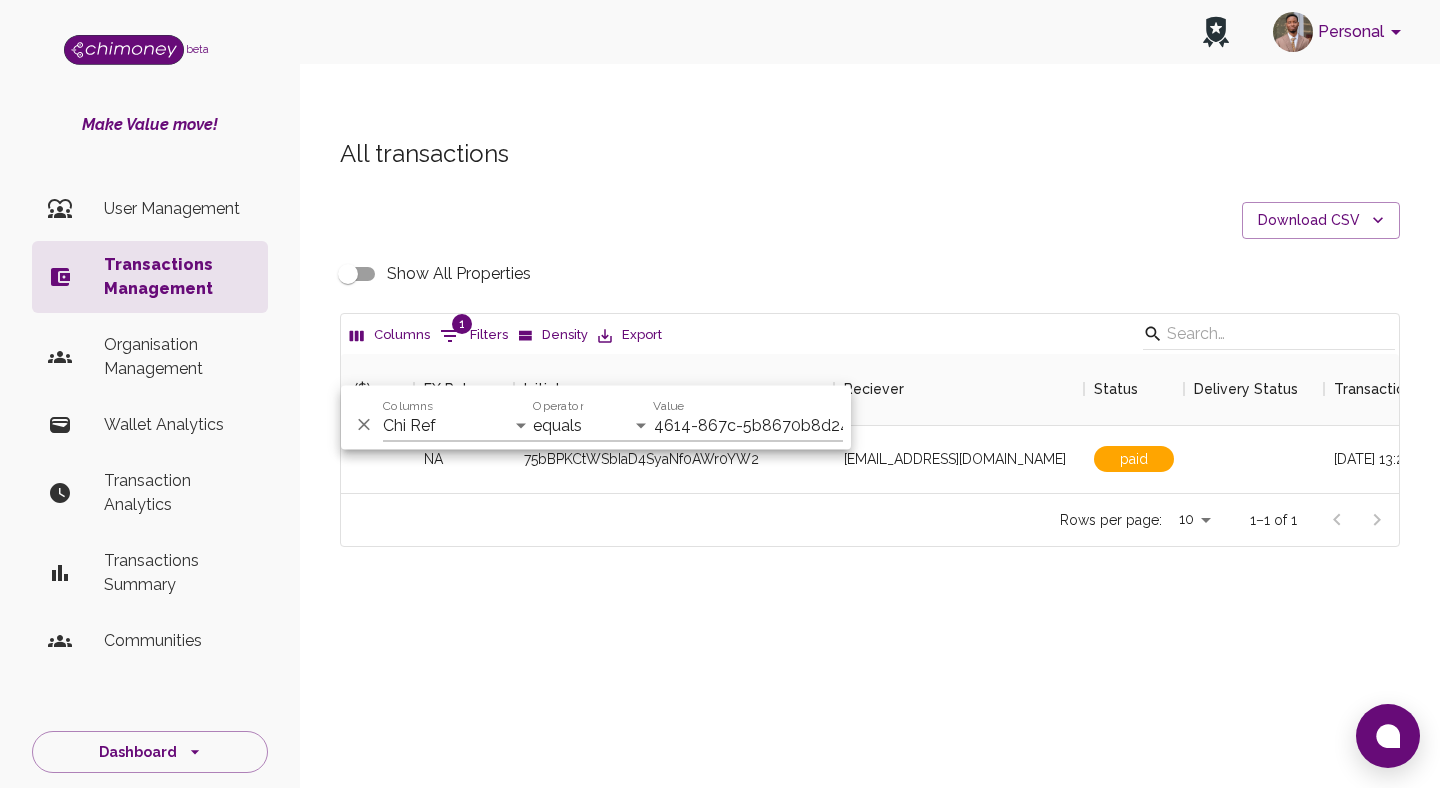 scroll, scrollTop: 0, scrollLeft: 0, axis: both 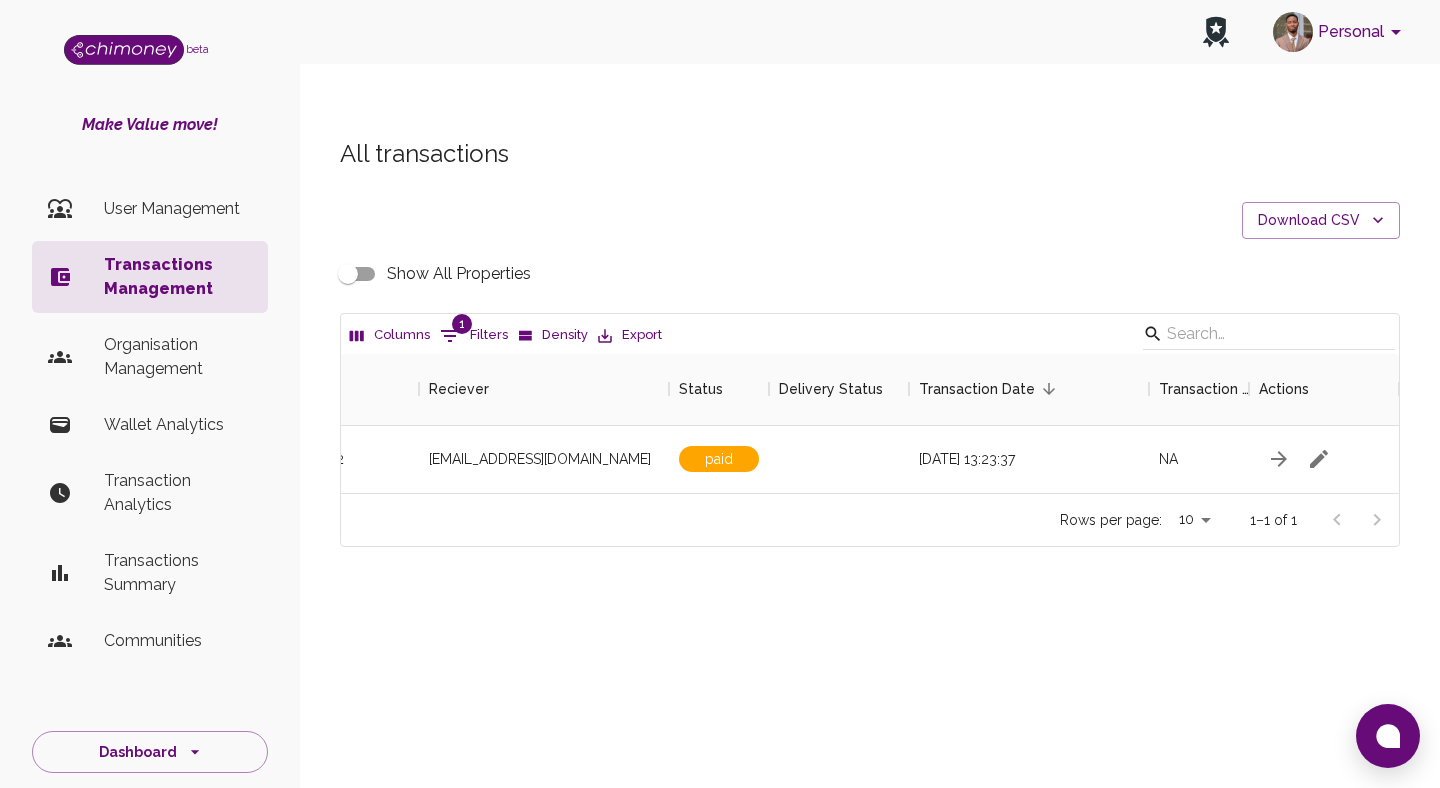 click on "1 Filters" at bounding box center (474, 336) 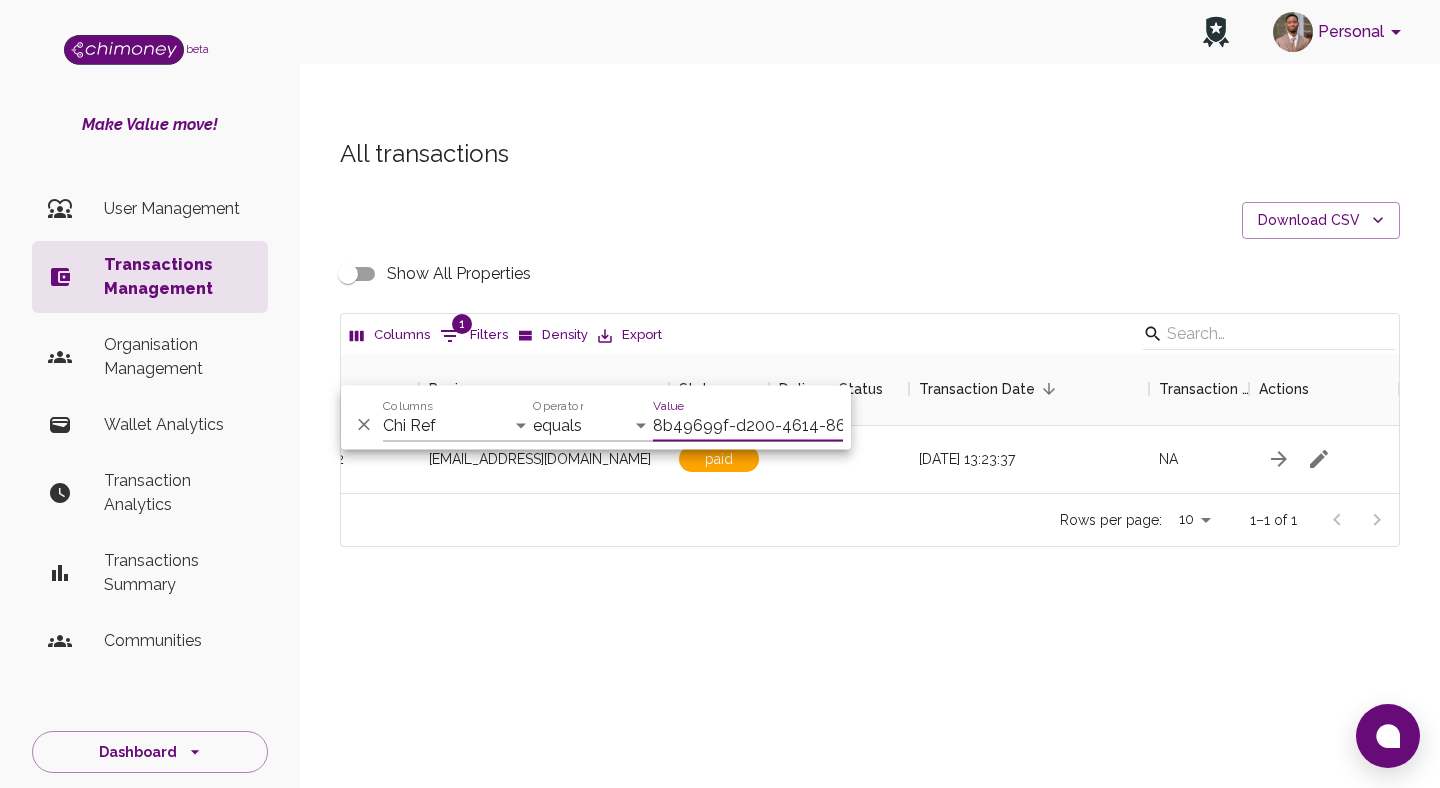 scroll, scrollTop: 0, scrollLeft: 128, axis: horizontal 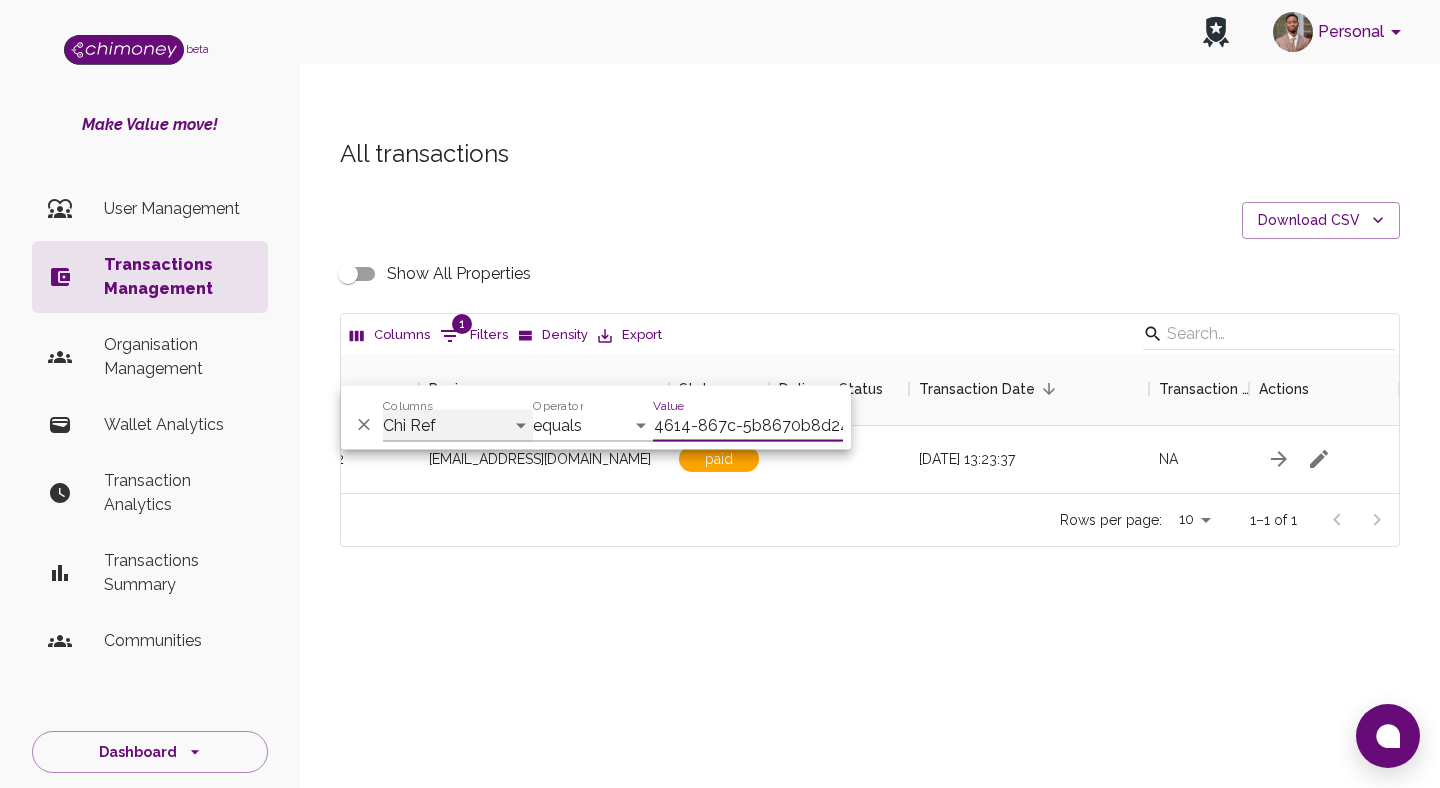 click on "Transaction Type Username Chi Ref Issue ID Value Amount Currency Fee ($) FX Rate Initiator Reciever Status Delivery Status Transaction Date Transaction payment Method Order Number - Corpay Actions" at bounding box center (458, 426) 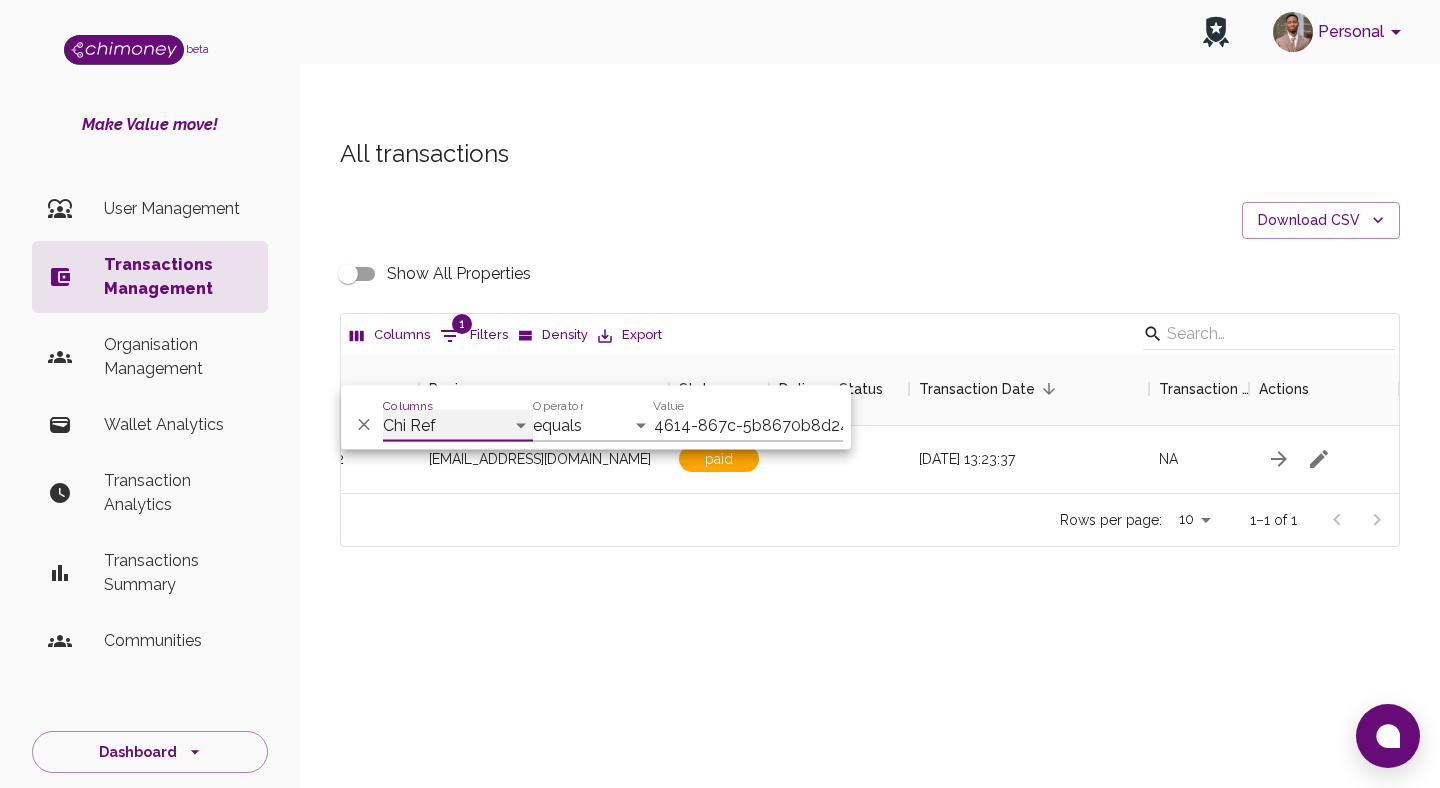 scroll, scrollTop: 0, scrollLeft: 0, axis: both 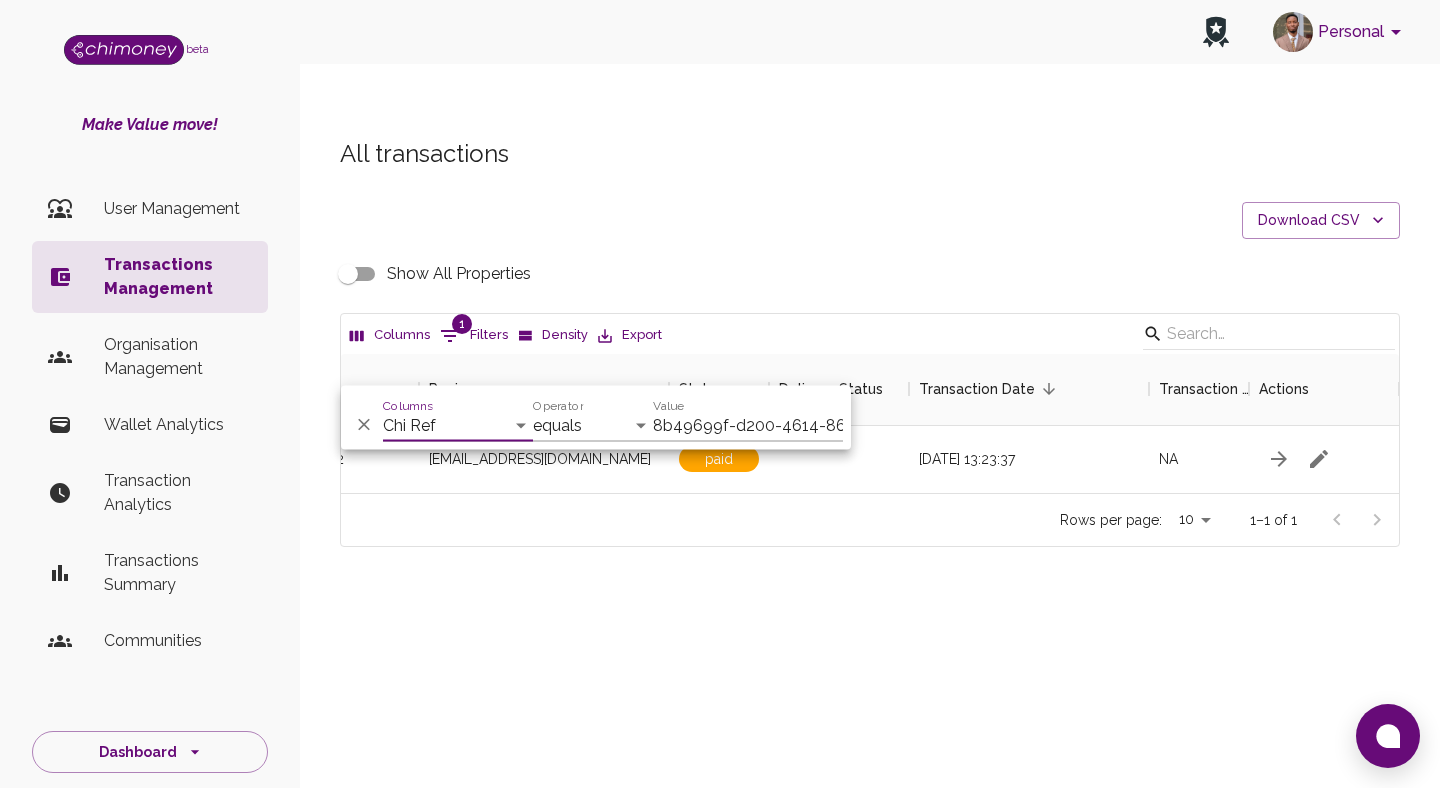 click on "8b49699f-d200-4614-867c-5b8670b8d240" at bounding box center (748, 426) 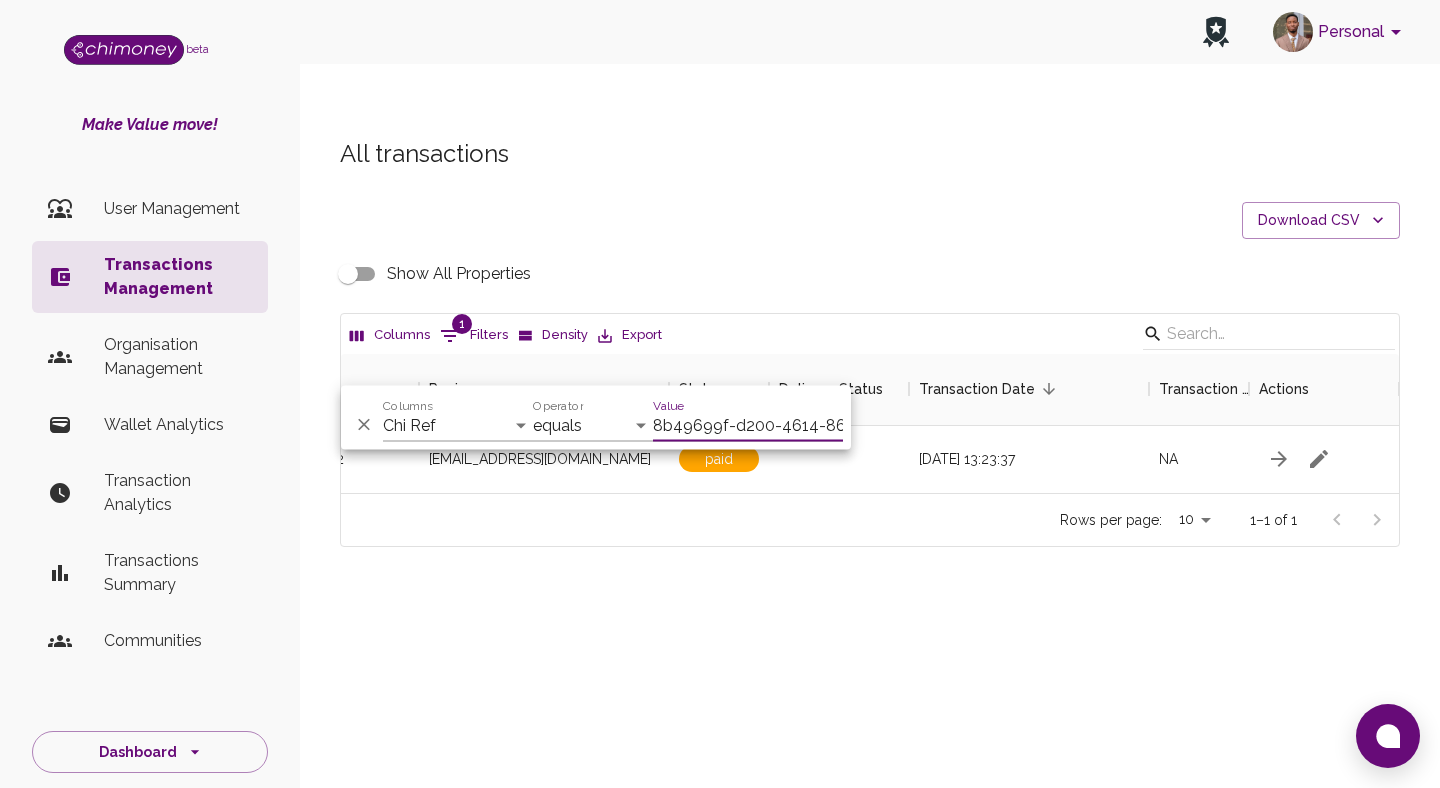 paste on "349eb640-84d5-4049-85a2-1f458642ae7a" 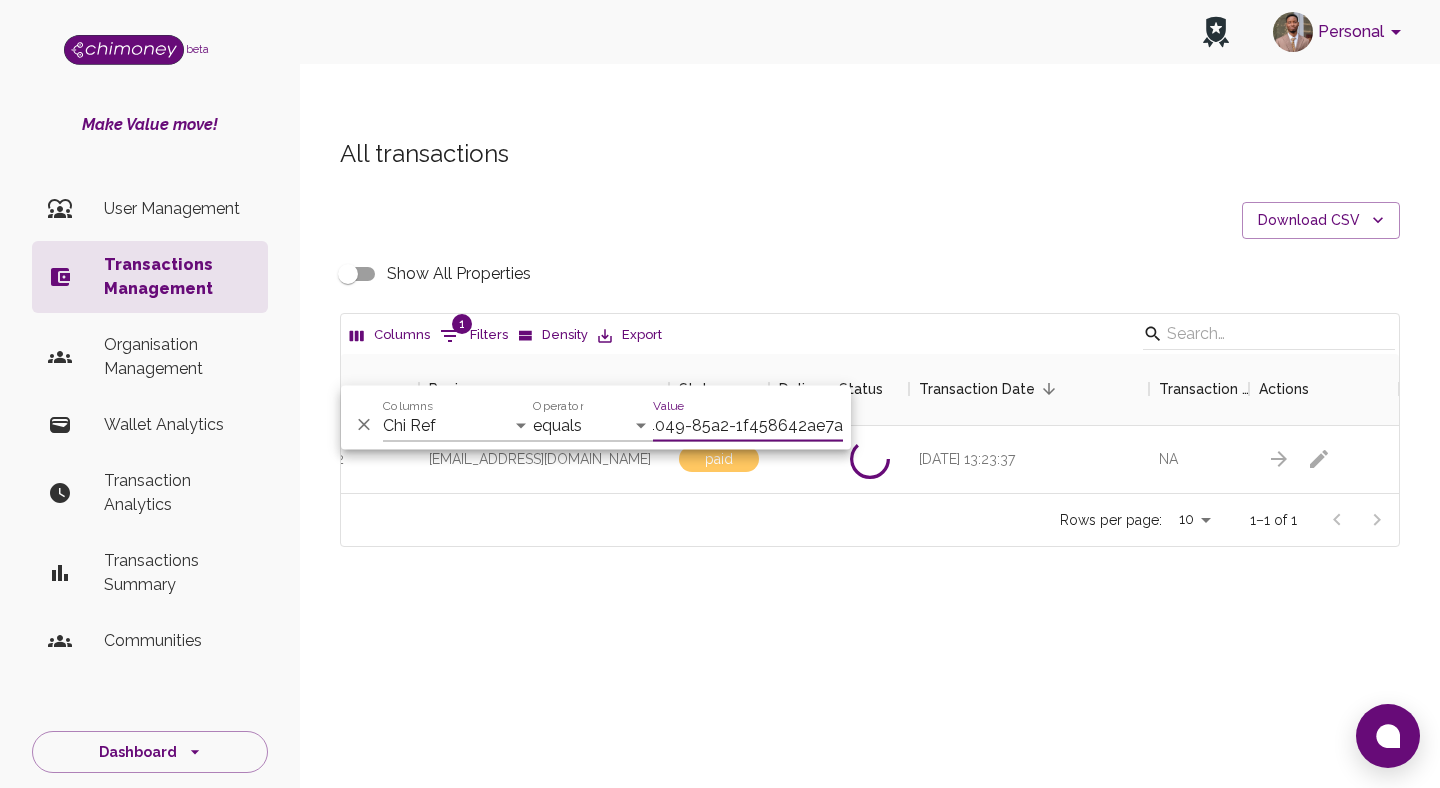 scroll, scrollTop: 0, scrollLeft: 121, axis: horizontal 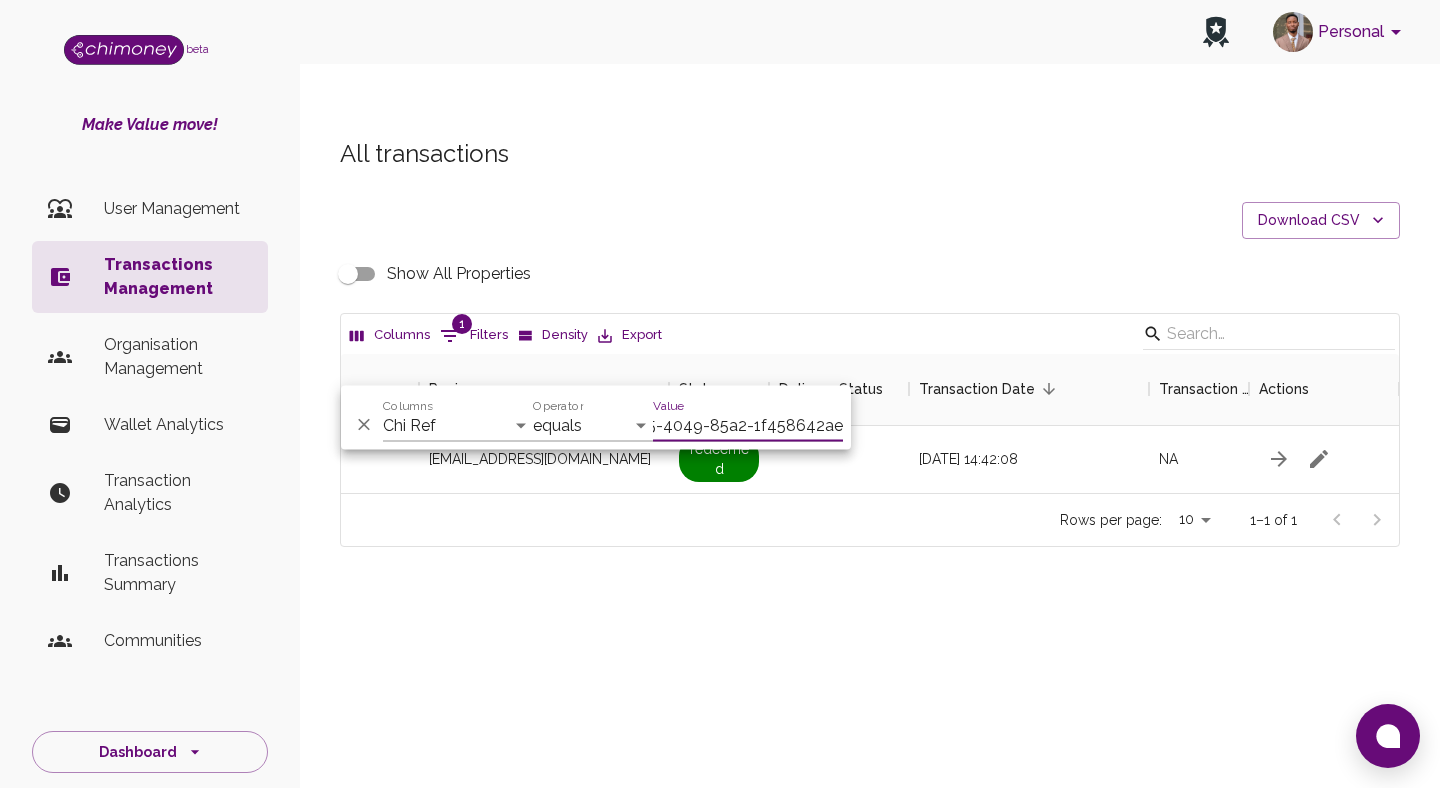 type on "349eb640-84d5-4049-85a2-1f458642ae7a" 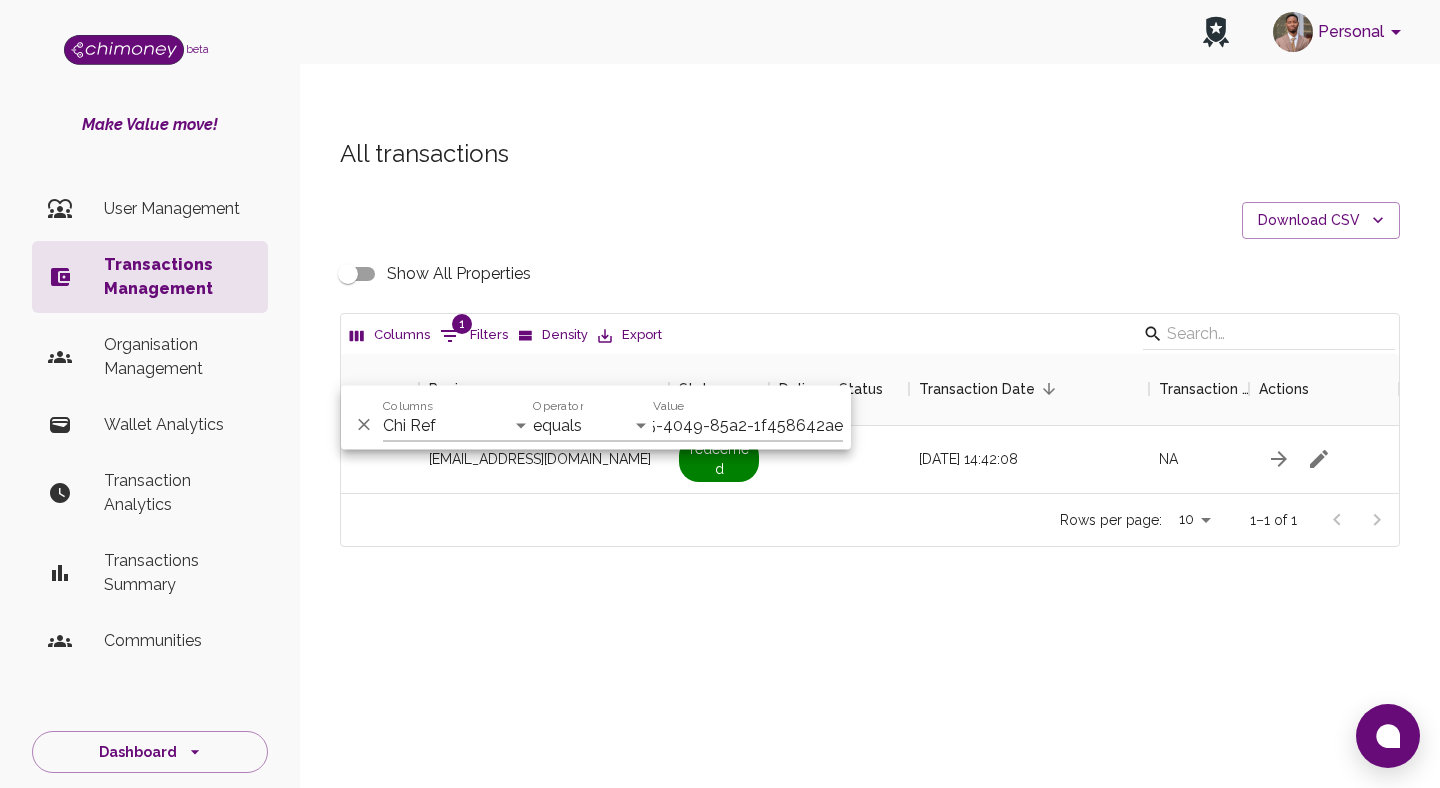 scroll, scrollTop: 0, scrollLeft: 0, axis: both 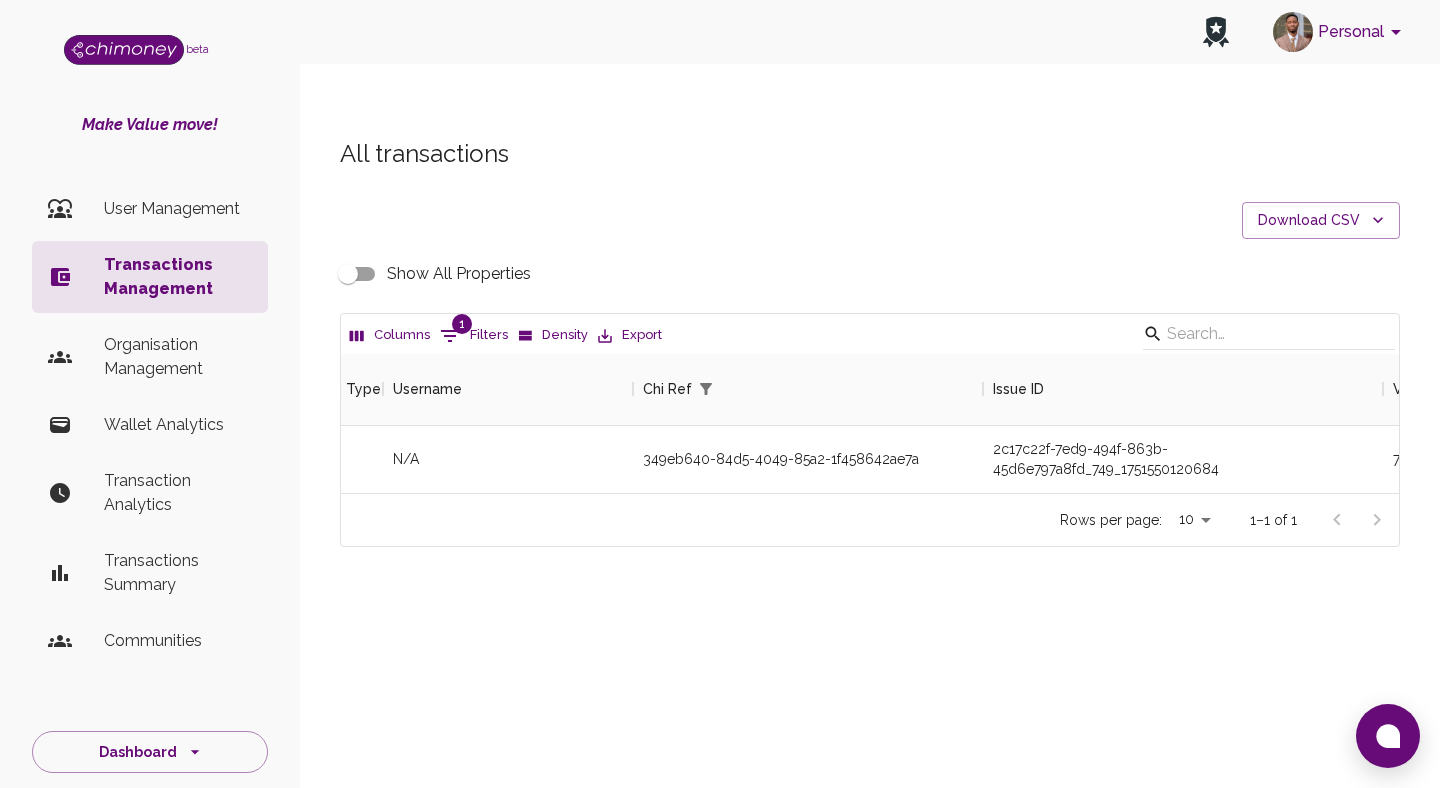 click 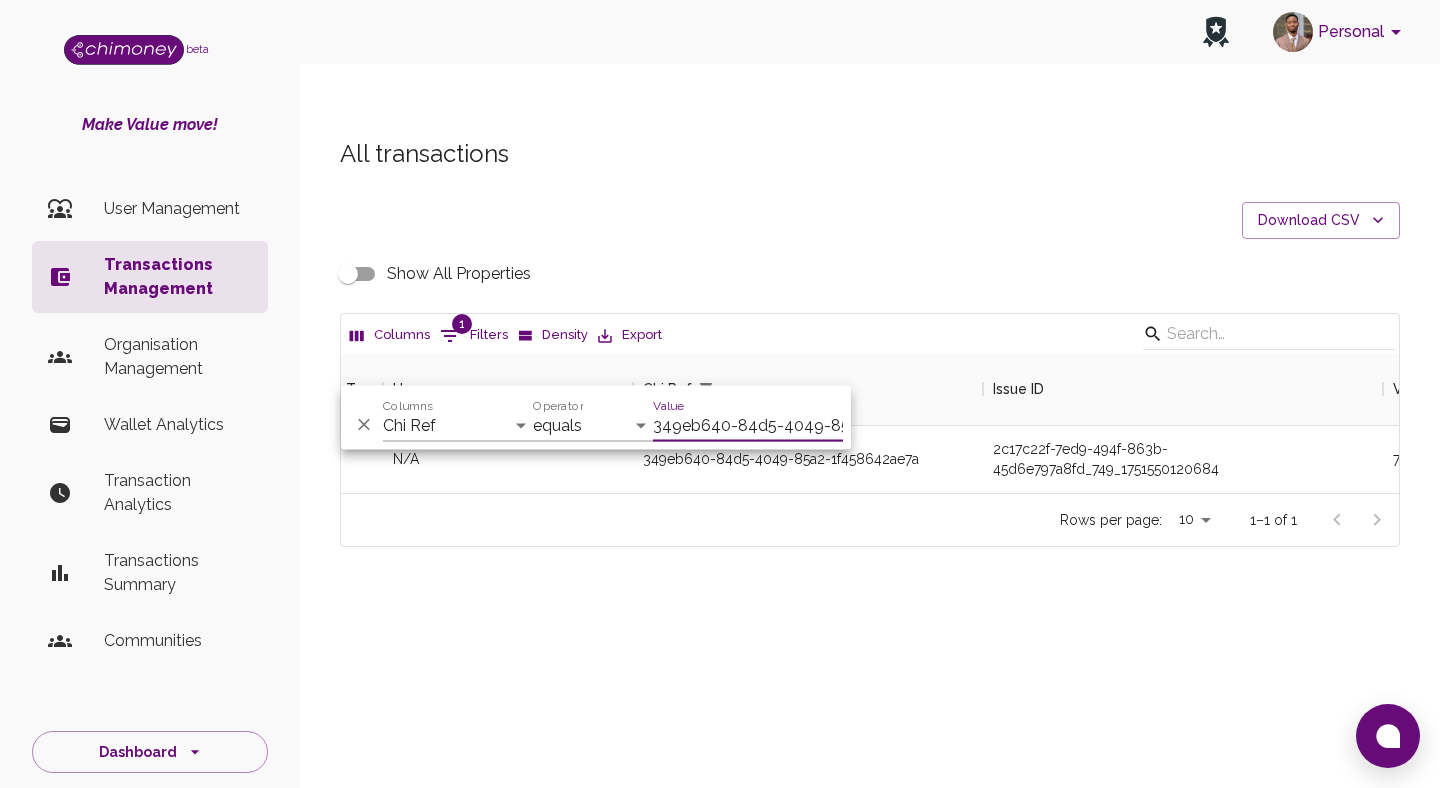 scroll, scrollTop: 0, scrollLeft: 121, axis: horizontal 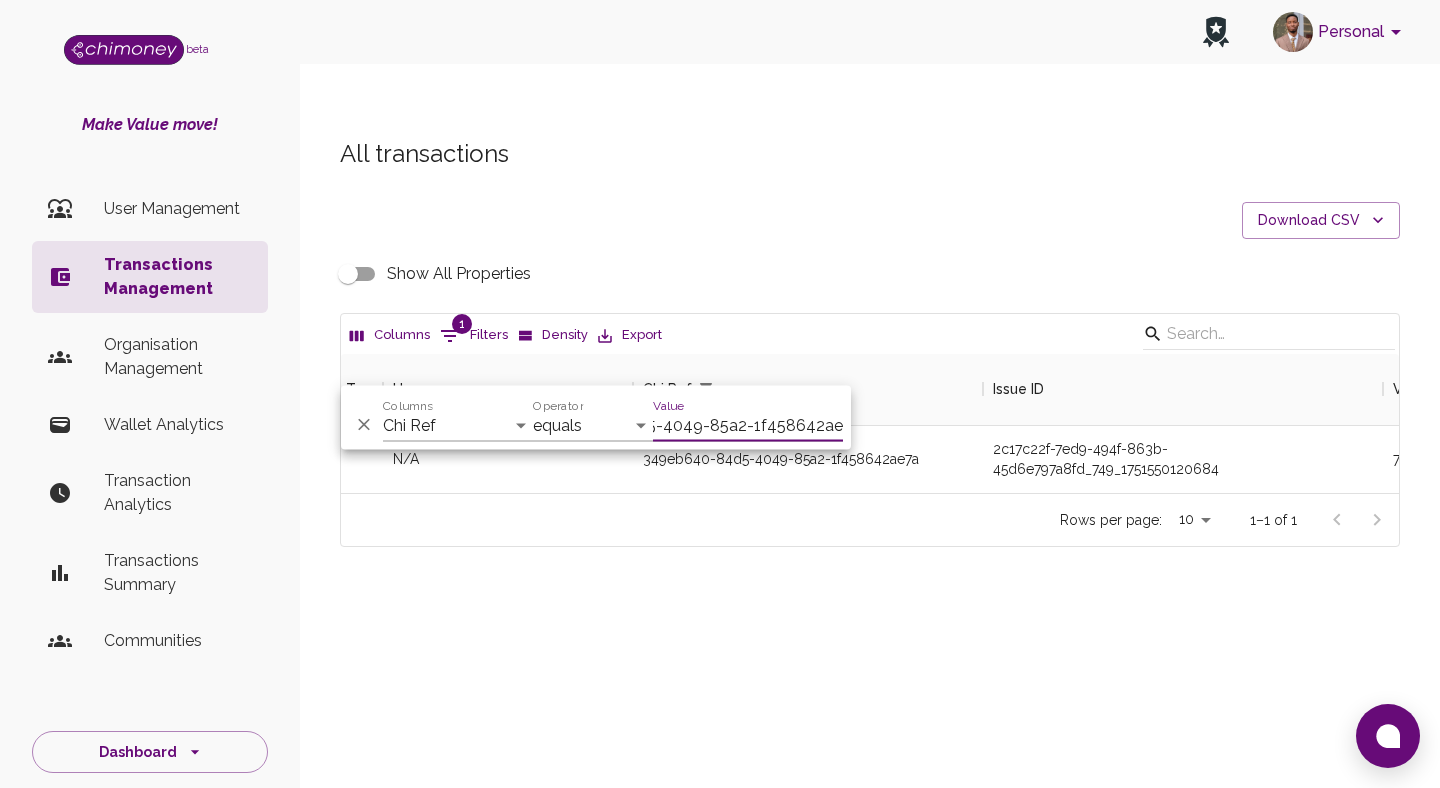 click on "349eb640-84d5-4049-85a2-1f458642ae7a" at bounding box center (748, 426) 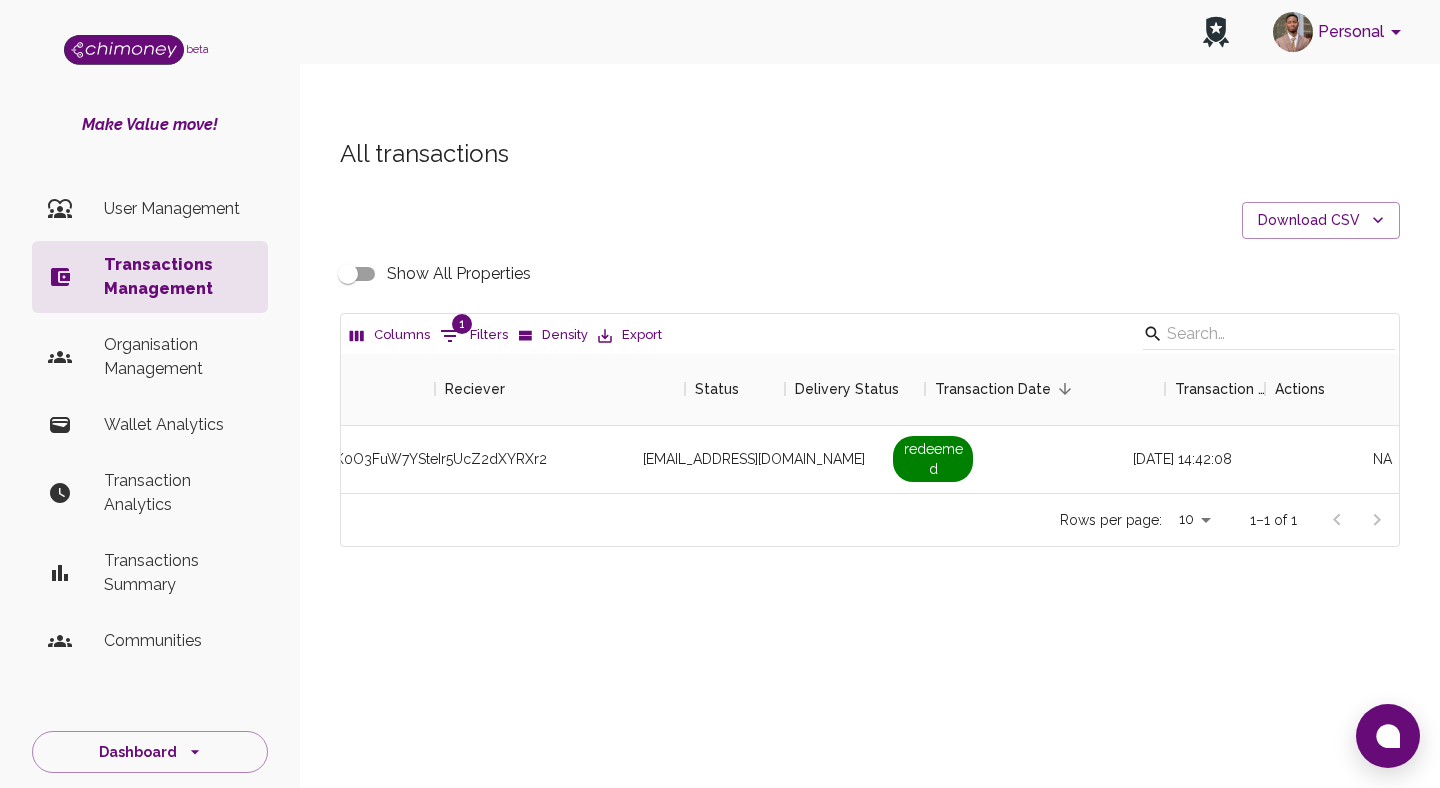 scroll, scrollTop: 0, scrollLeft: 1792, axis: horizontal 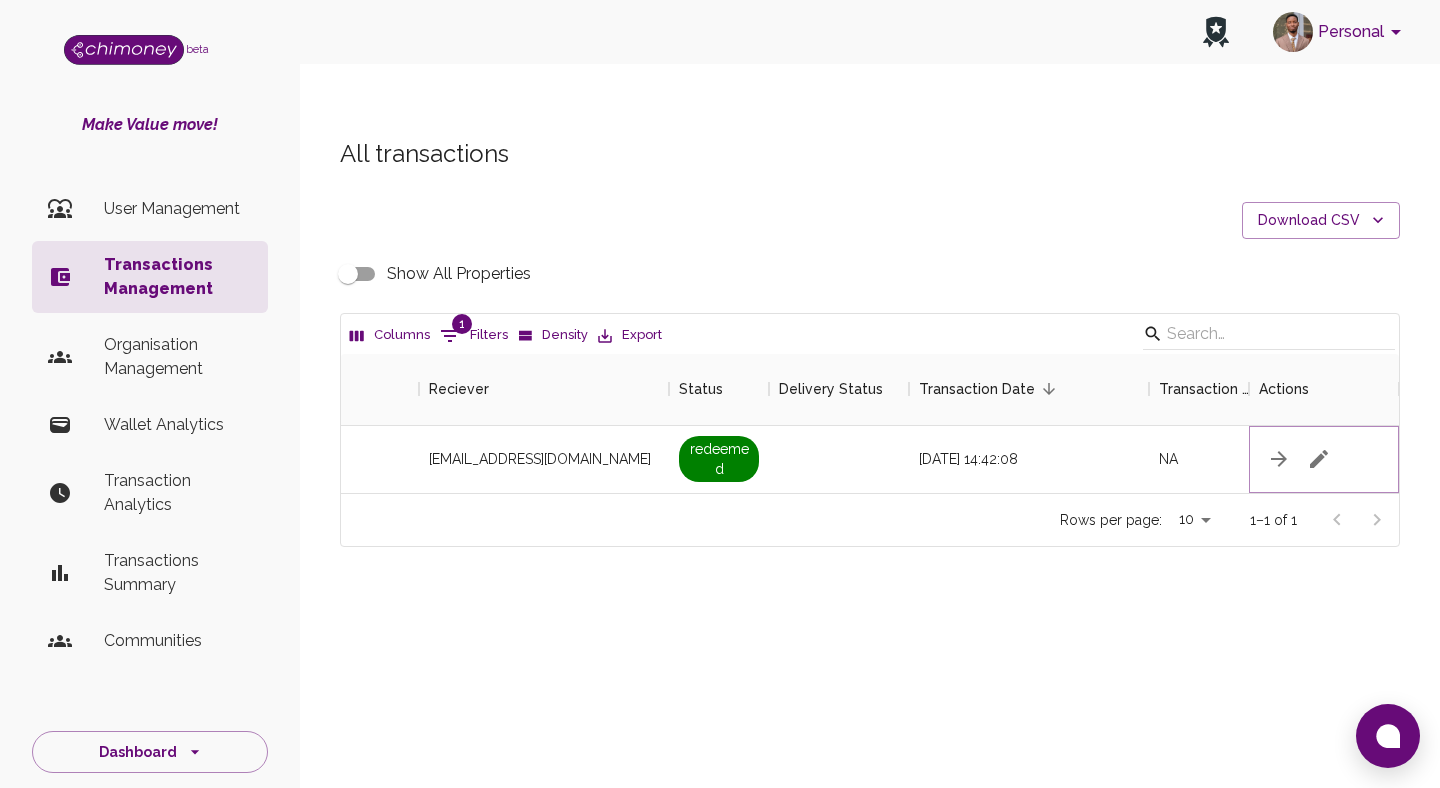 click at bounding box center (1319, 459) 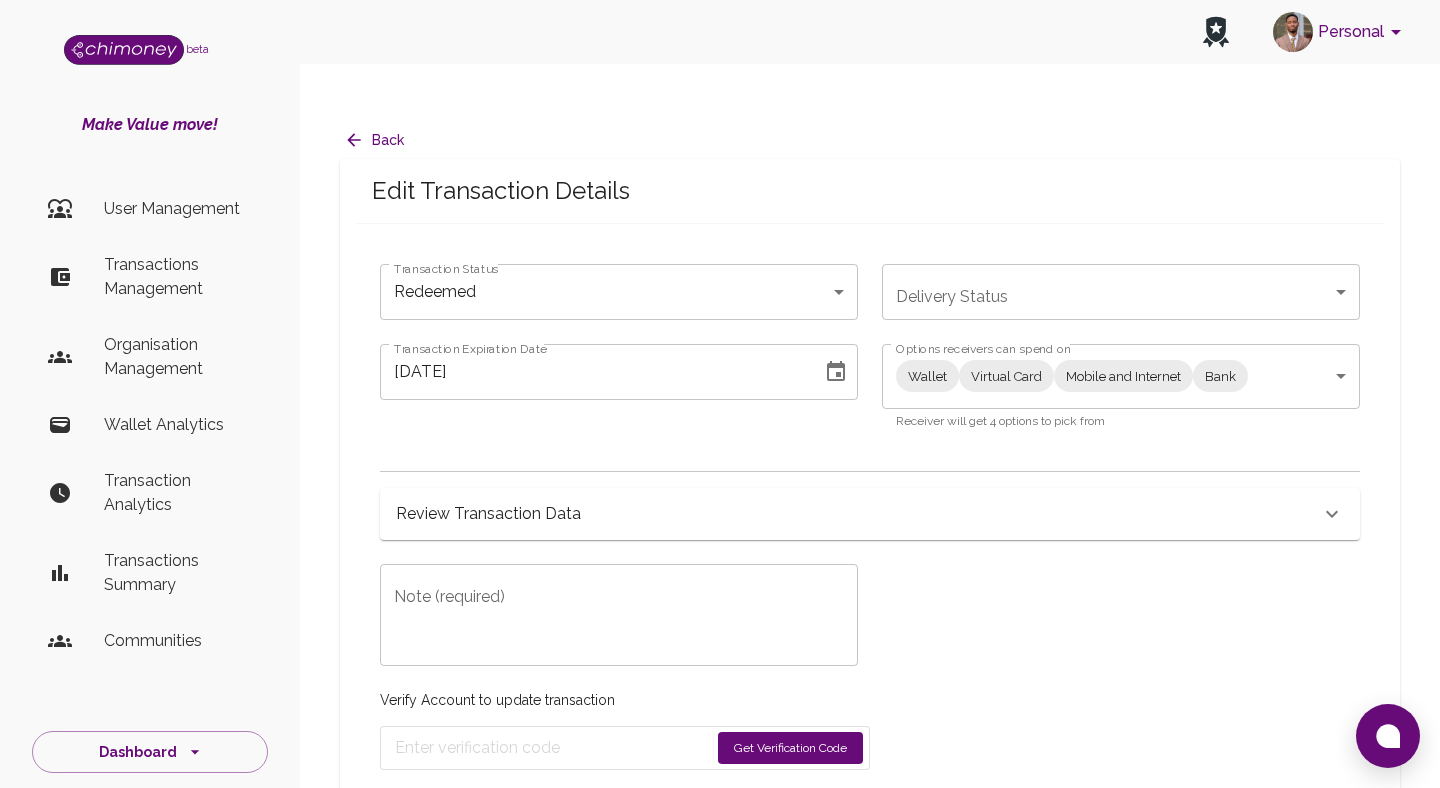 click on "Personal   beta Make Value move! User Management Transactions Management Organisation Management Wallet Analytics Transaction Analytics Transactions Summary Communities Dashboard ©  2025  Chi Technologies Inc. Back Edit Transaction Details Transaction Status Redeemed redeemed Transaction Status Delivery Status ​ Delivery Status Transaction Expiration Date 07/03/2025 Transaction Expiration Date Options receivers can spend on Wallet Virtual Card Mobile and Internet Bank Wallet,Virtual Card,Mobile and Internet,Bank Options receivers can spend on Receiver will get 4 options to pick from Review Transaction Data Transaction Information ChiRef 349eb640-84d5-4049-85a2-1f458642ae7a Amount (USD) 7.00 Currency USD Fee (USD) 1 Transaction Type Transaction Status redeemed Delivery Status Transaction Date July 3, 2025 at 2:42 PM Reciever ianonyango204@gmail.com Raw Redeem Data {}   Transaction Metadata Transaction Update Log Full Transaction Data Note (required) x Note (required) Verify Account to update transaction" at bounding box center (720, 414) 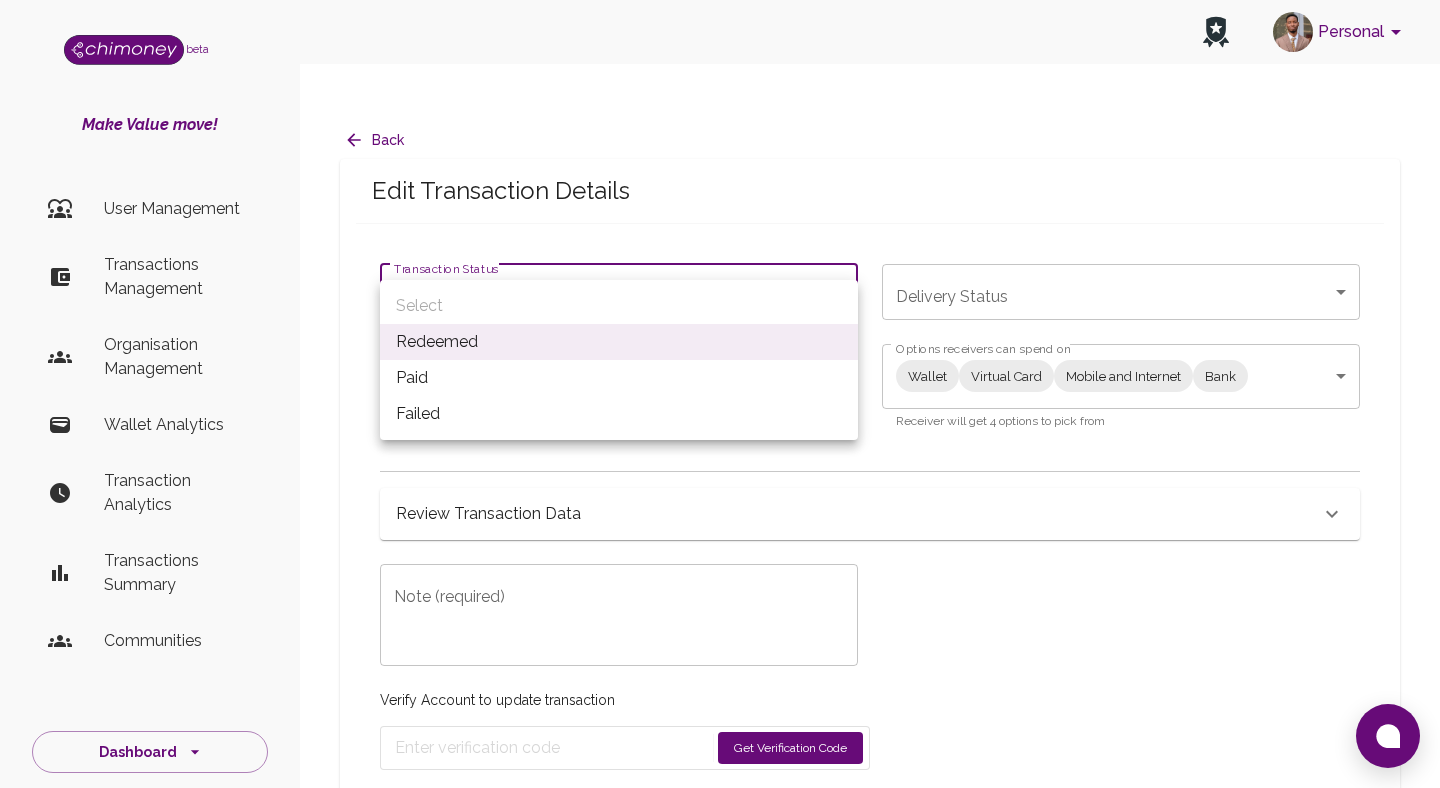 click on "Paid" at bounding box center (619, 378) 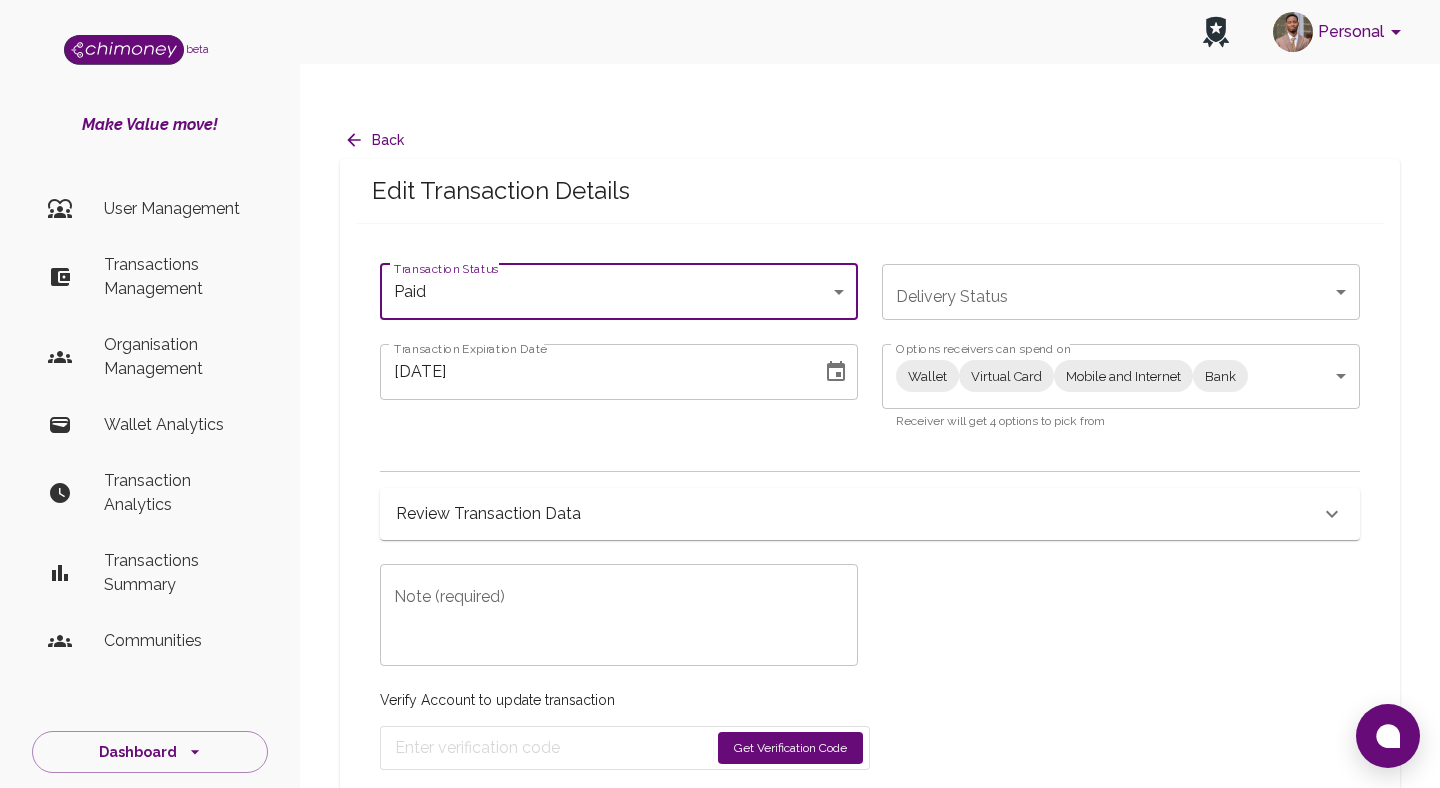 click on "Personal   beta Make Value move! User Management Transactions Management Organisation Management Wallet Analytics Transaction Analytics Transactions Summary Communities Dashboard ©  2025  Chi Technologies Inc. Back Edit Transaction Details Transaction Status Paid paid Transaction Status Delivery Status ​ Delivery Status Transaction Expiration Date 07/03/2025 Transaction Expiration Date Options receivers can spend on Wallet Virtual Card Mobile and Internet Bank Wallet,Virtual Card,Mobile and Internet,Bank Options receivers can spend on Receiver will get 4 options to pick from Review Transaction Data Transaction Information ChiRef 349eb640-84d5-4049-85a2-1f458642ae7a Amount (USD) 7.00 Currency USD Fee (USD) 1 Transaction Type Transaction Status paid Delivery Status Transaction Date July 3, 2025 at 2:42 PM Reciever ianonyango204@gmail.com Raw Redeem Data {}   Transaction Metadata Transaction Update Log Full Transaction Data Note (required) x Note (required) Verify Account to update transaction     Account ©" at bounding box center [720, 414] 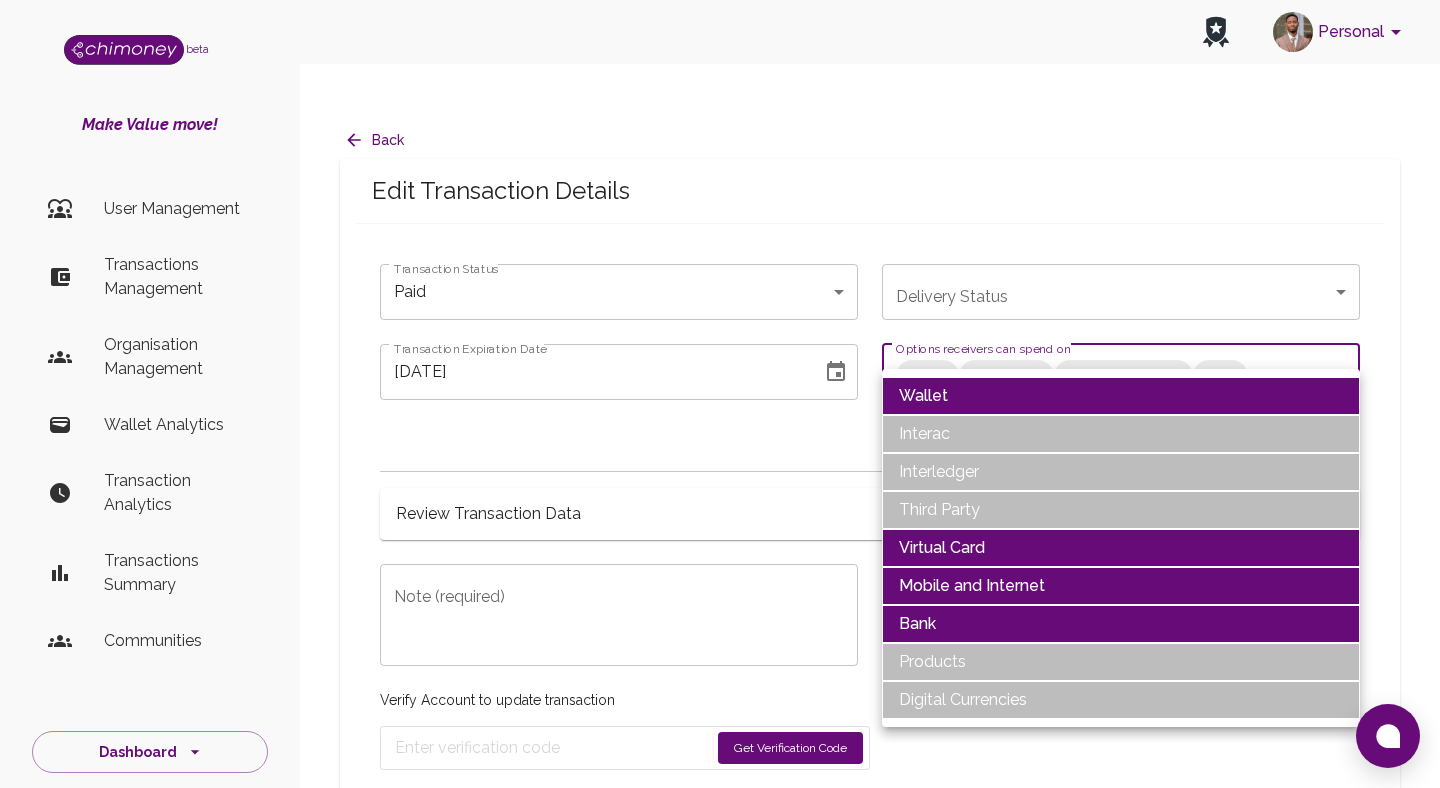 click on "Wallet" at bounding box center [1121, 396] 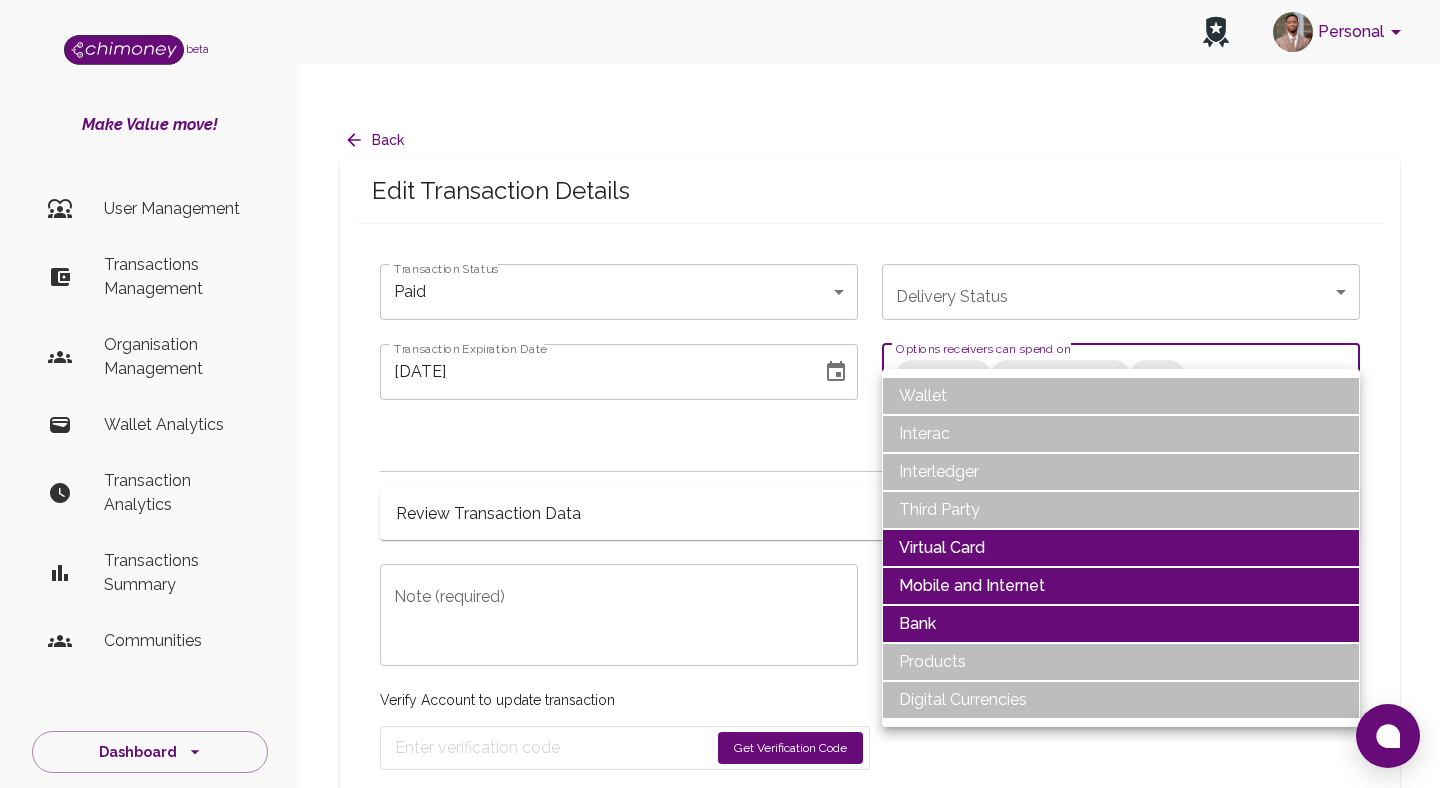 click on "Virtual Card" at bounding box center [1121, 548] 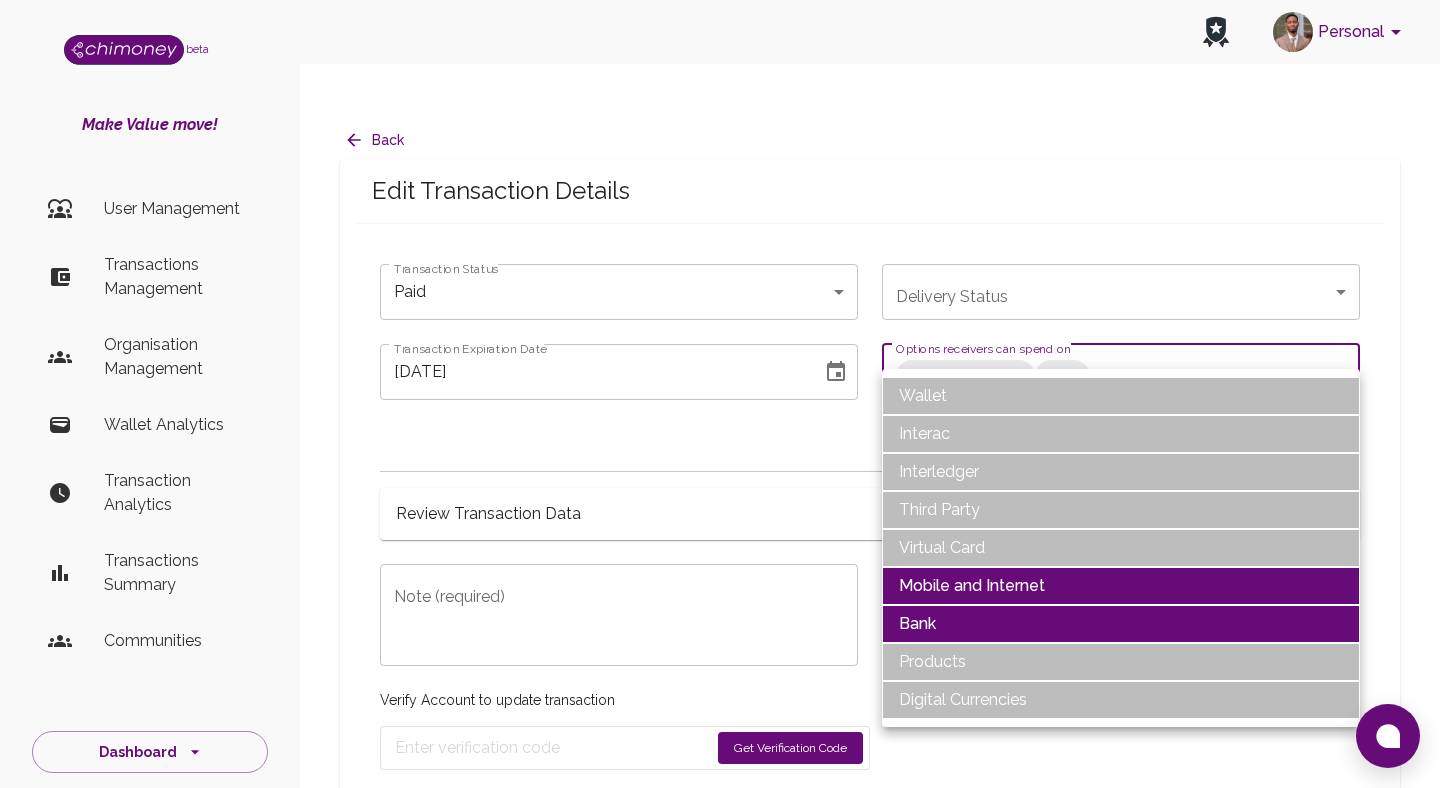 click on "Bank" at bounding box center (1121, 624) 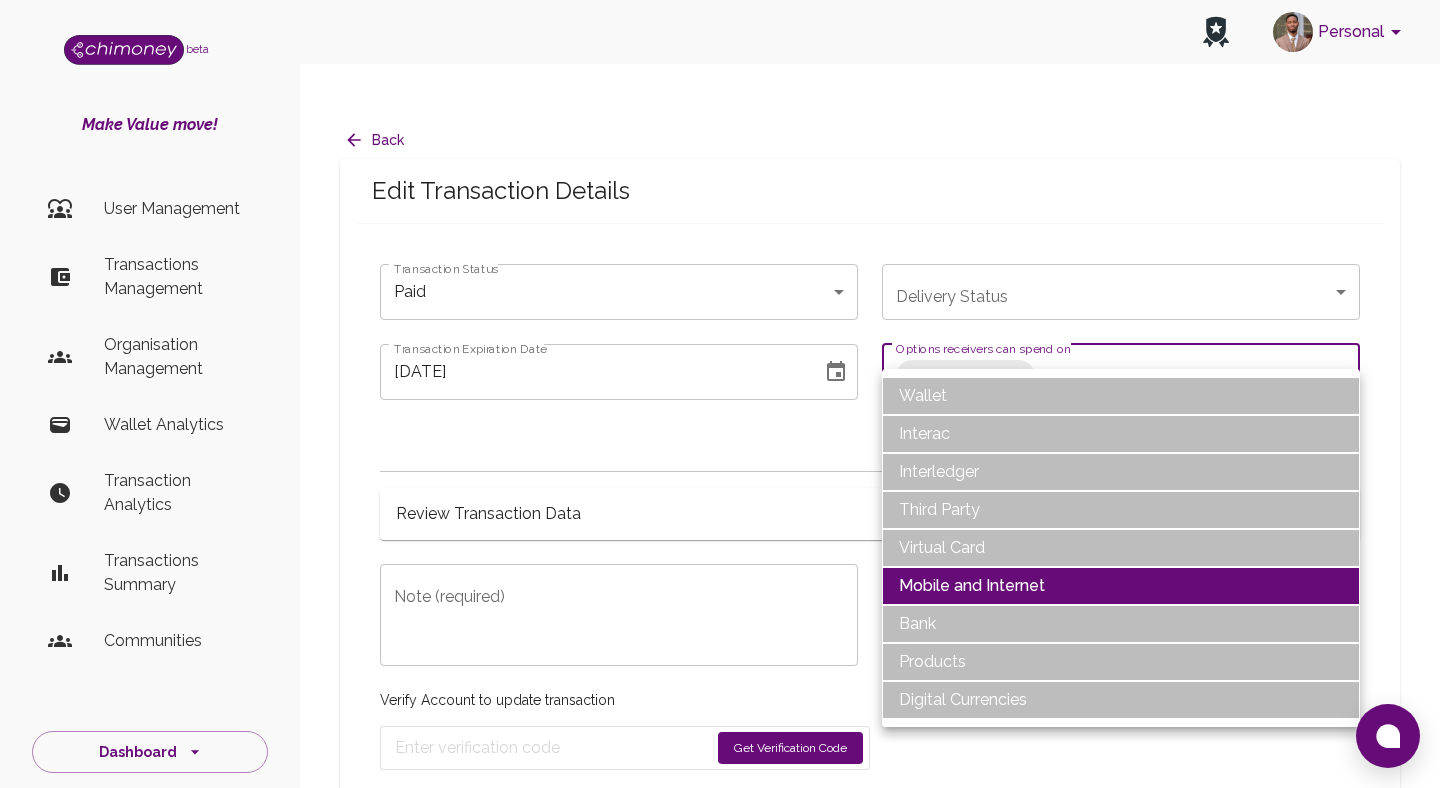 click on "Mobile and Internet" at bounding box center (1121, 586) 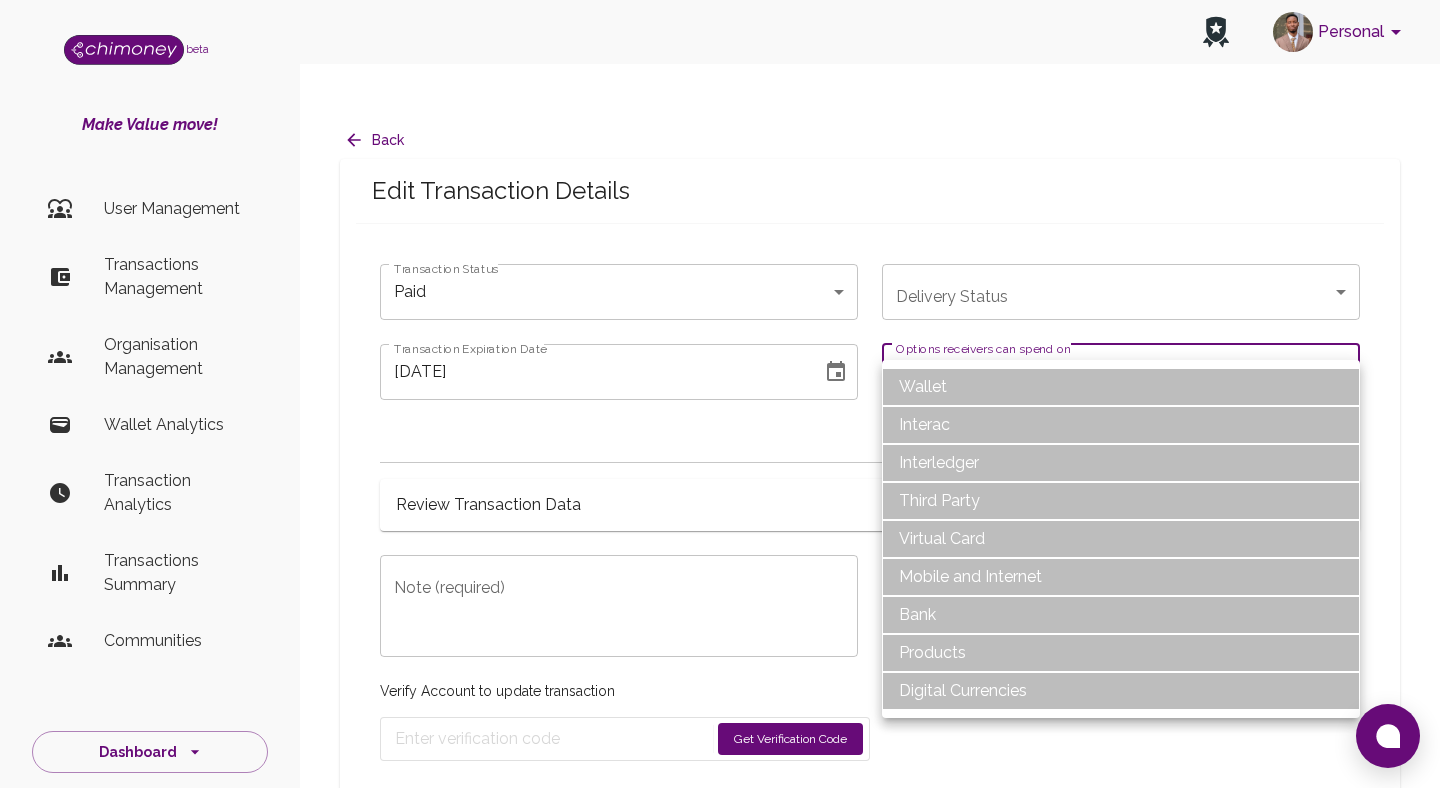 click on "Bank" at bounding box center (1121, 615) 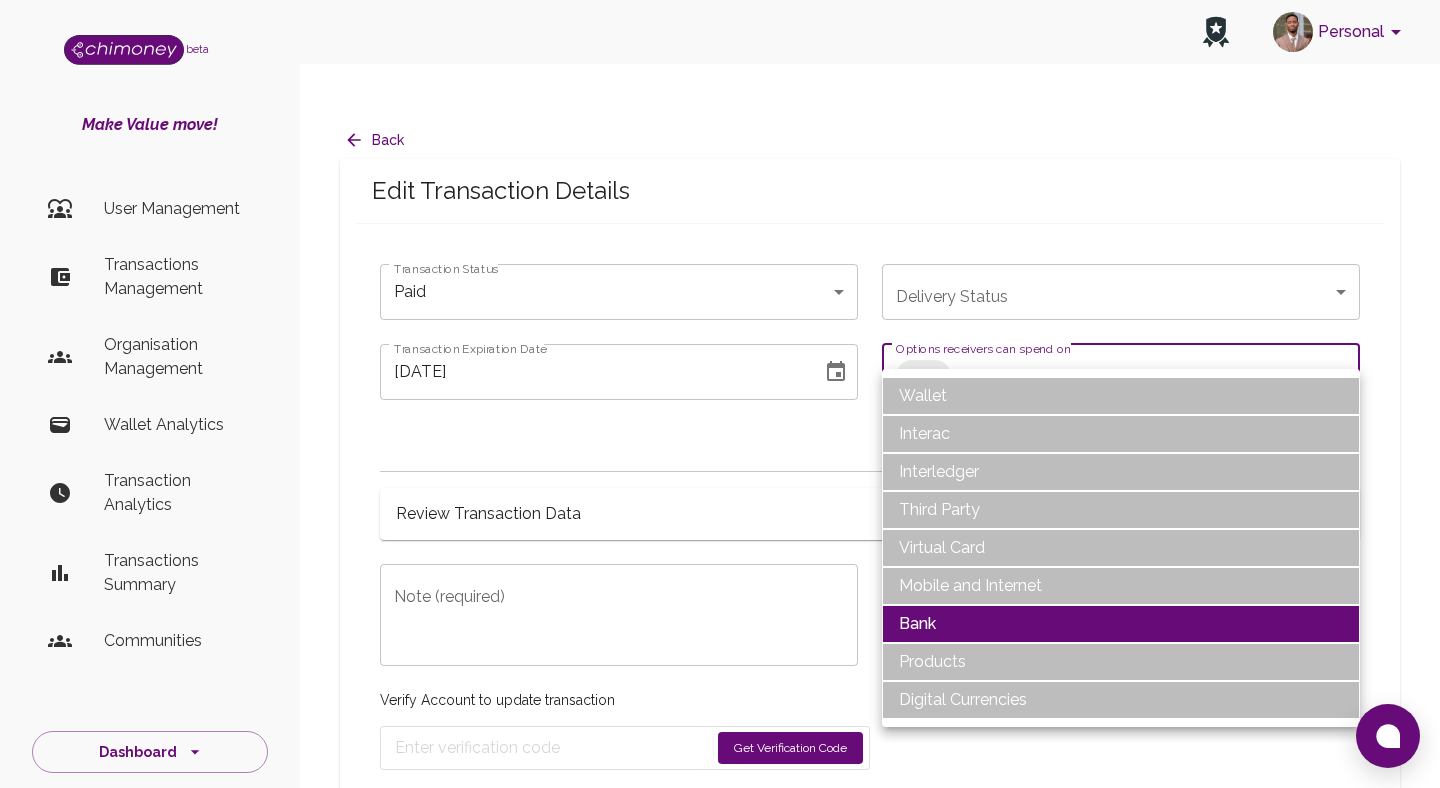 click at bounding box center [720, 394] 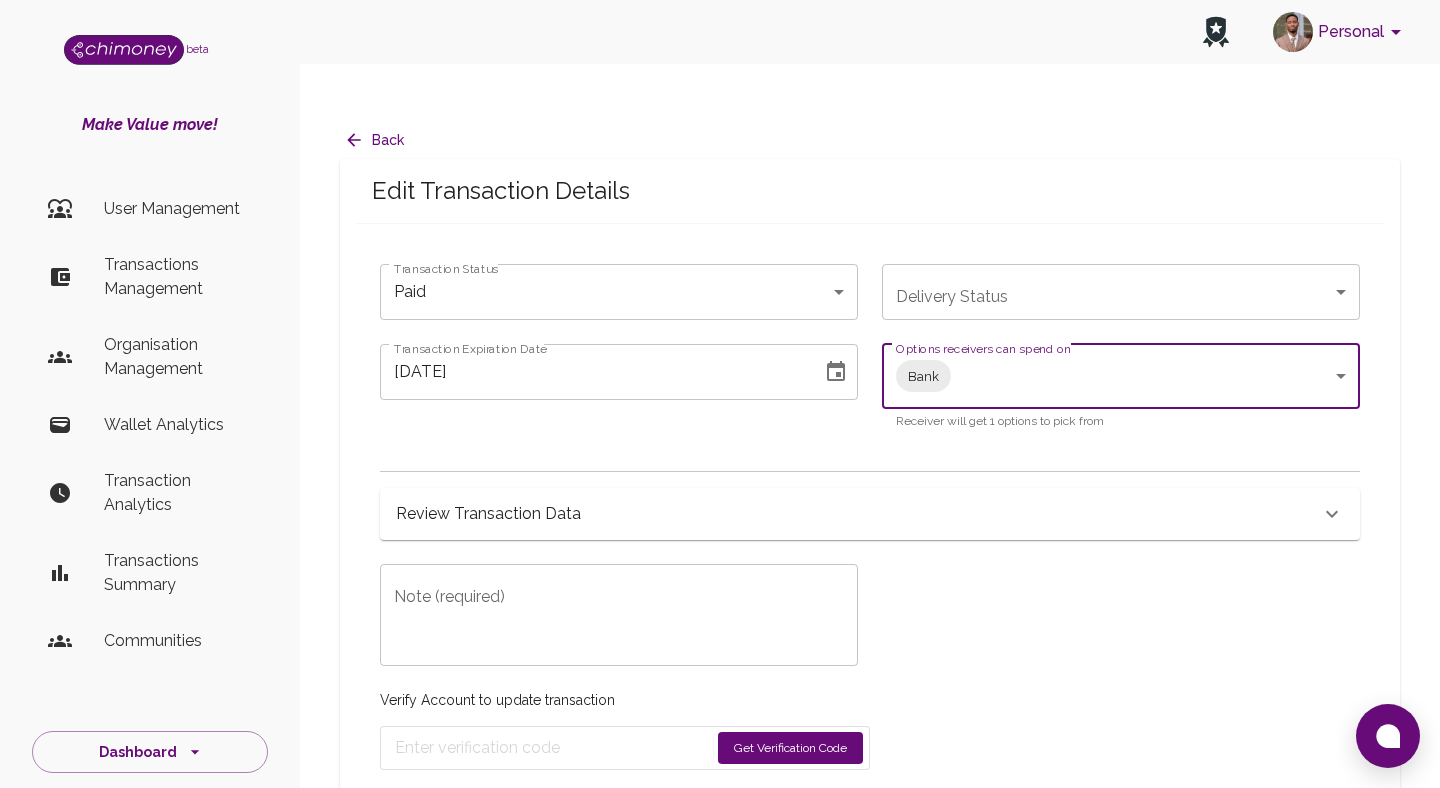 click on "Note (required)" at bounding box center (619, 615) 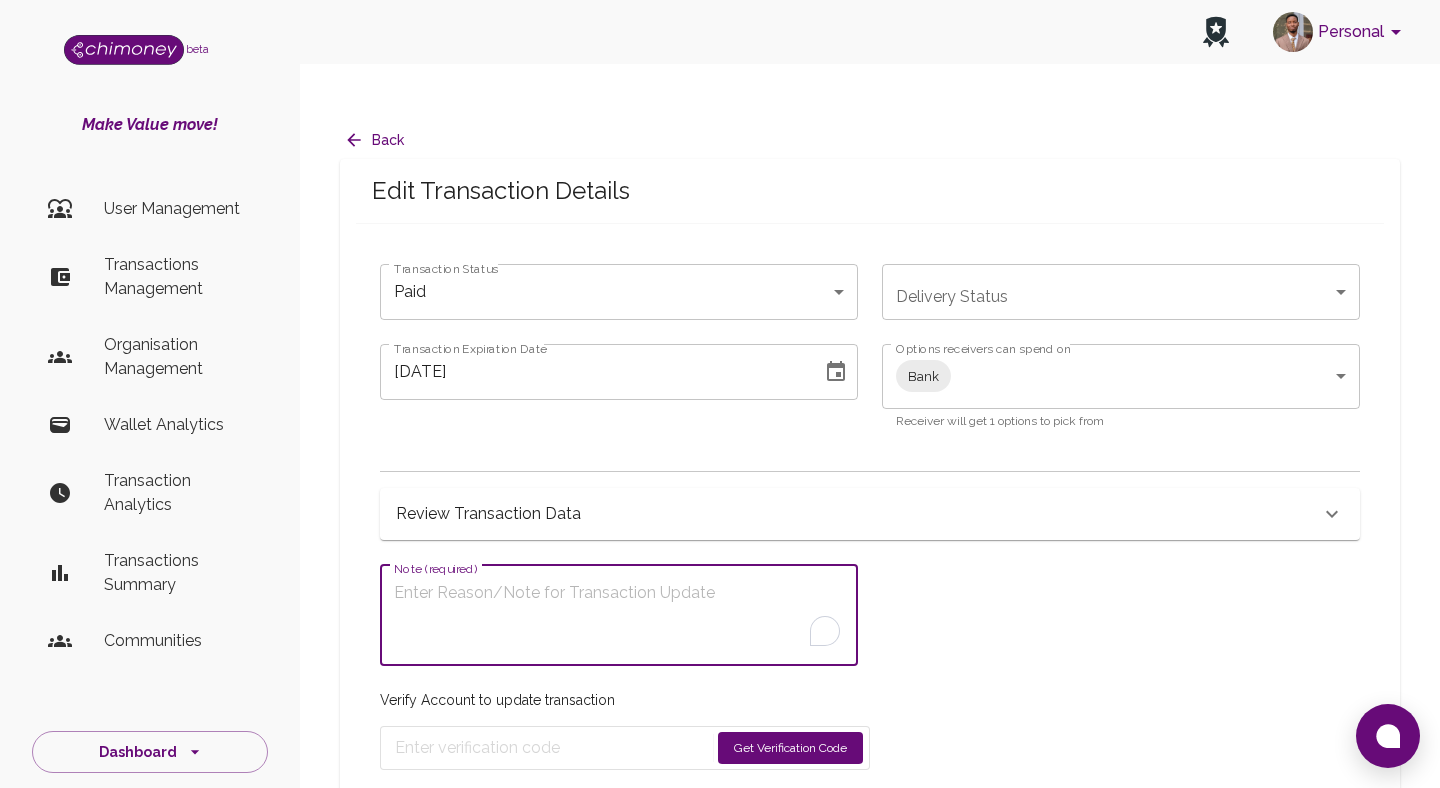 type on "R" 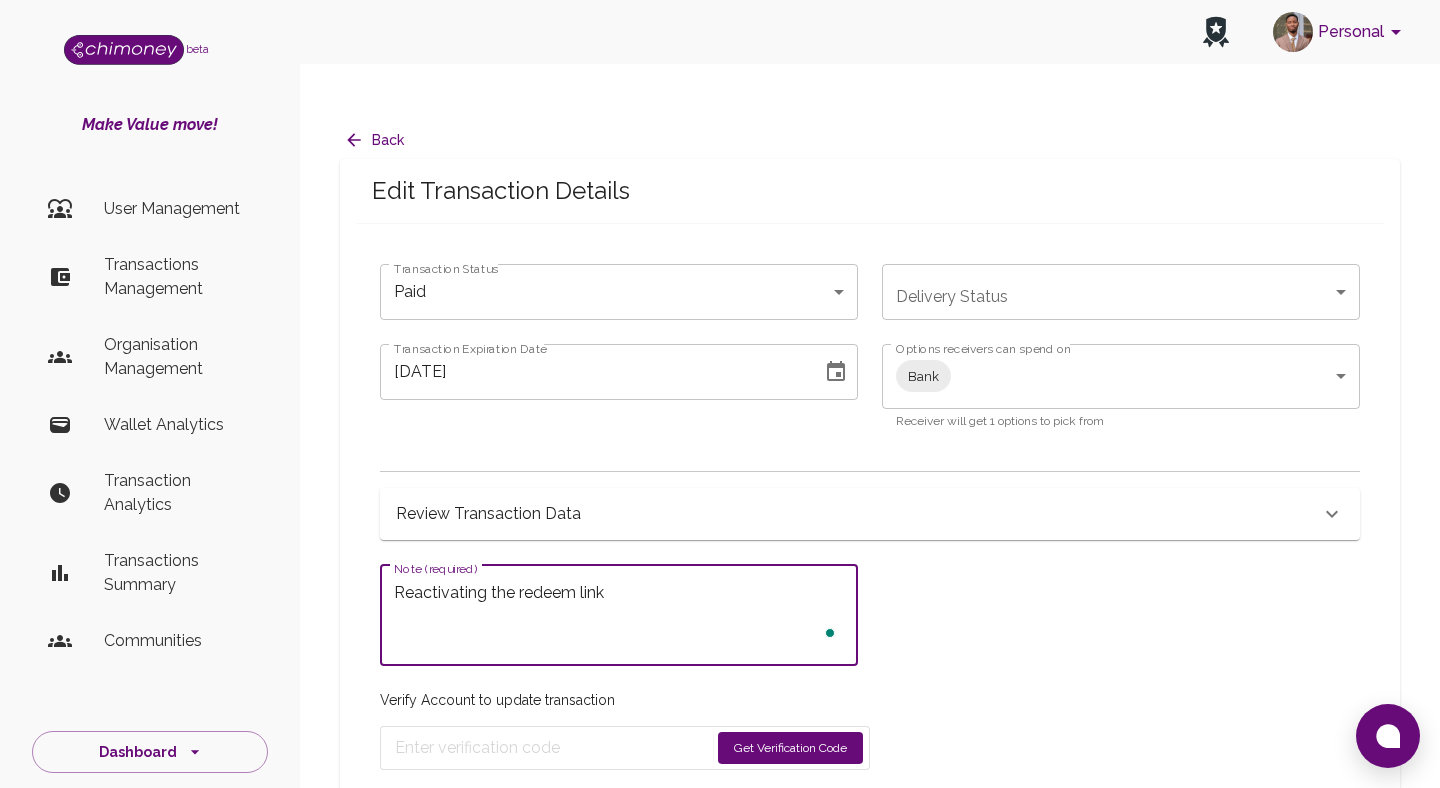 type on "Reactivating the redeem link" 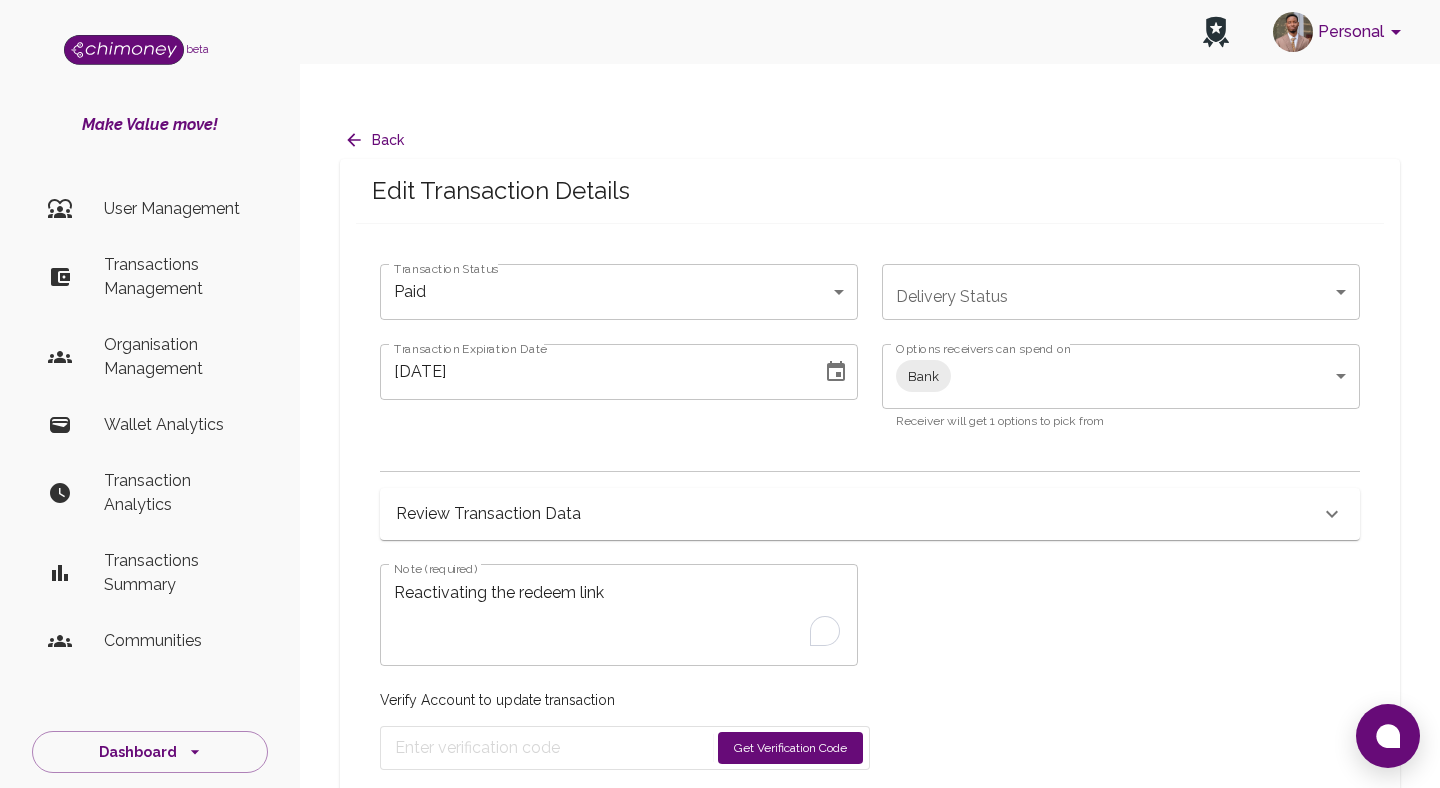 click on "Get Verification Code" at bounding box center (790, 748) 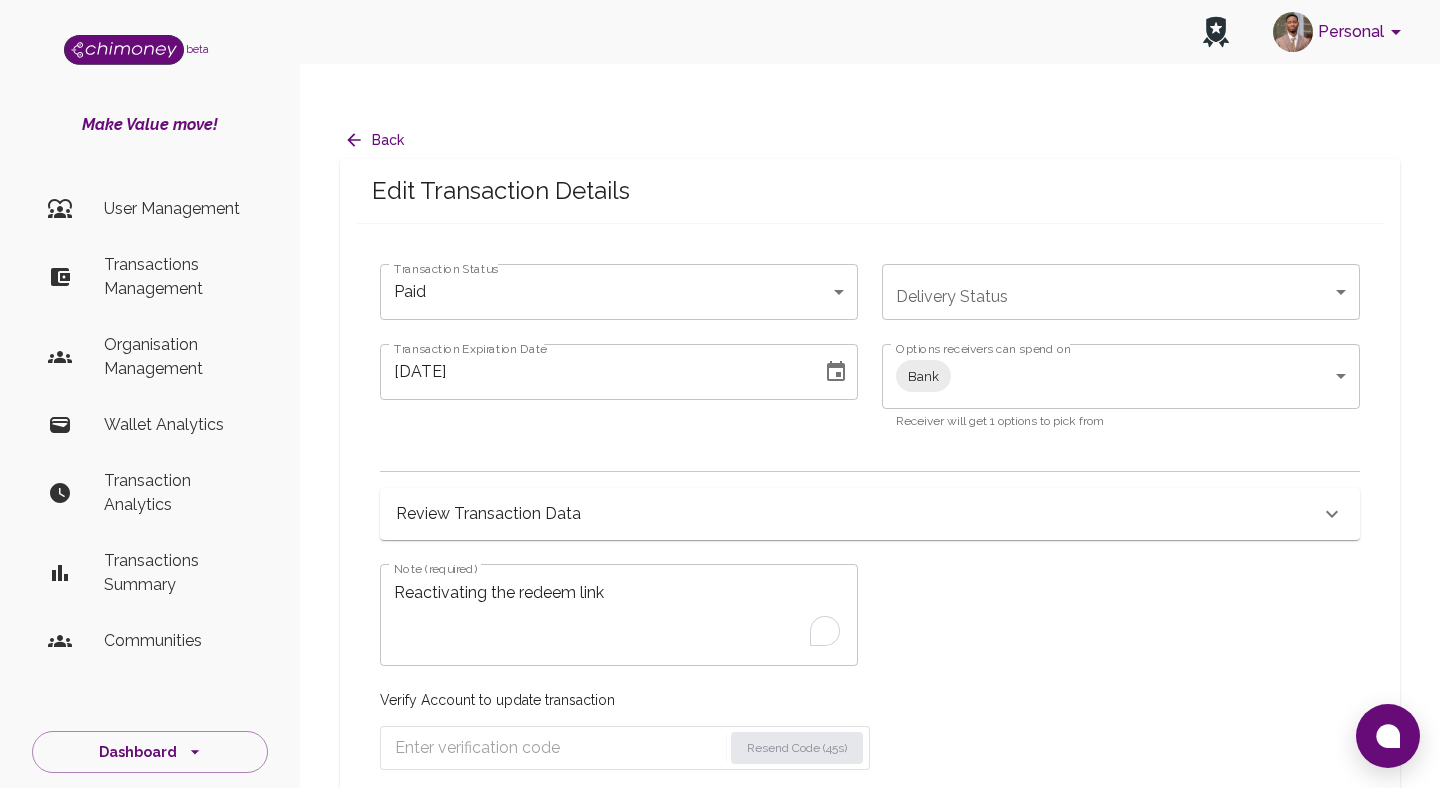click at bounding box center [558, 748] 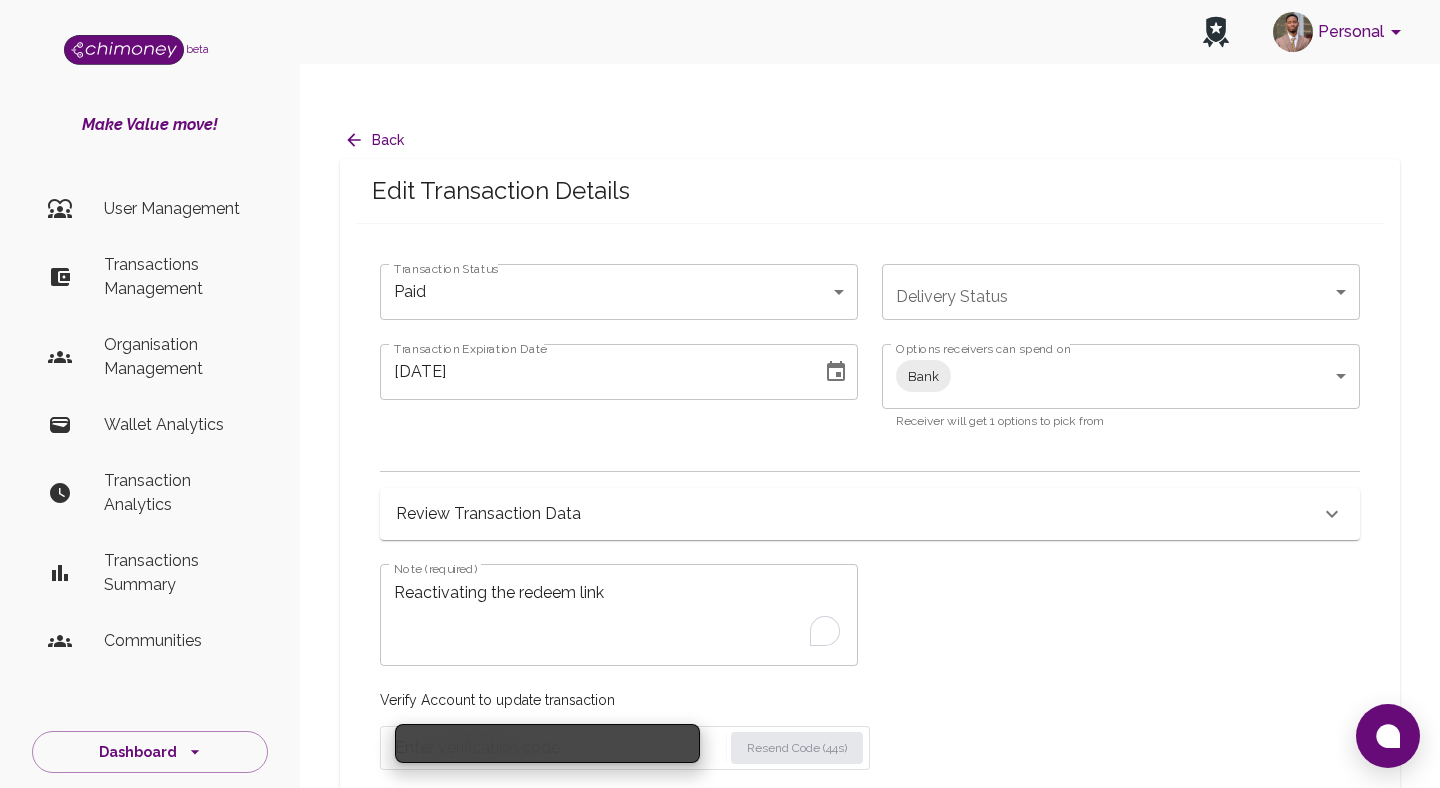 paste on "2985" 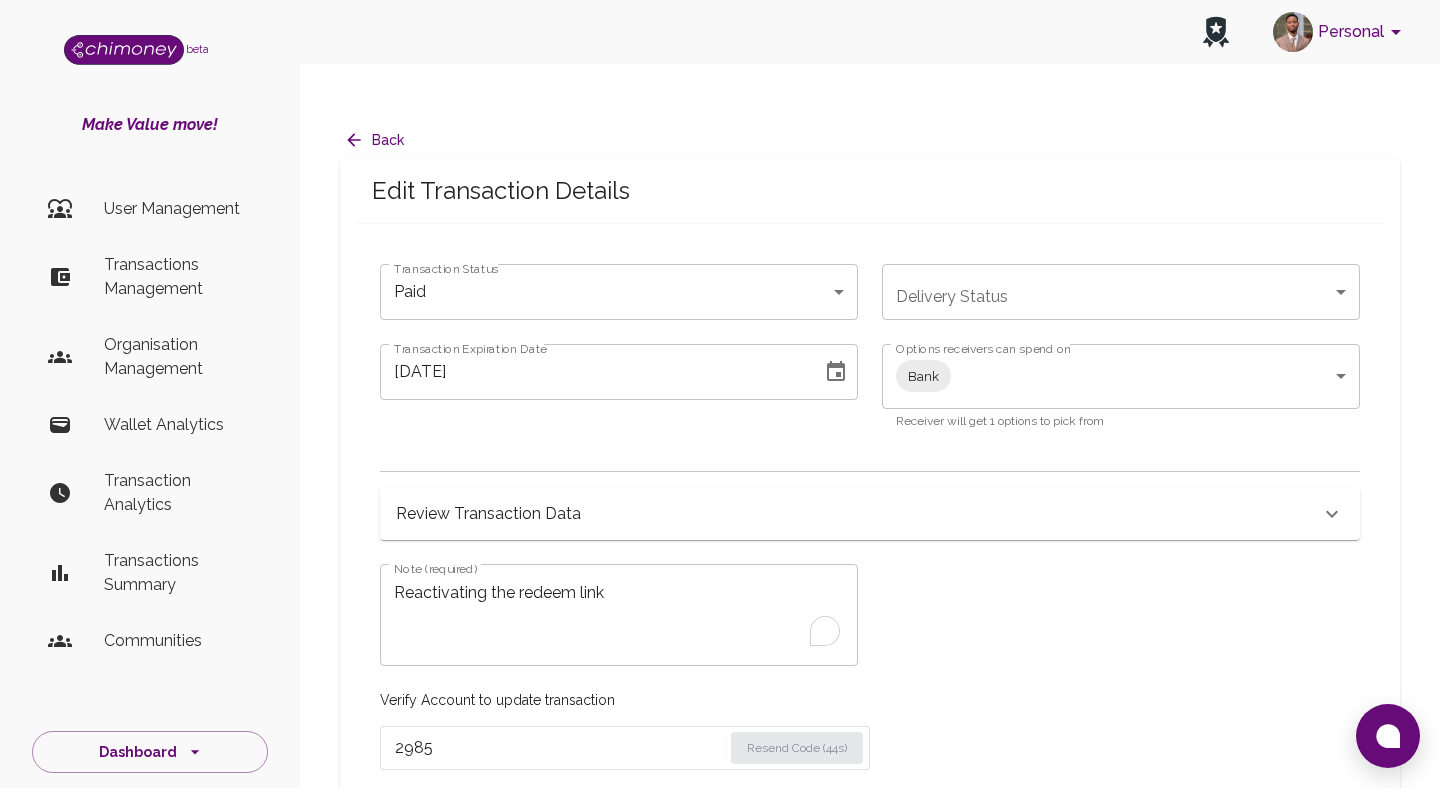 type on "2985" 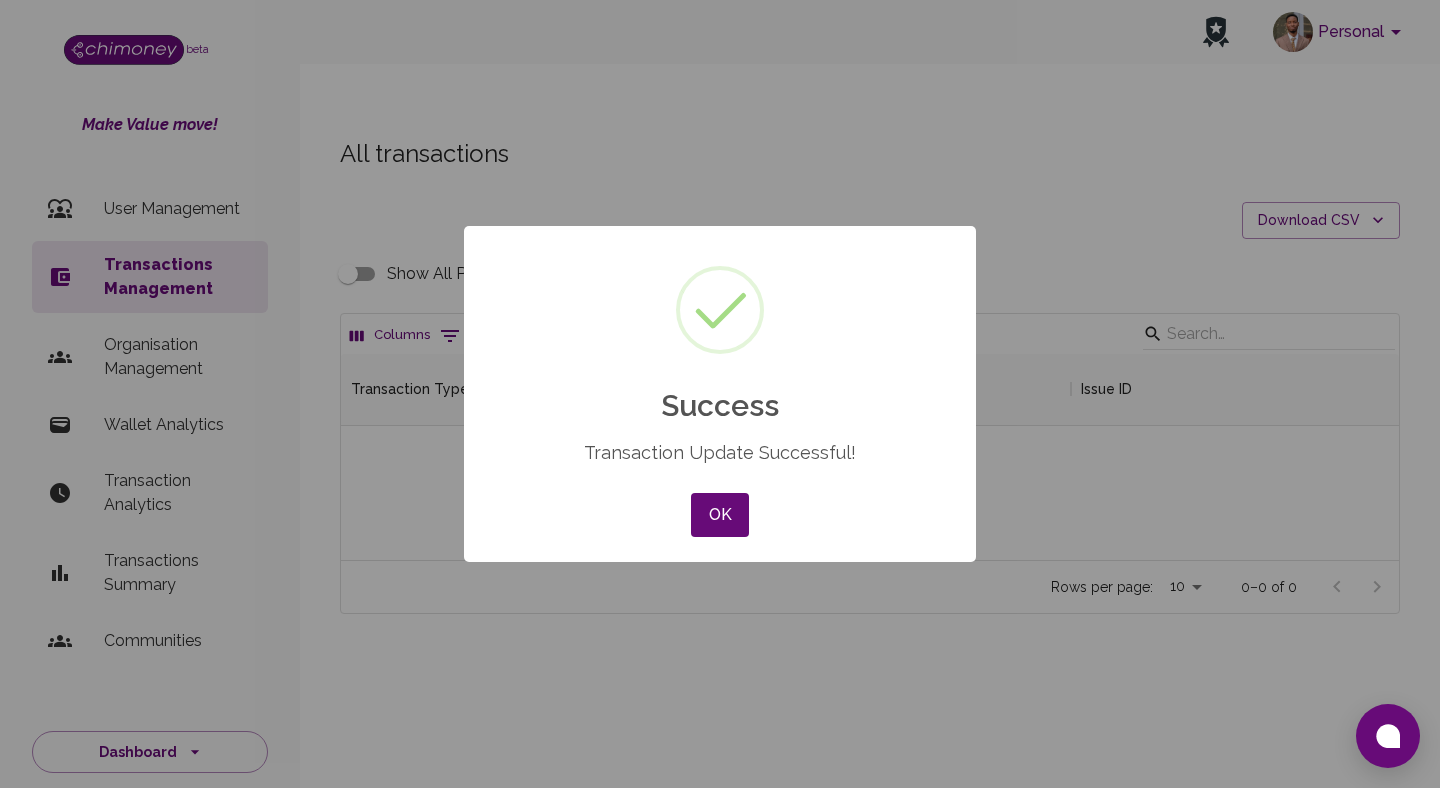scroll, scrollTop: 1, scrollLeft: 1, axis: both 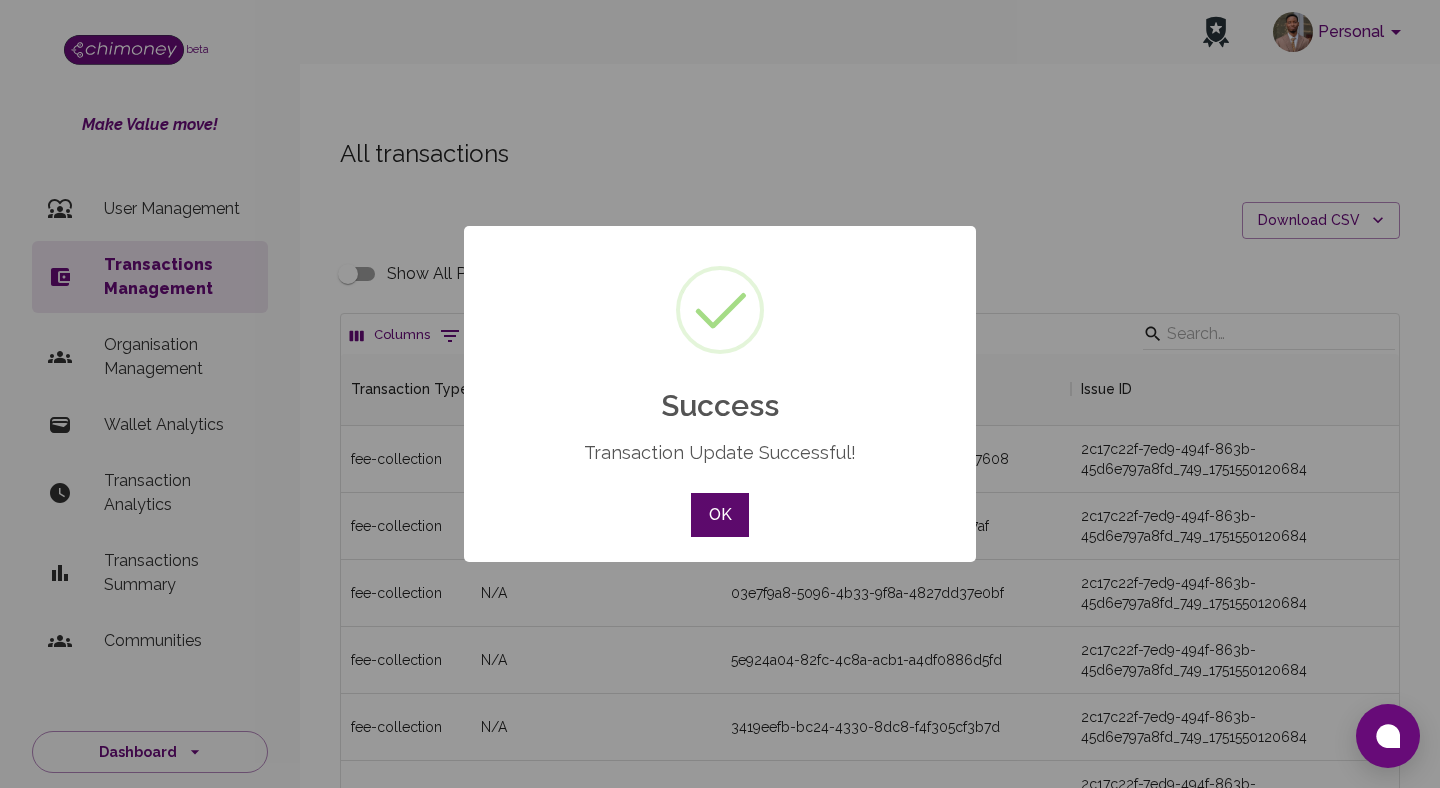 click on "OK" at bounding box center [720, 515] 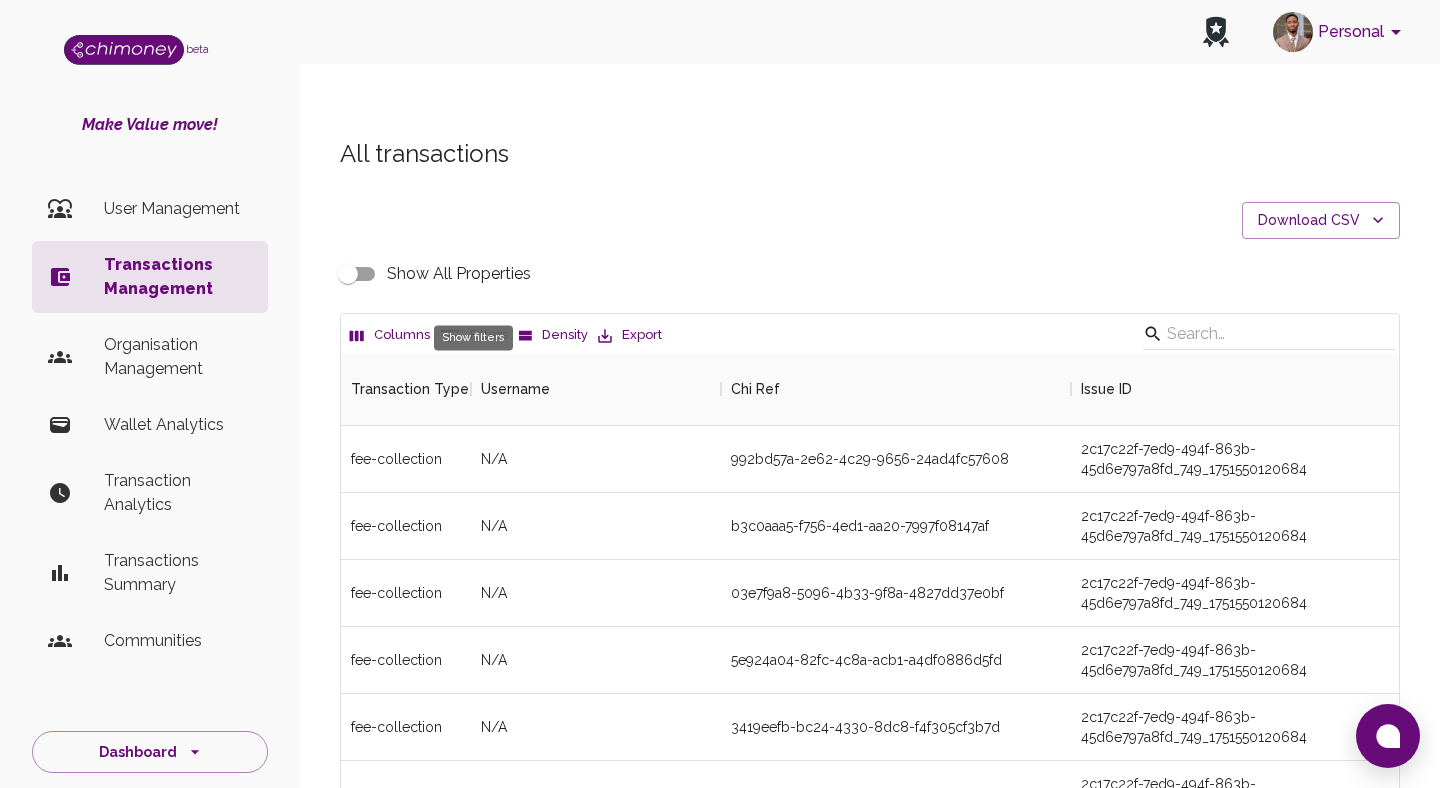 click on "0 Filters" at bounding box center (474, 336) 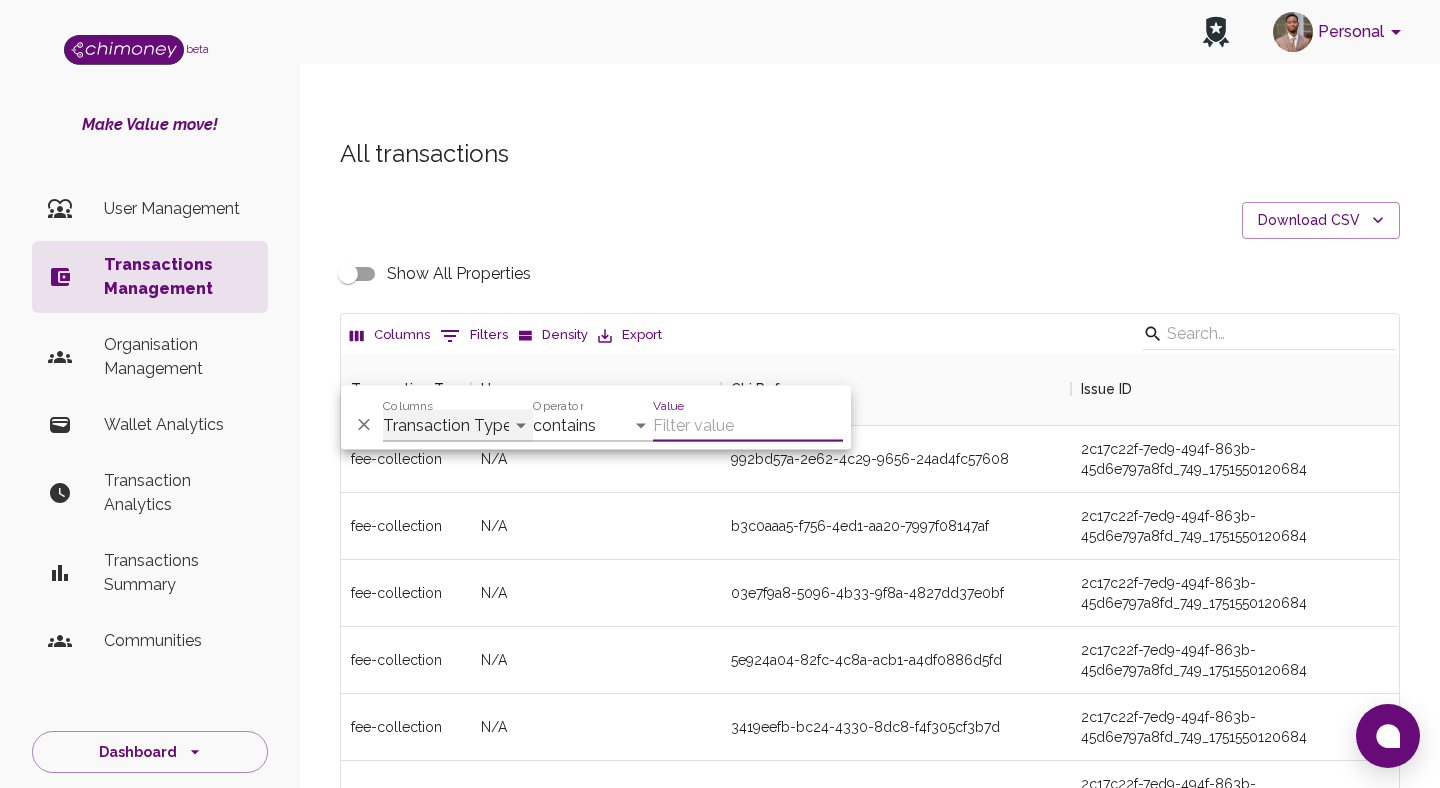 click on "Transaction Type Username Chi Ref Issue ID Value Amount Currency Fee ($) FX Rate Initiator Reciever Status Delivery Status Transaction Date Transaction payment Method Order Number - Corpay Actions" at bounding box center [458, 426] 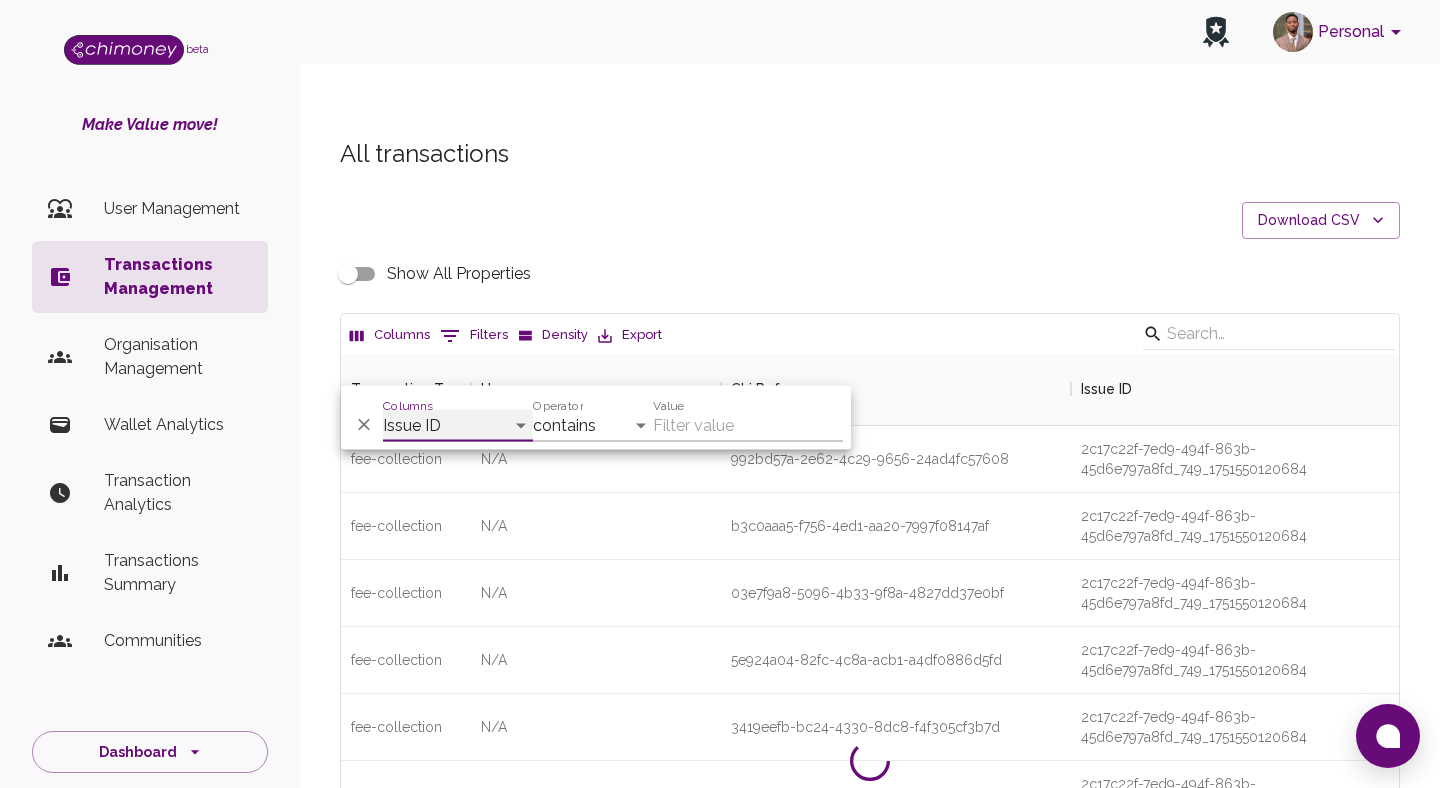 click on "Transaction Type Username Chi Ref Issue ID Value Amount Currency Fee ($) FX Rate Initiator Reciever Status Delivery Status Transaction Date Transaction payment Method Order Number - Corpay Actions" at bounding box center [458, 426] 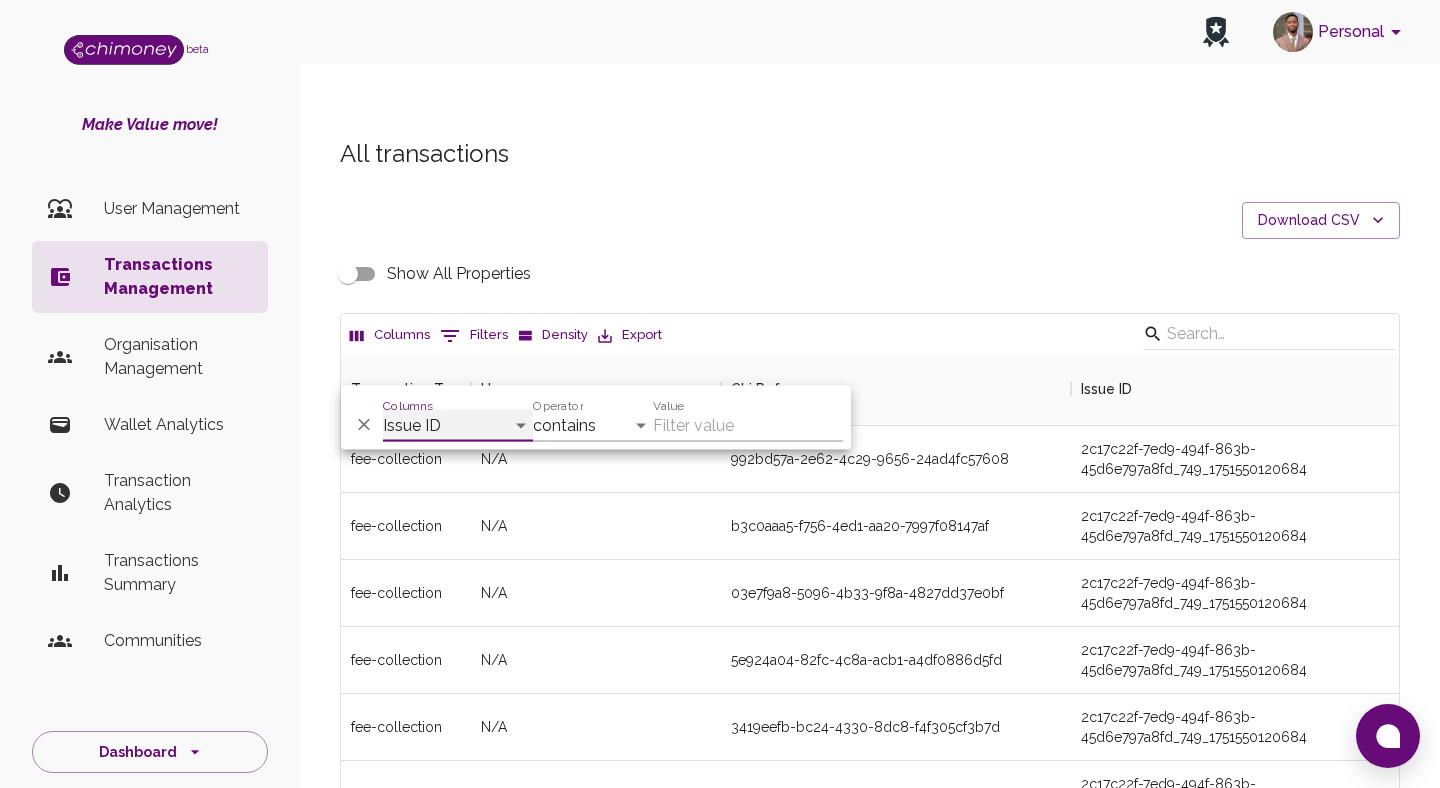 select on "chiRef" 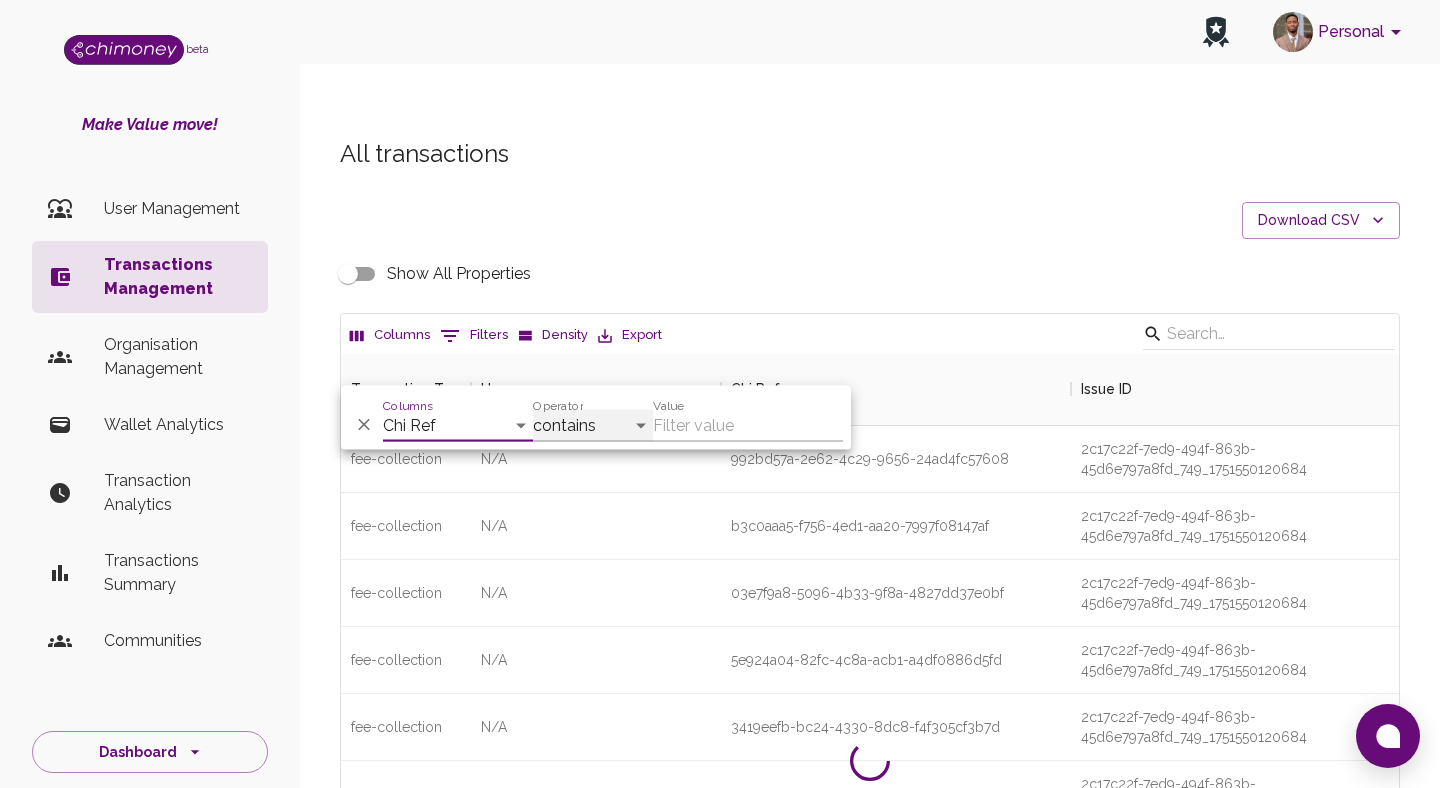 click on "contains equals starts with ends with is empty is not empty is any of" at bounding box center [593, 426] 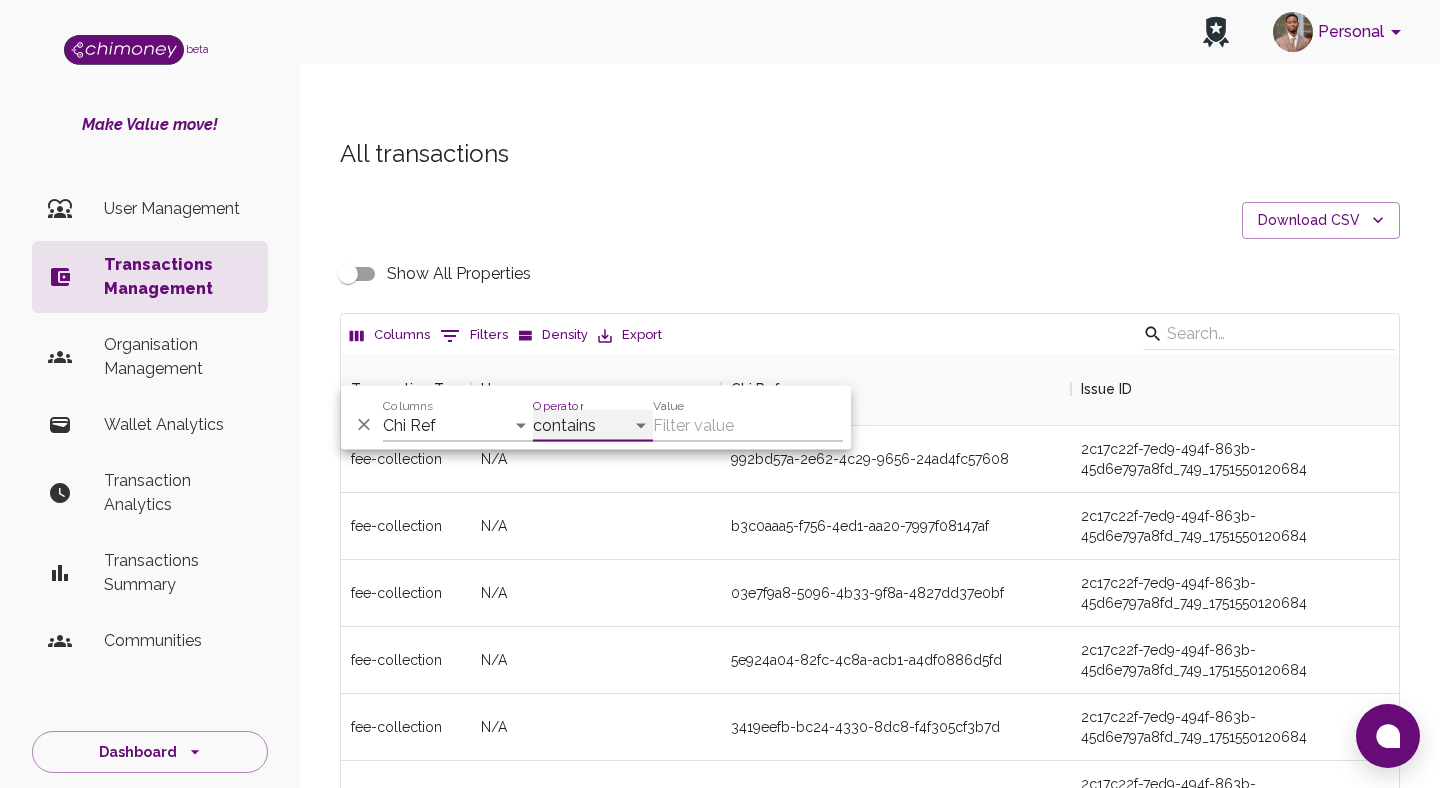 select on "equals" 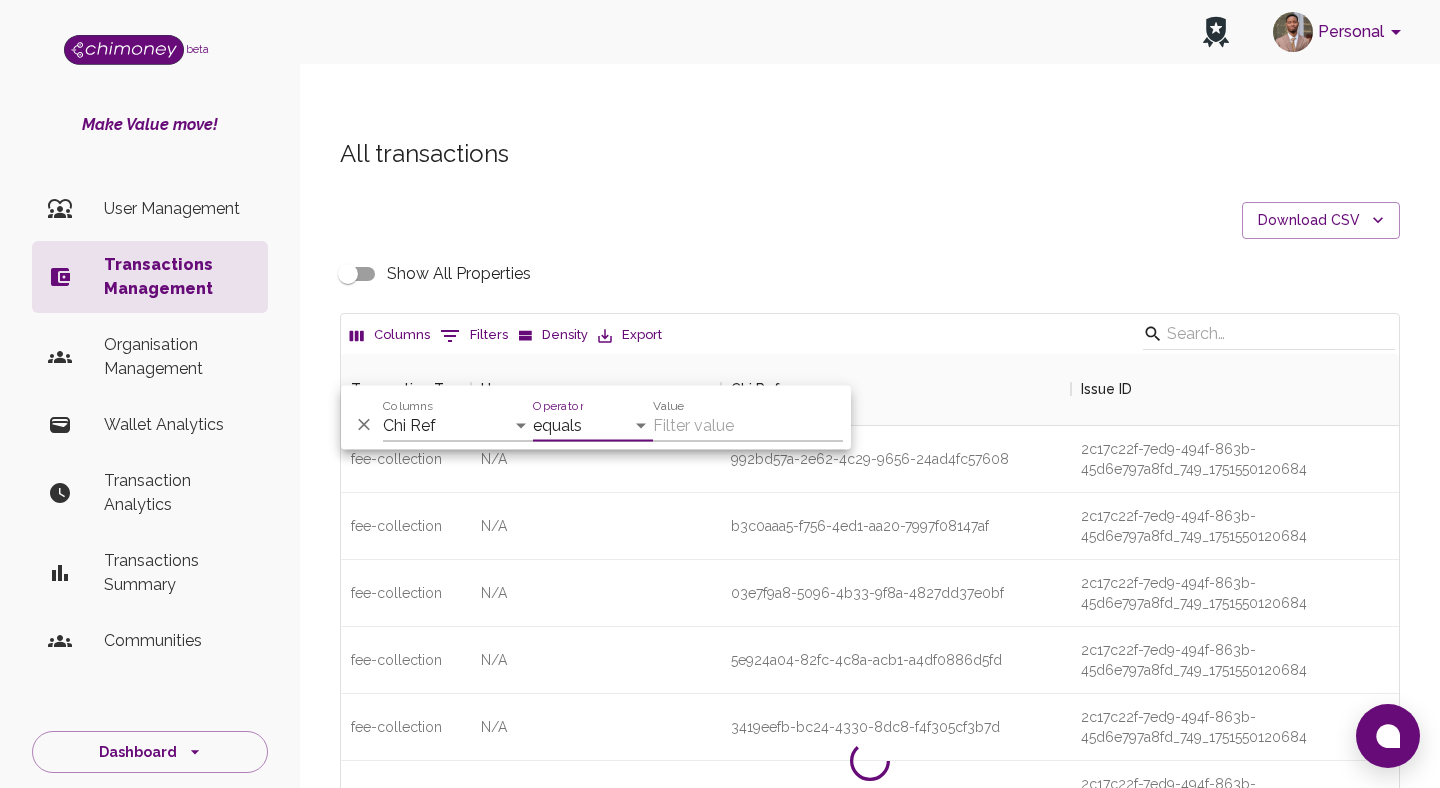 click on "Value" at bounding box center [748, 426] 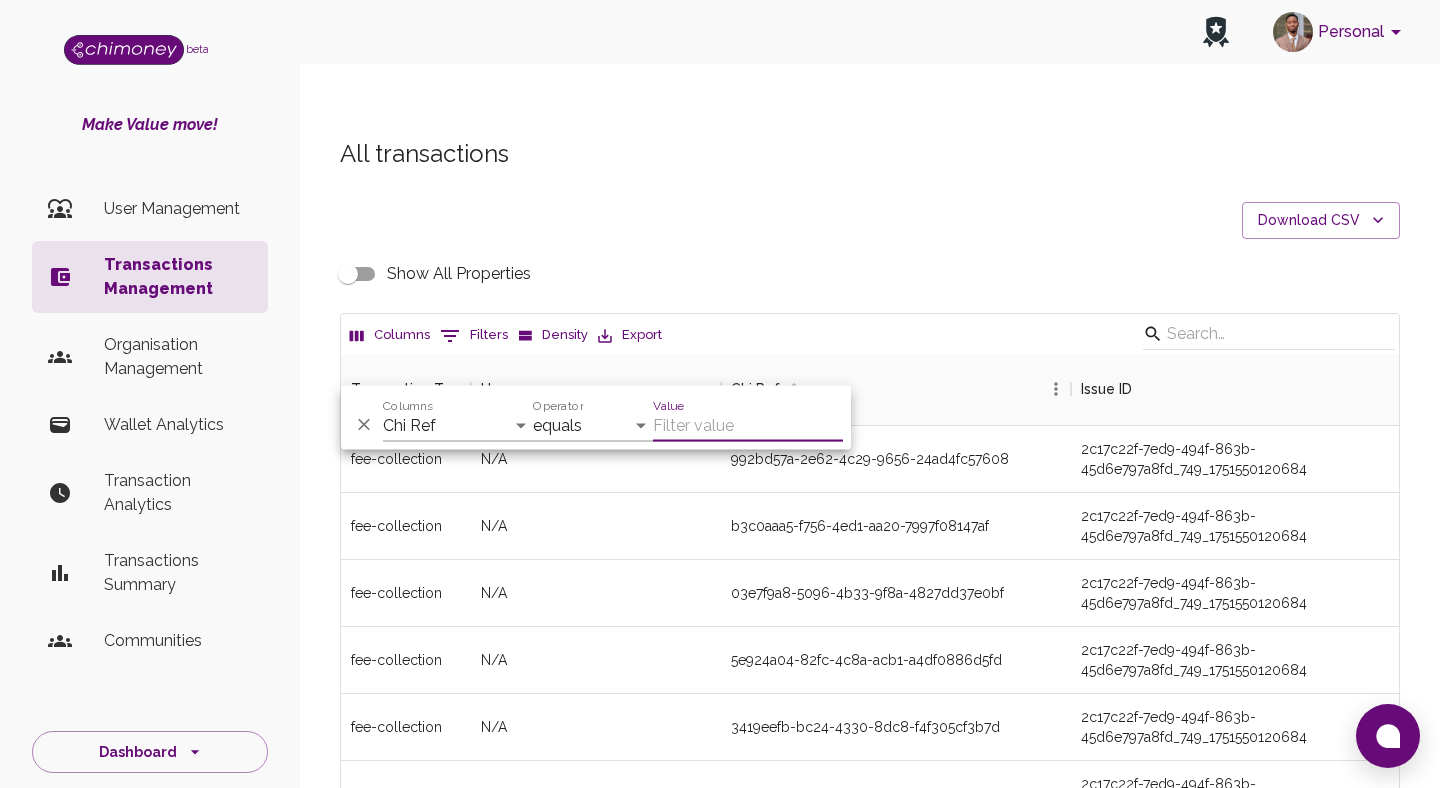 paste on "349eb640-84d5-4049-85a2-1f458642ae7a" 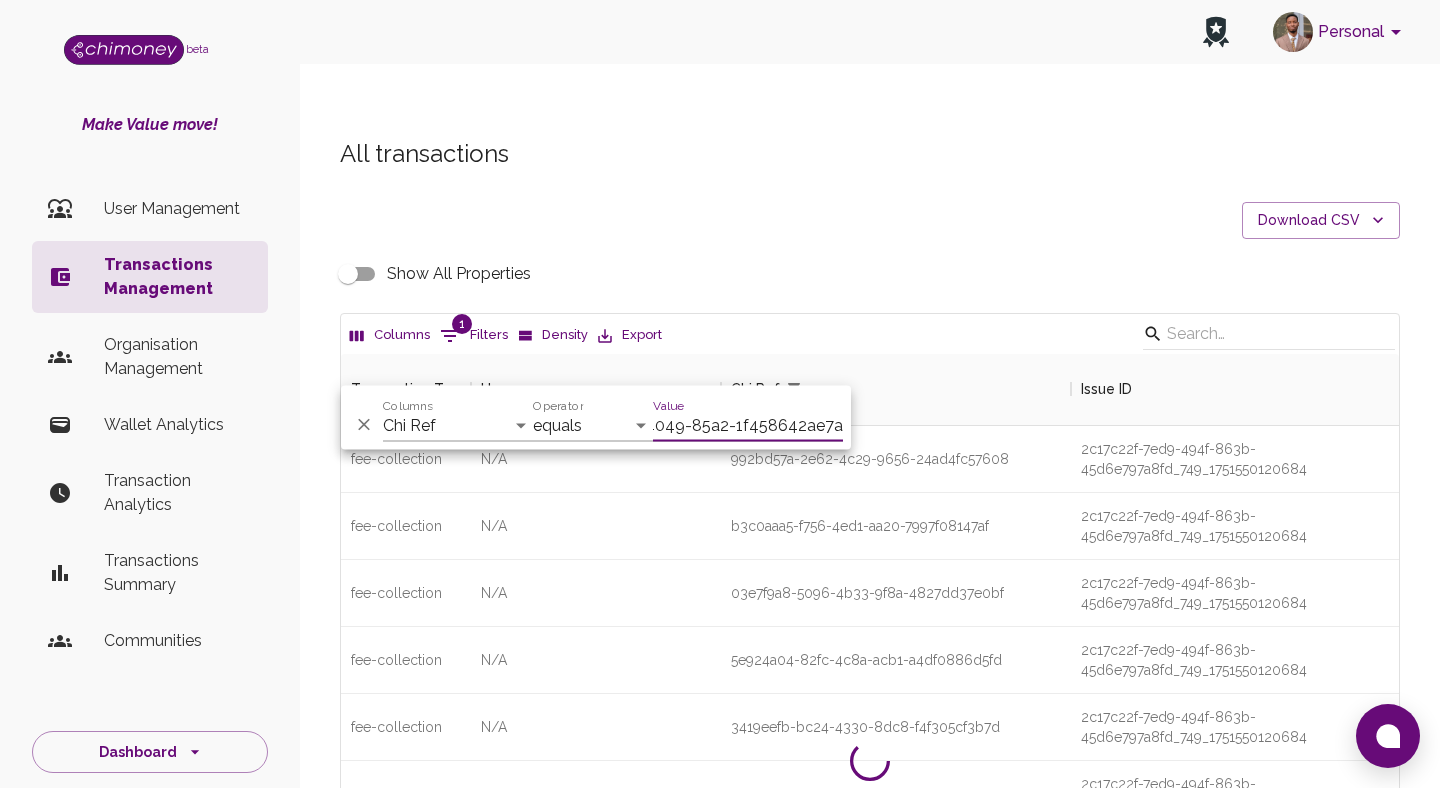 scroll, scrollTop: 0, scrollLeft: 121, axis: horizontal 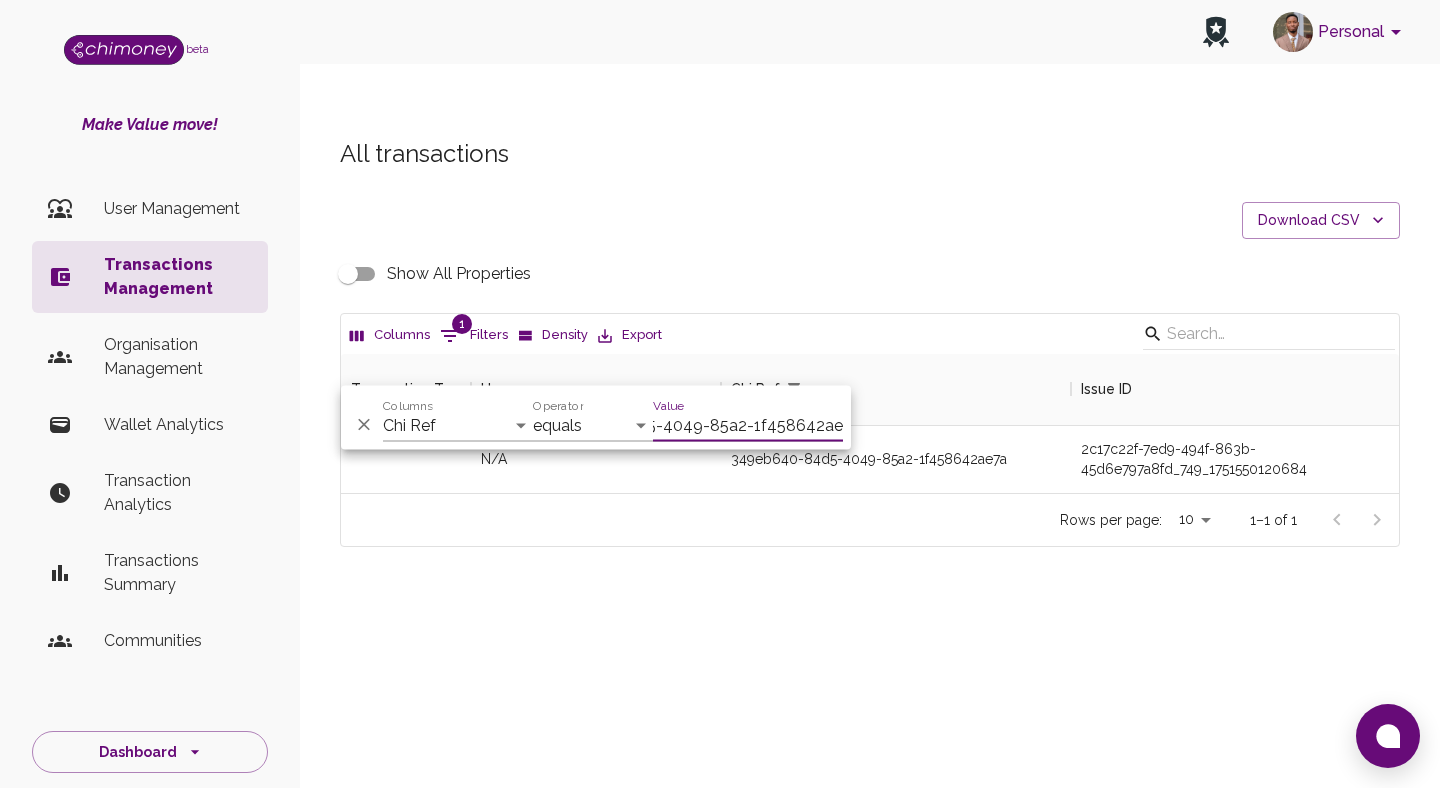 type on "349eb640-84d5-4049-85a2-1f458642ae7a" 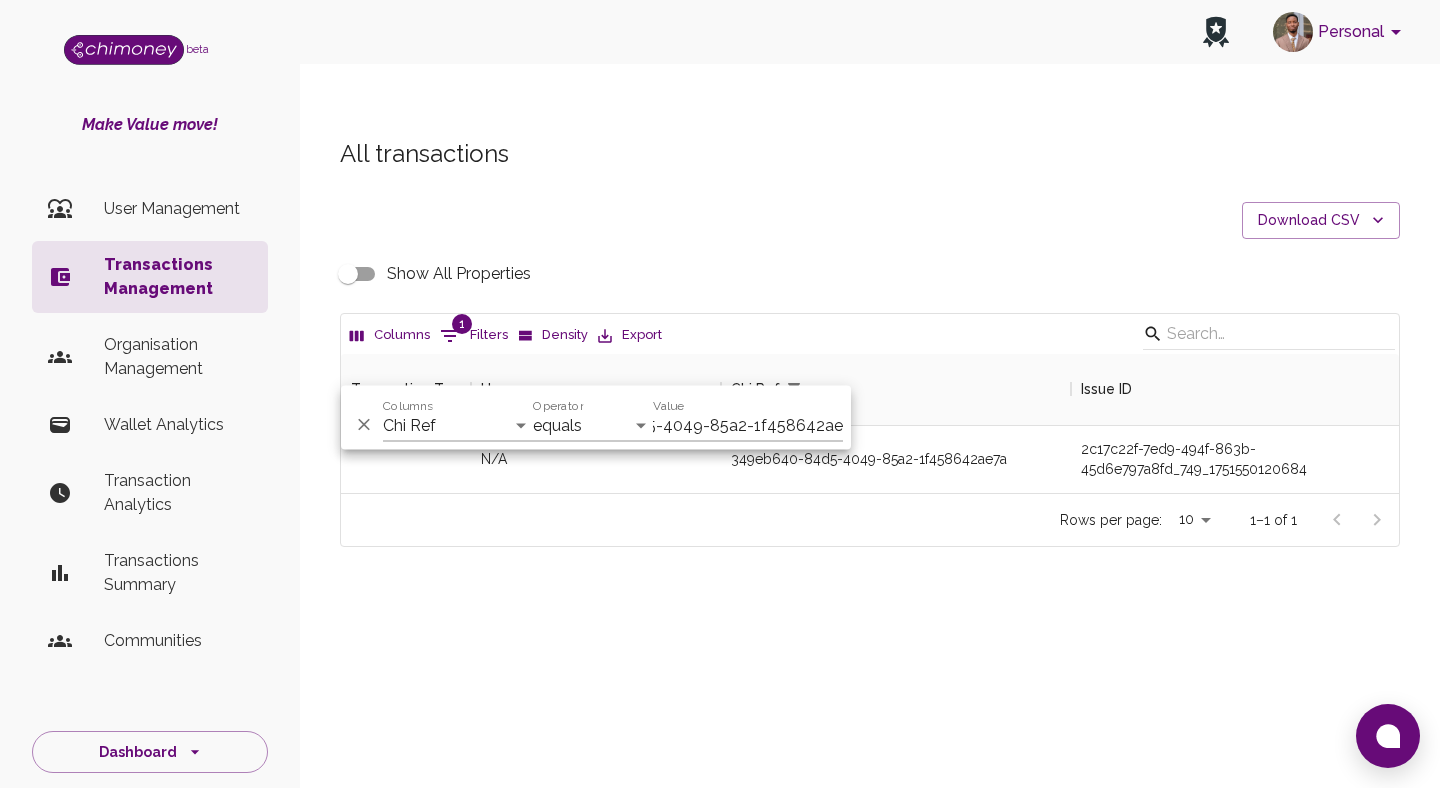 scroll, scrollTop: 0, scrollLeft: 0, axis: both 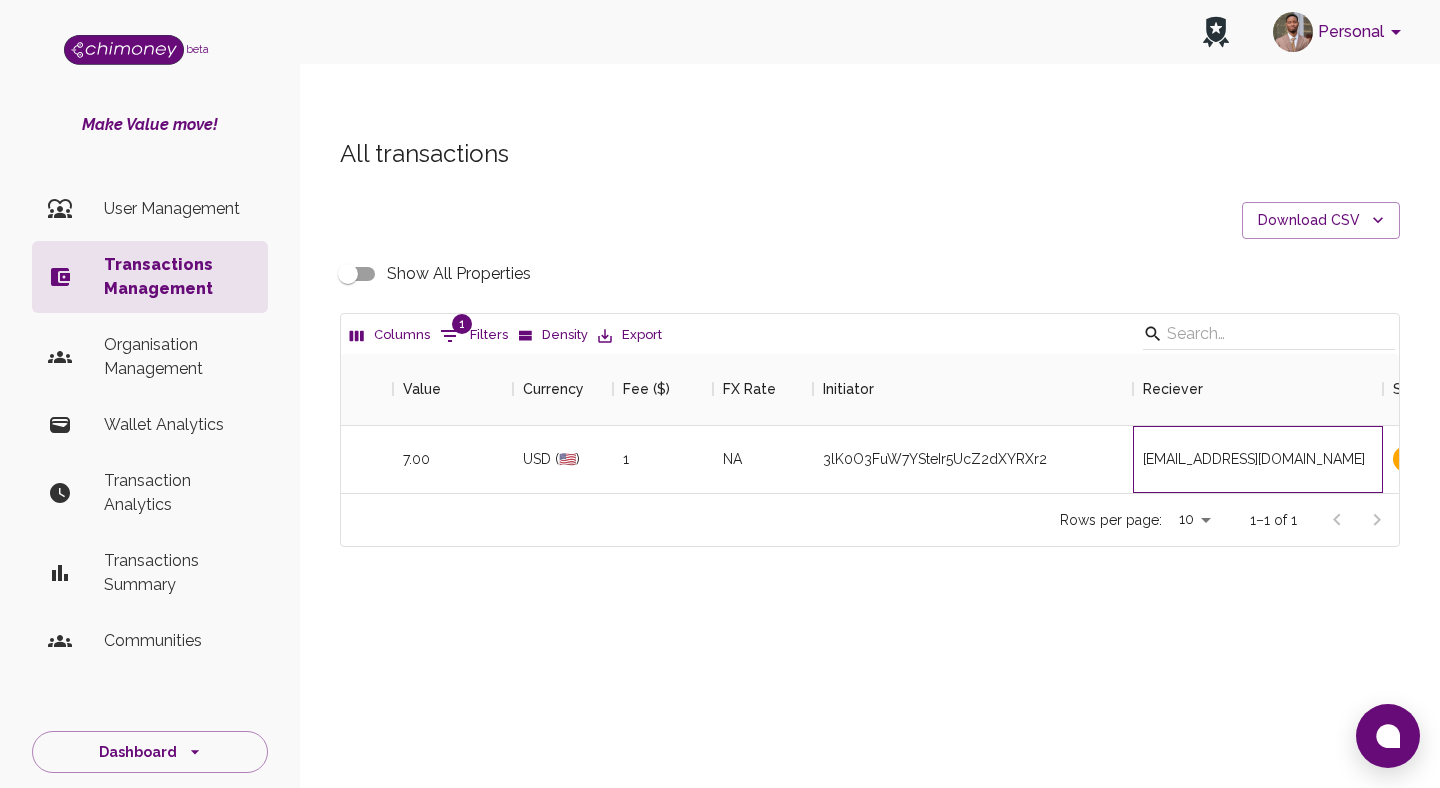 click on "ianonyango204@gmail.com" at bounding box center [1254, 459] 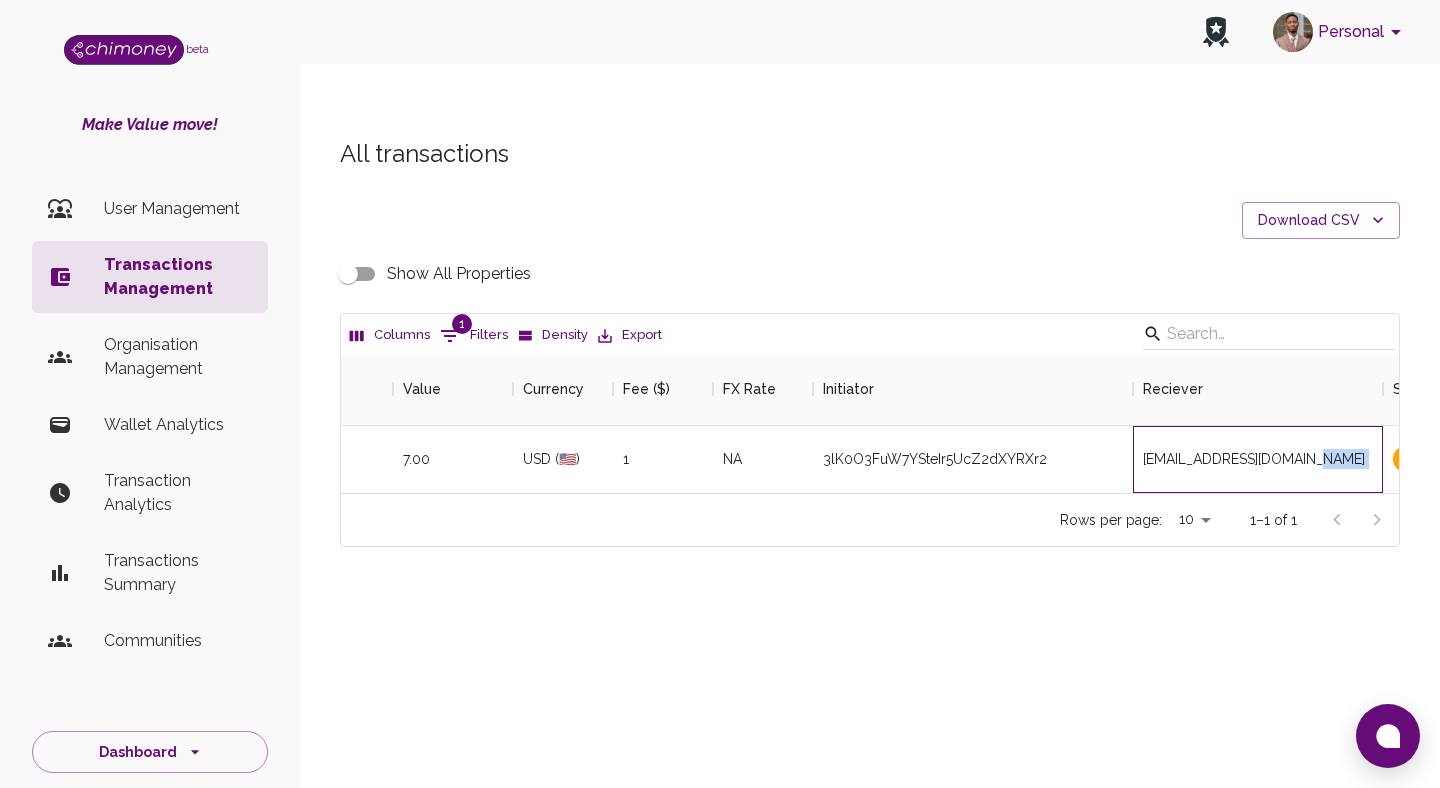 click on "ianonyango204@gmail.com" at bounding box center (1254, 459) 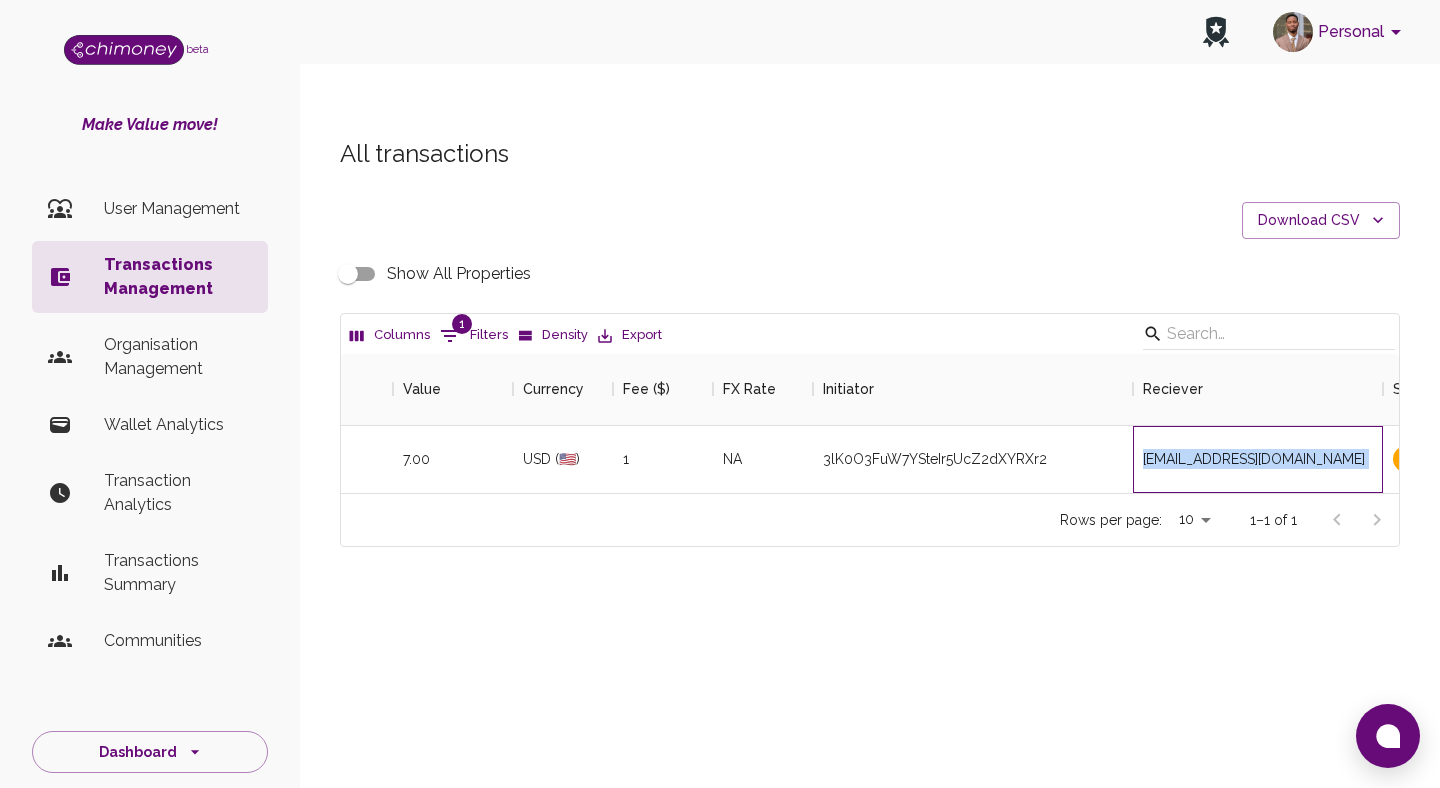 copy on "ianonyango204@gmail.com" 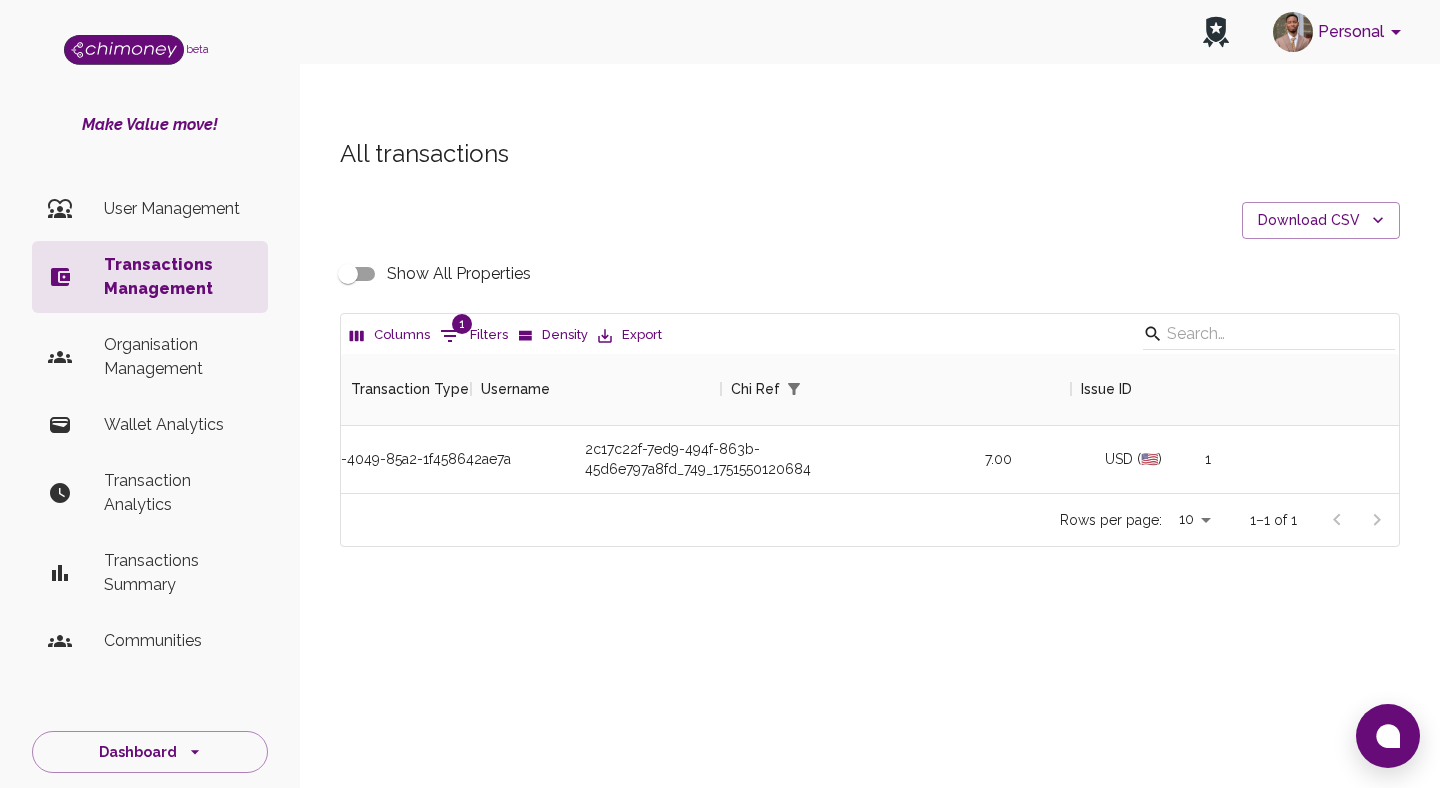 scroll, scrollTop: 0, scrollLeft: 0, axis: both 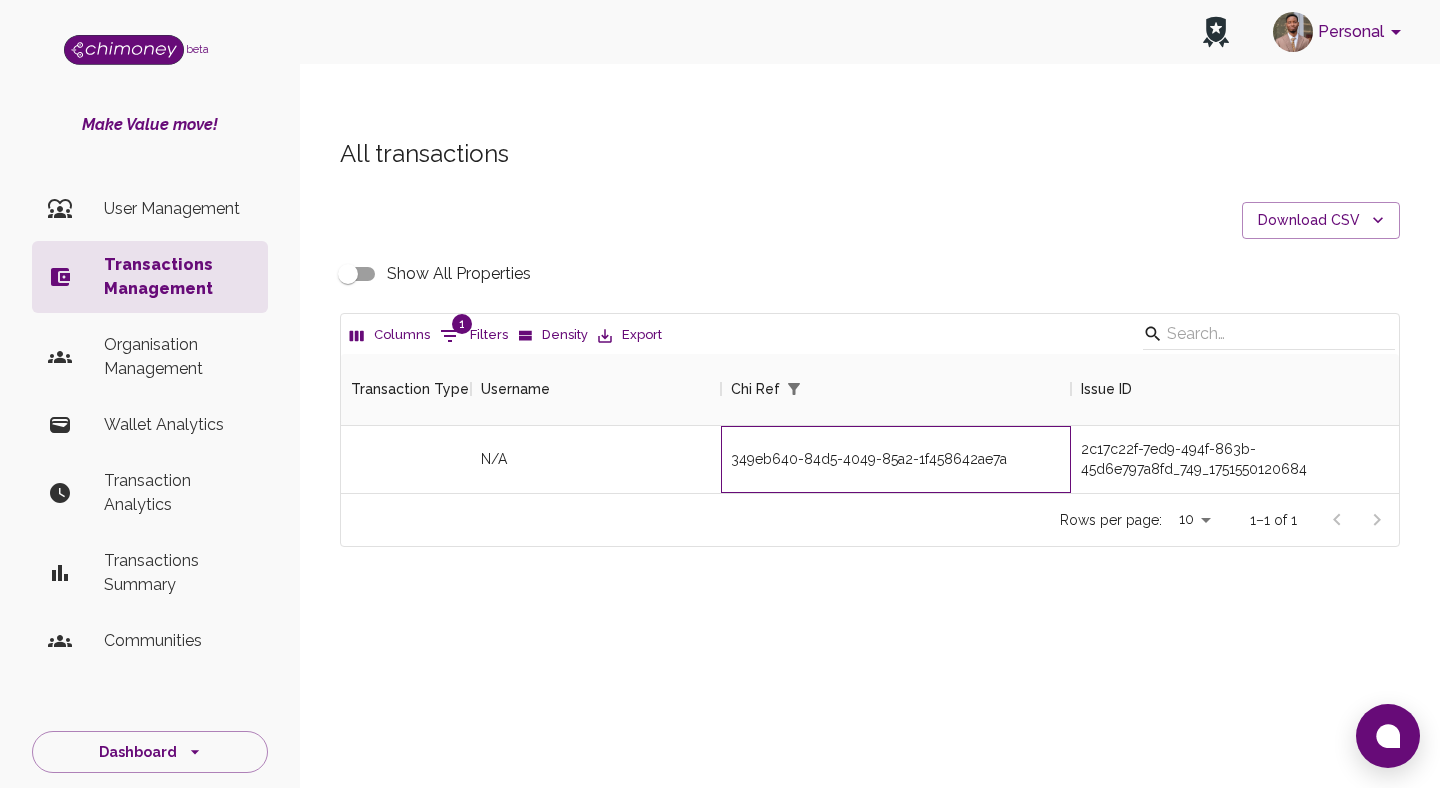click on "349eb640-84d5-4049-85a2-1f458642ae7a" at bounding box center [869, 459] 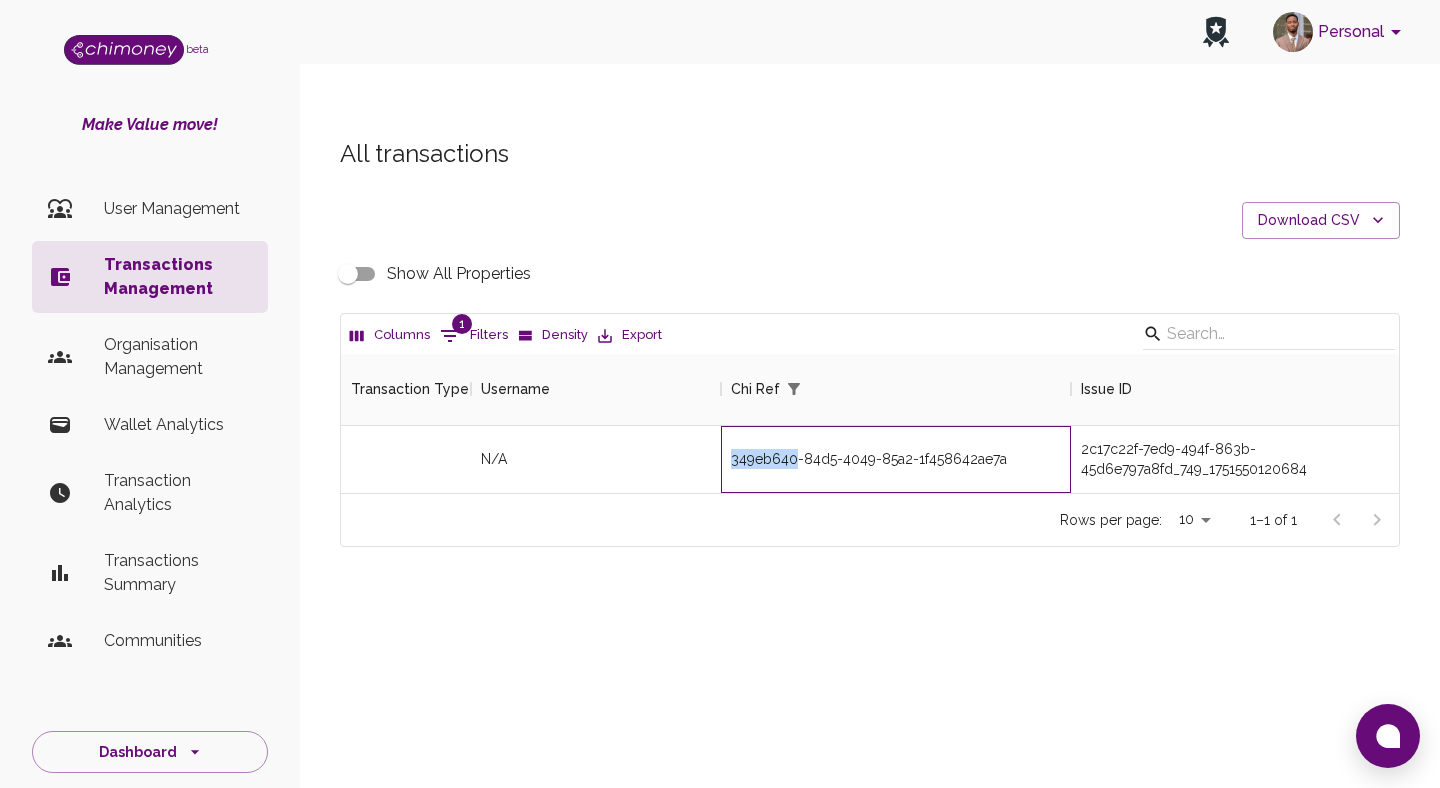 click on "349eb640-84d5-4049-85a2-1f458642ae7a" at bounding box center [869, 459] 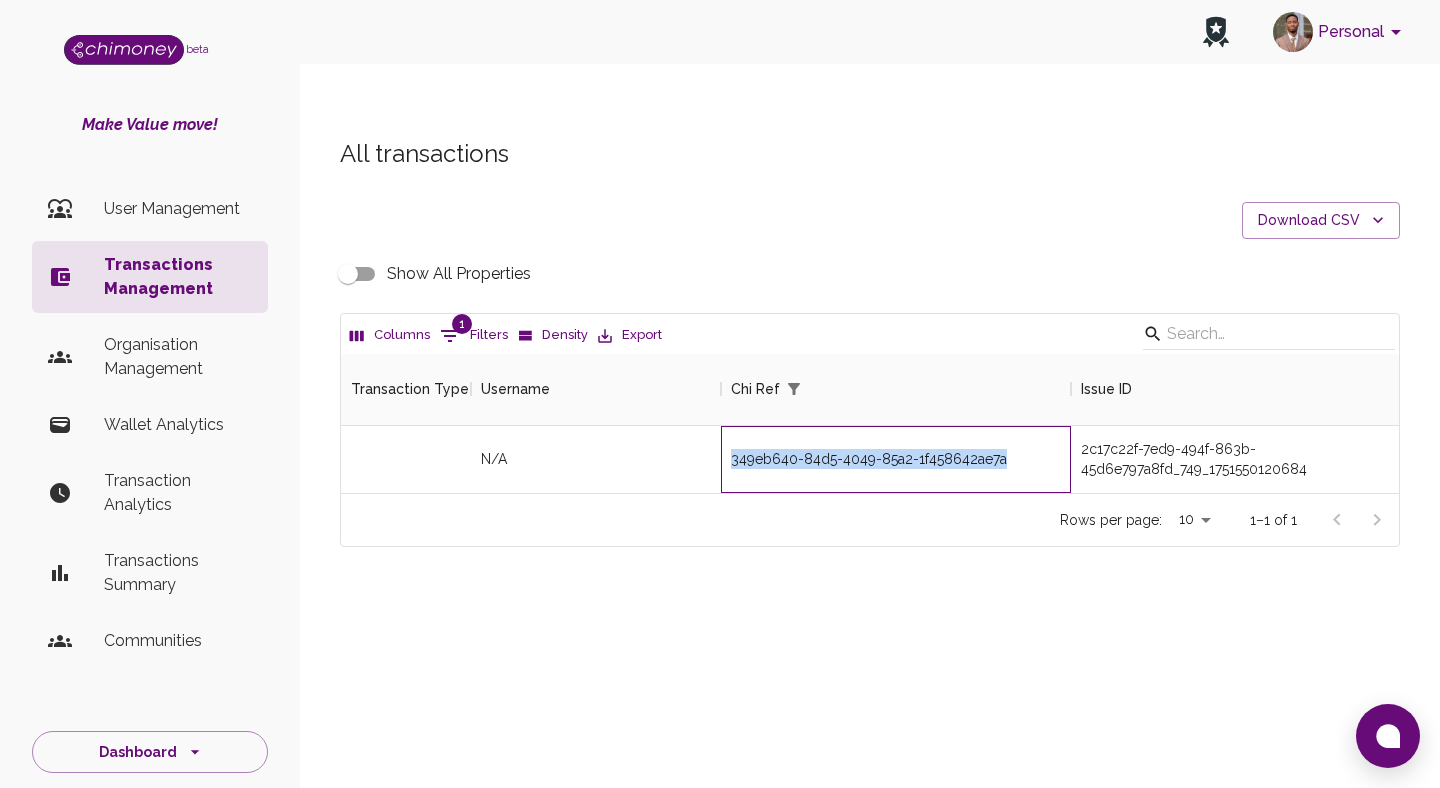 copy on "349eb640-84d5-4049-85a2-1f458642ae7a" 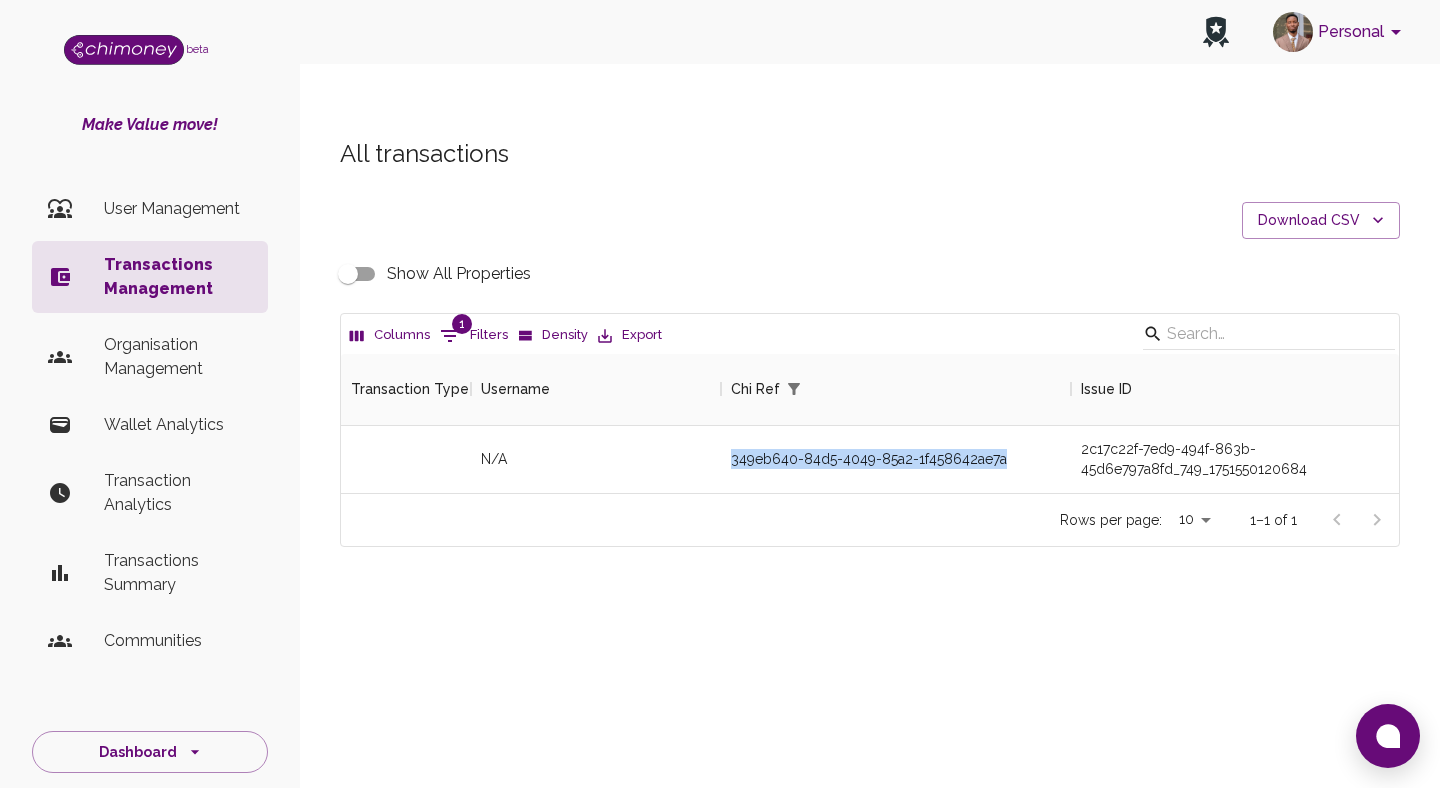 click on "1 Filters" at bounding box center [474, 336] 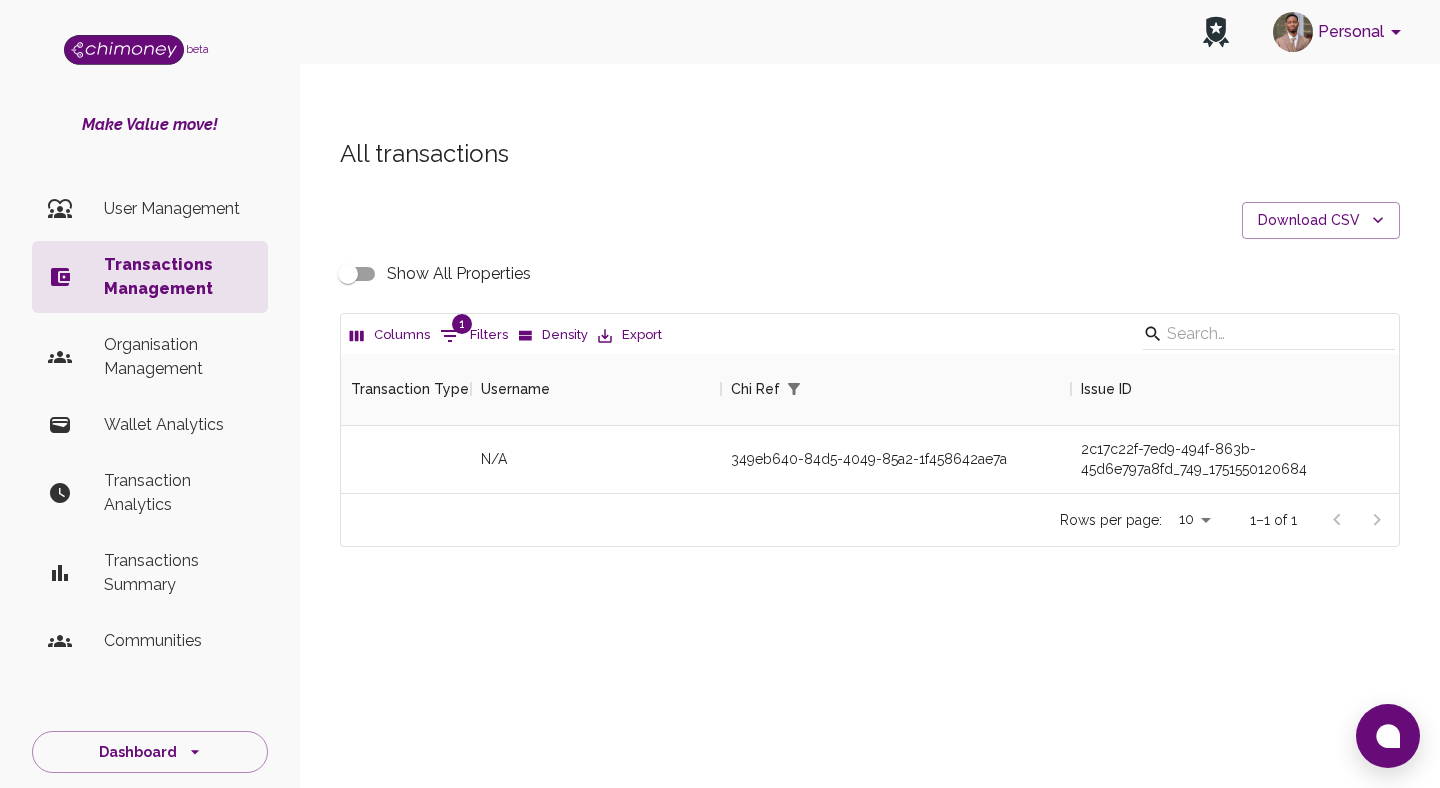 select on "chiRef" 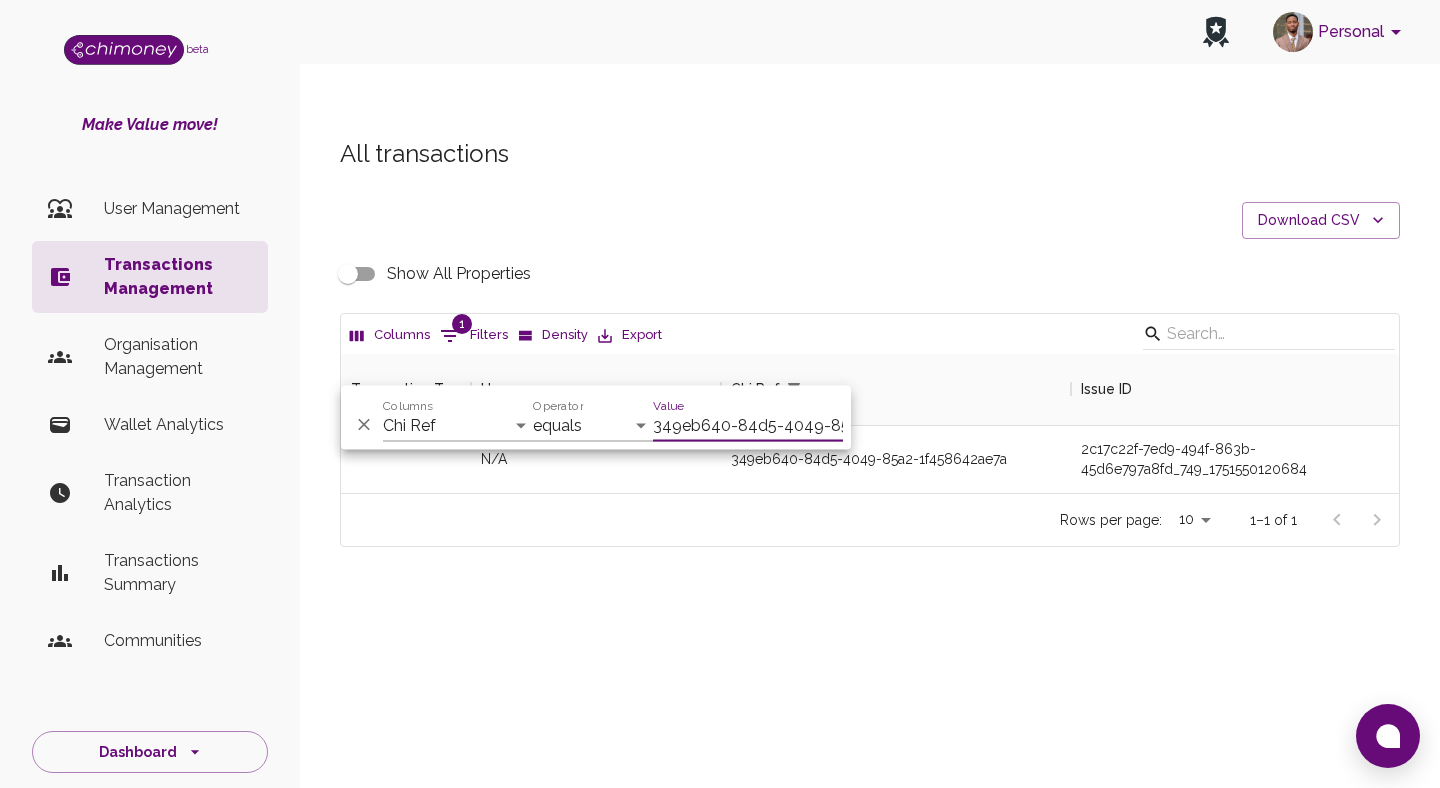 scroll, scrollTop: 0, scrollLeft: 121, axis: horizontal 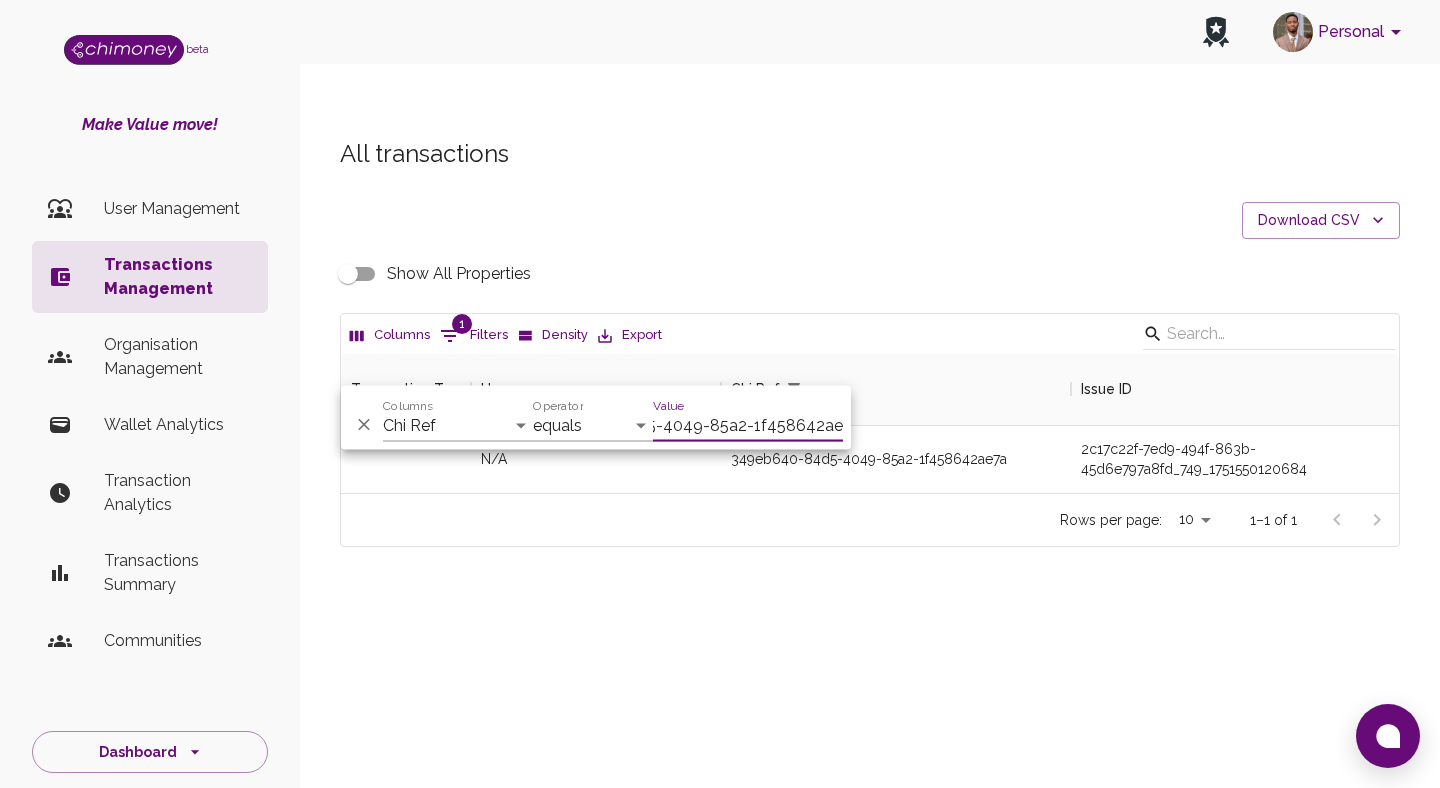 click on "349eb640-84d5-4049-85a2-1f458642ae7a" at bounding box center [748, 426] 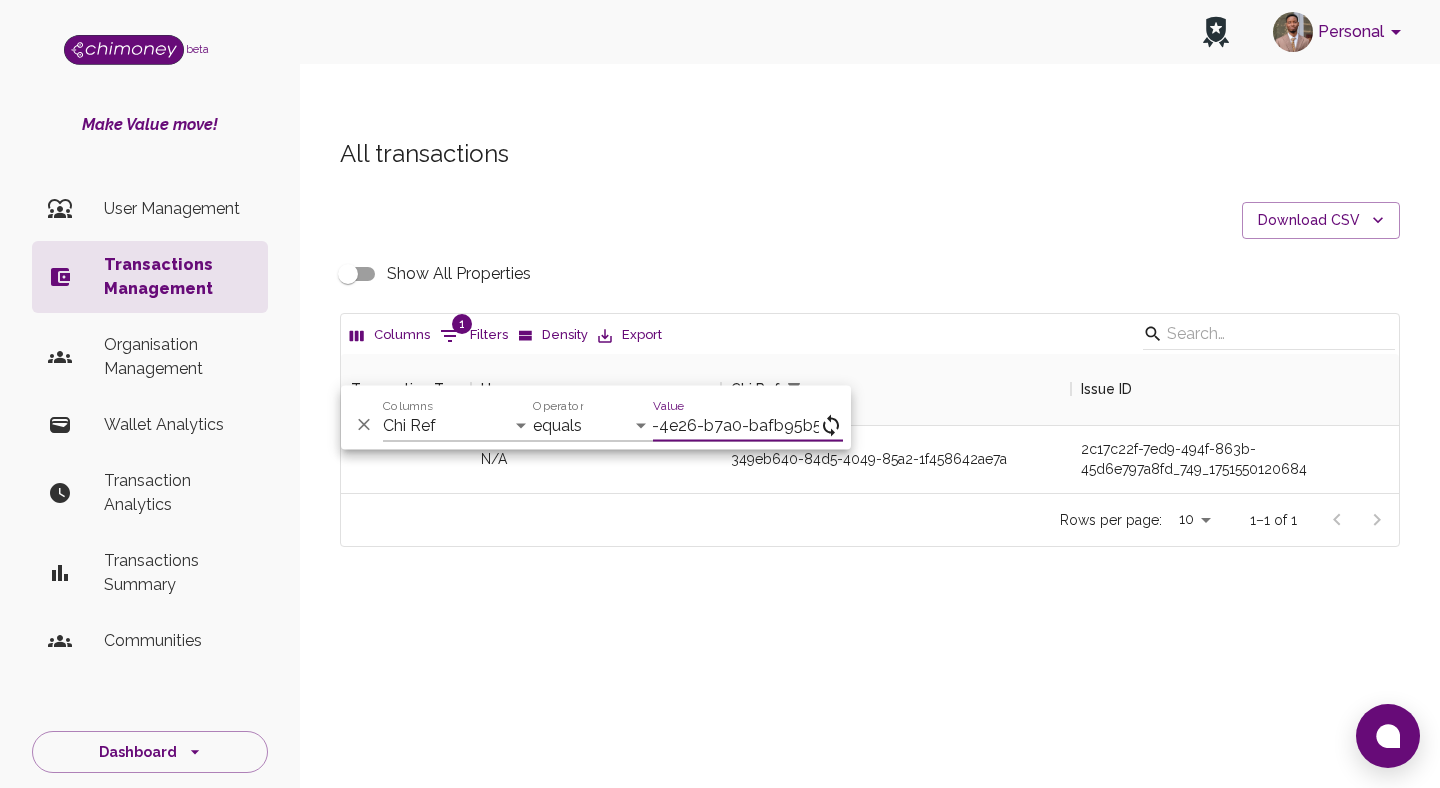 scroll, scrollTop: 0, scrollLeft: 145, axis: horizontal 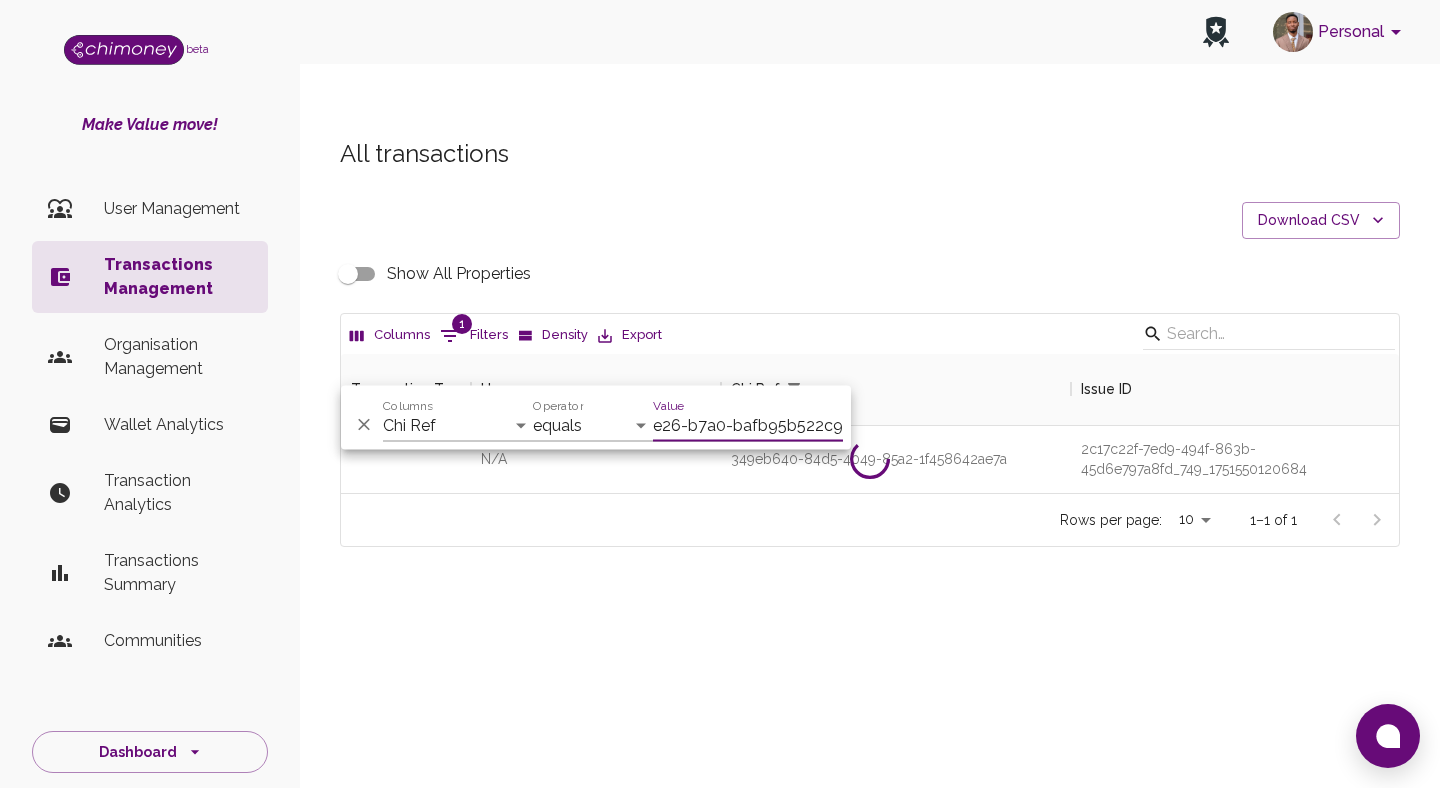 type on "b7cc2024-64c7-4e26-b7a0-bafb95b522c9" 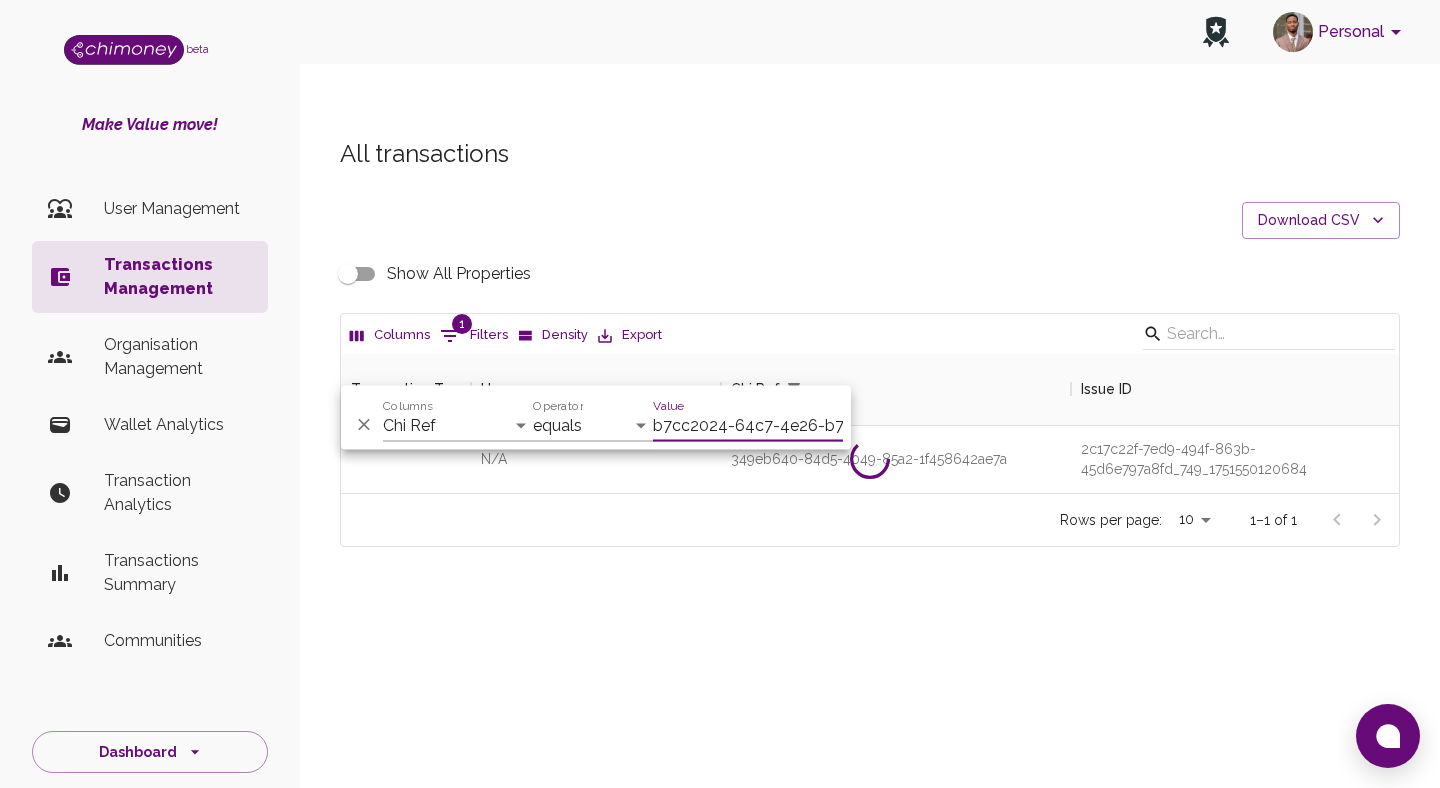 click on "All transactions Download CSV Show All Properties Columns 1 Filters Density Export Transaction Type Username Chi Ref Issue ID Value Currency Fee ($) N/A 349eb640-84d5-4049-85a2-1f458642ae7a 2c17c22f-7ed9-494f-863b-45d6e797a8fd_749_1751550120684 7.00 USD (🇺🇸) 1 Rows per page: 10 10 1–1 of 1" at bounding box center (870, 376) 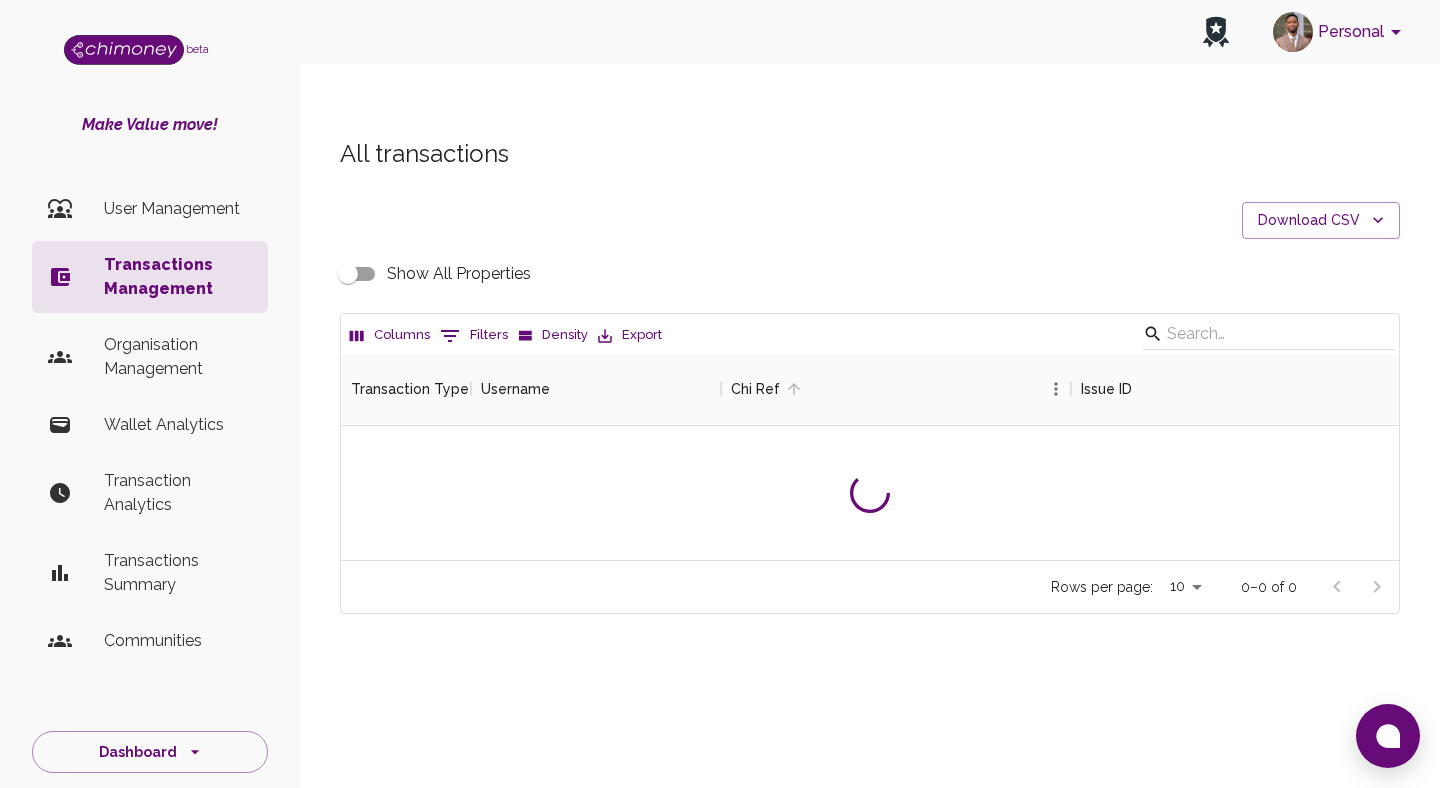scroll, scrollTop: 1, scrollLeft: 1, axis: both 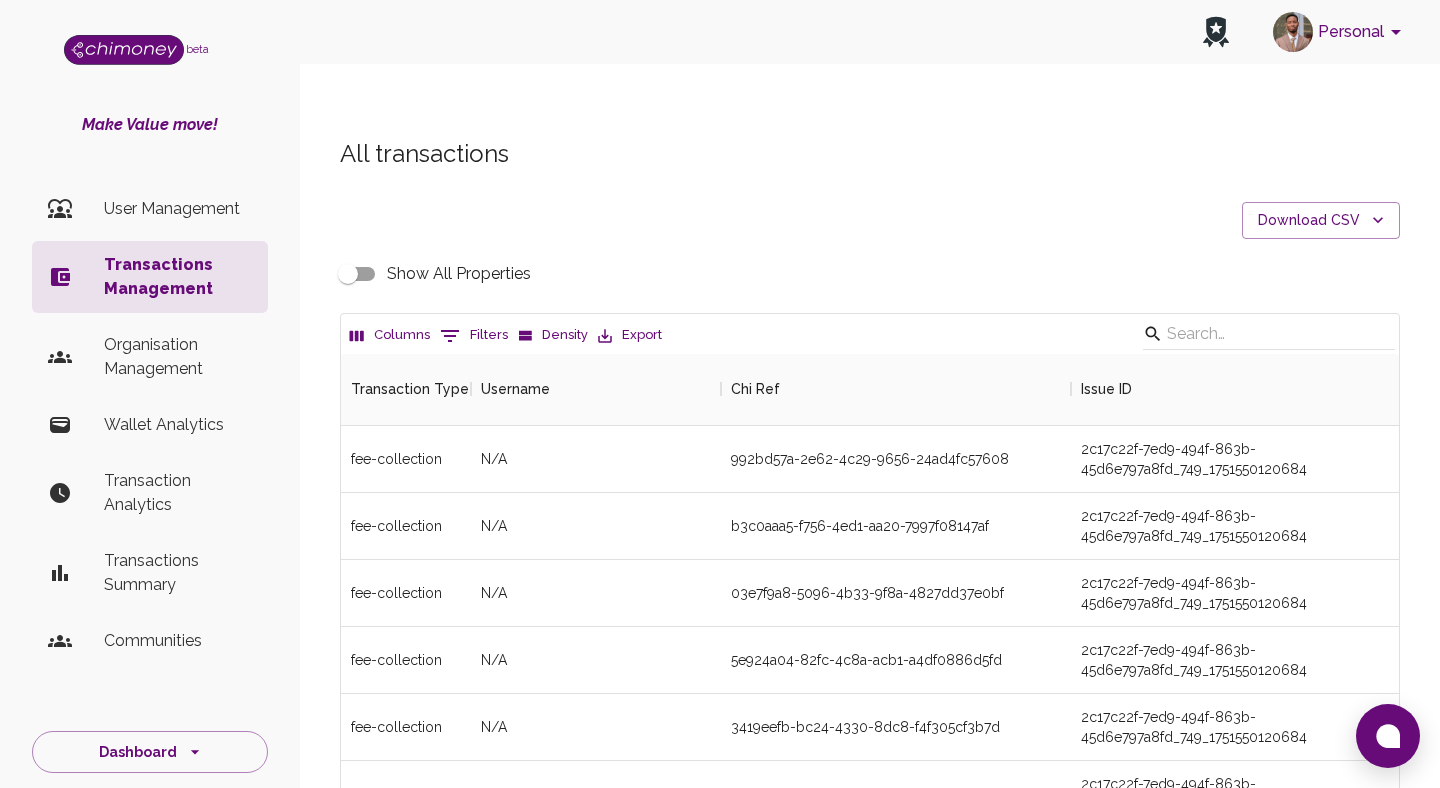 click 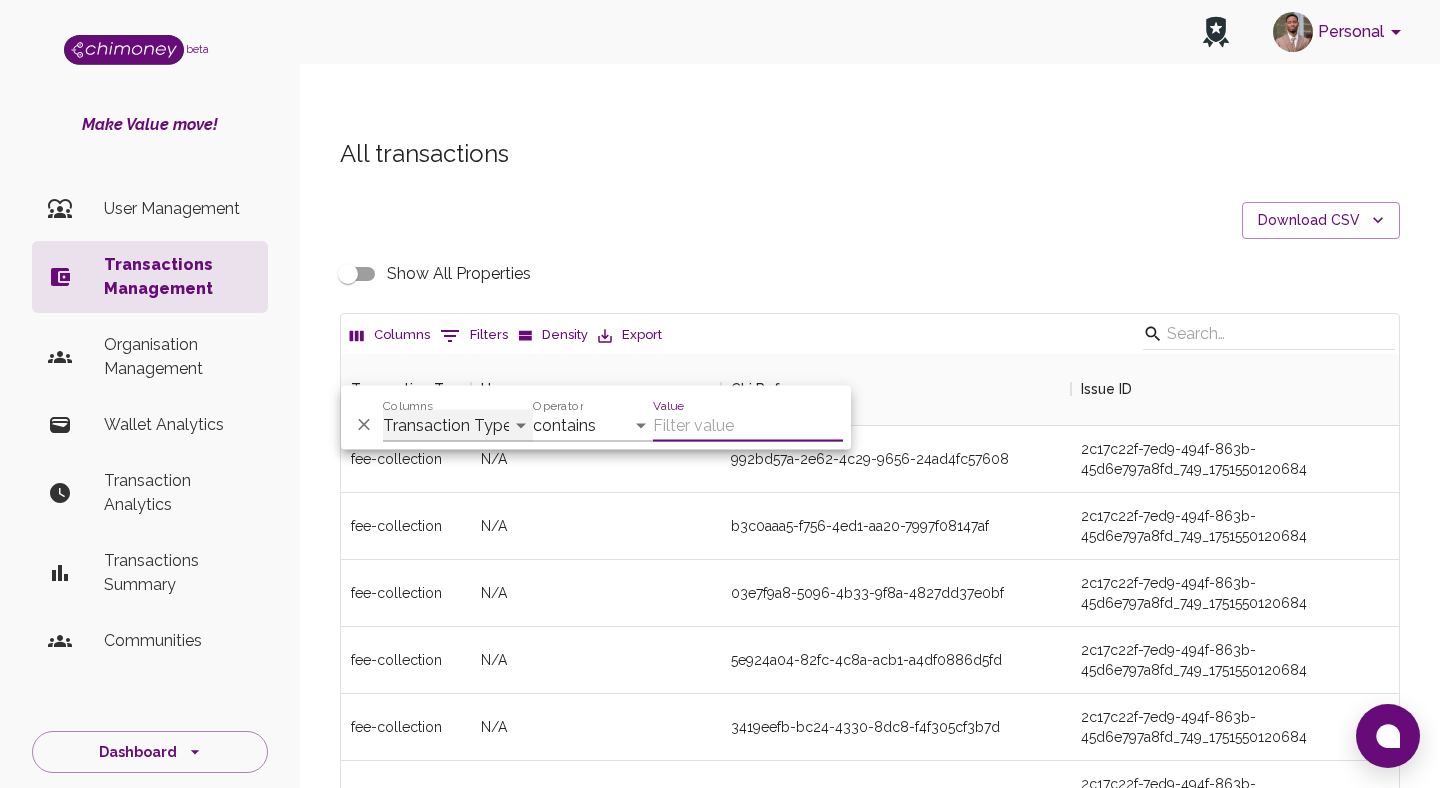 click on "Transaction Type Username Chi Ref Issue ID Value Amount Currency Fee ($) FX Rate Initiator Reciever Status Delivery Status Transaction Date Transaction payment Method Order Number - Corpay Actions" at bounding box center [458, 426] 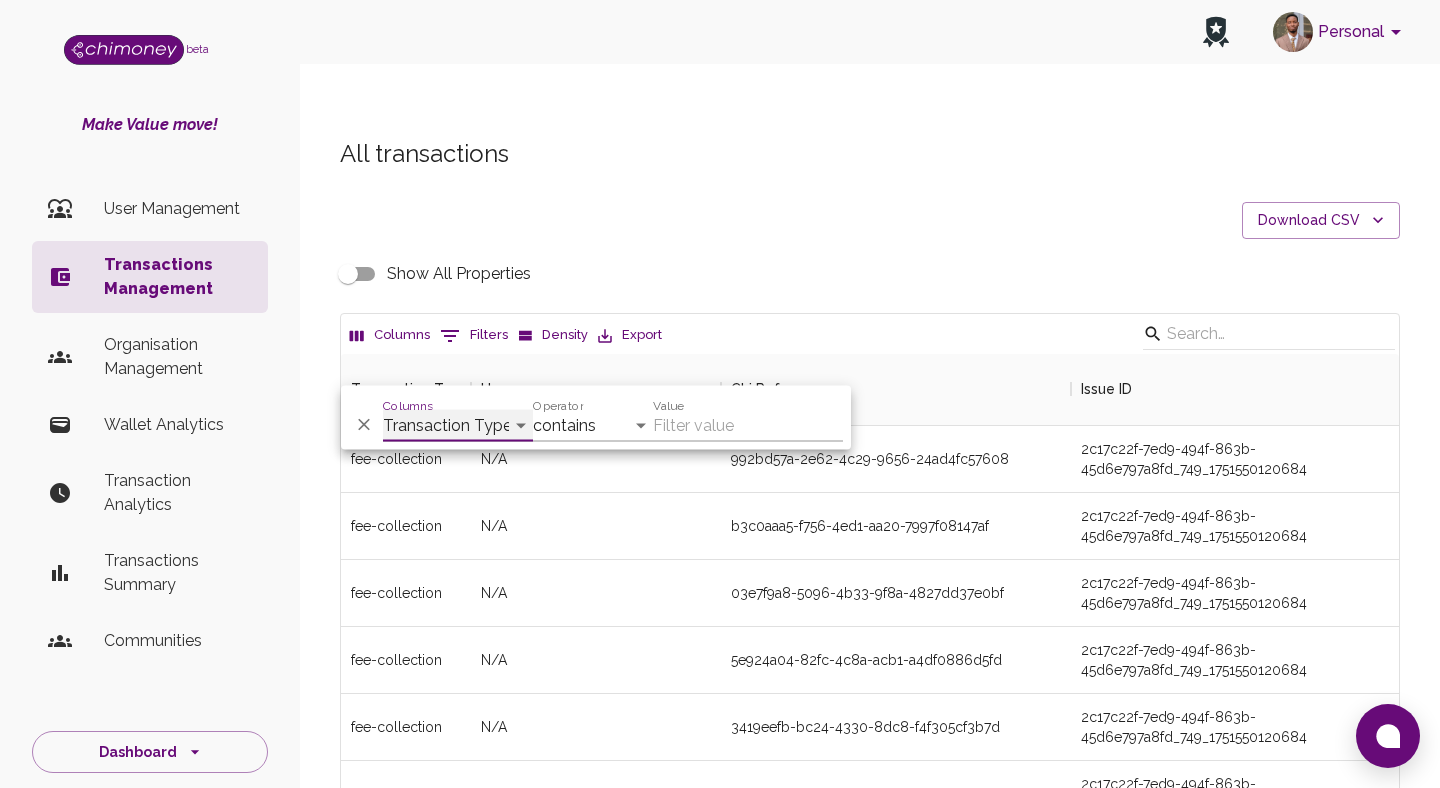 select on "chiRef" 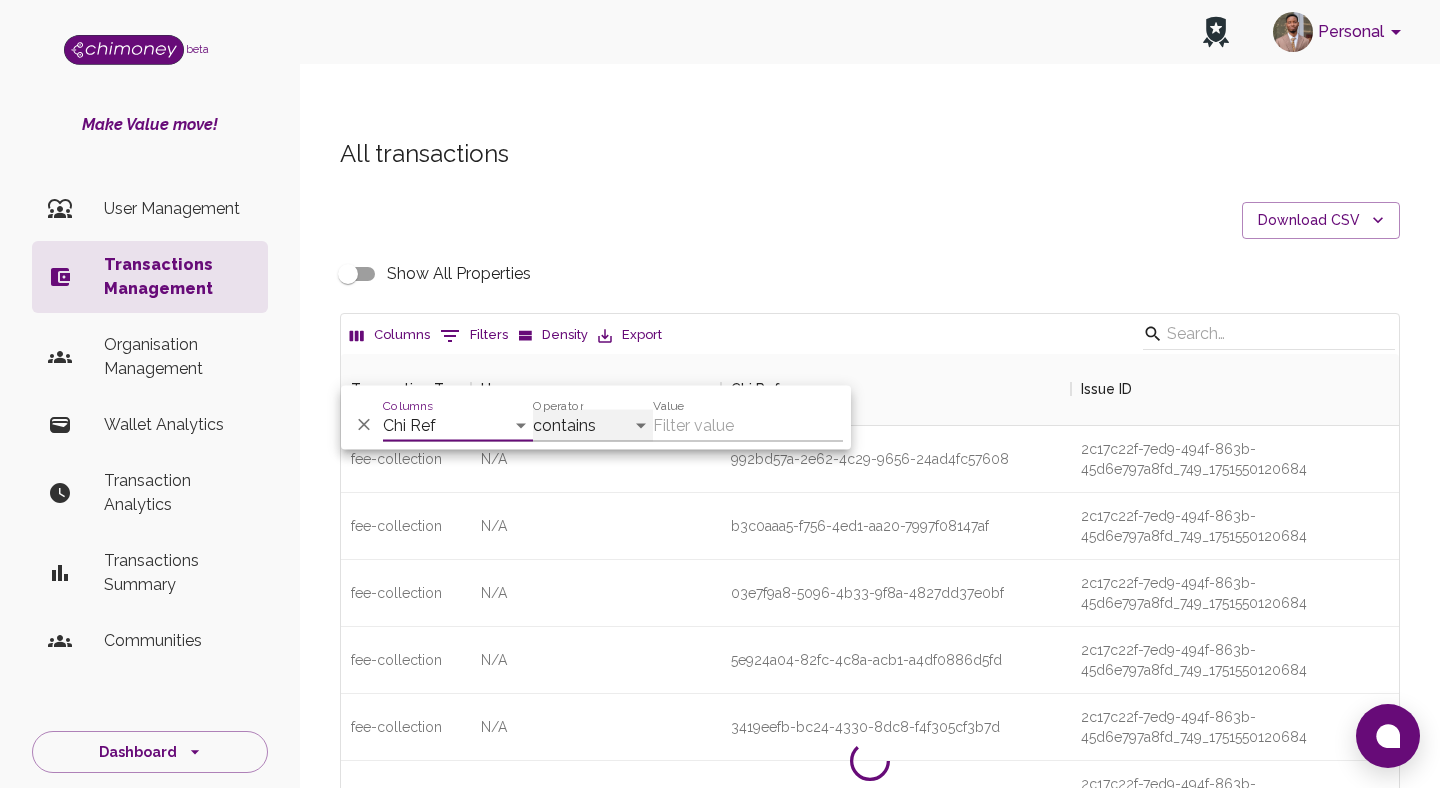 click on "contains equals starts with ends with is empty is not empty is any of" at bounding box center (593, 426) 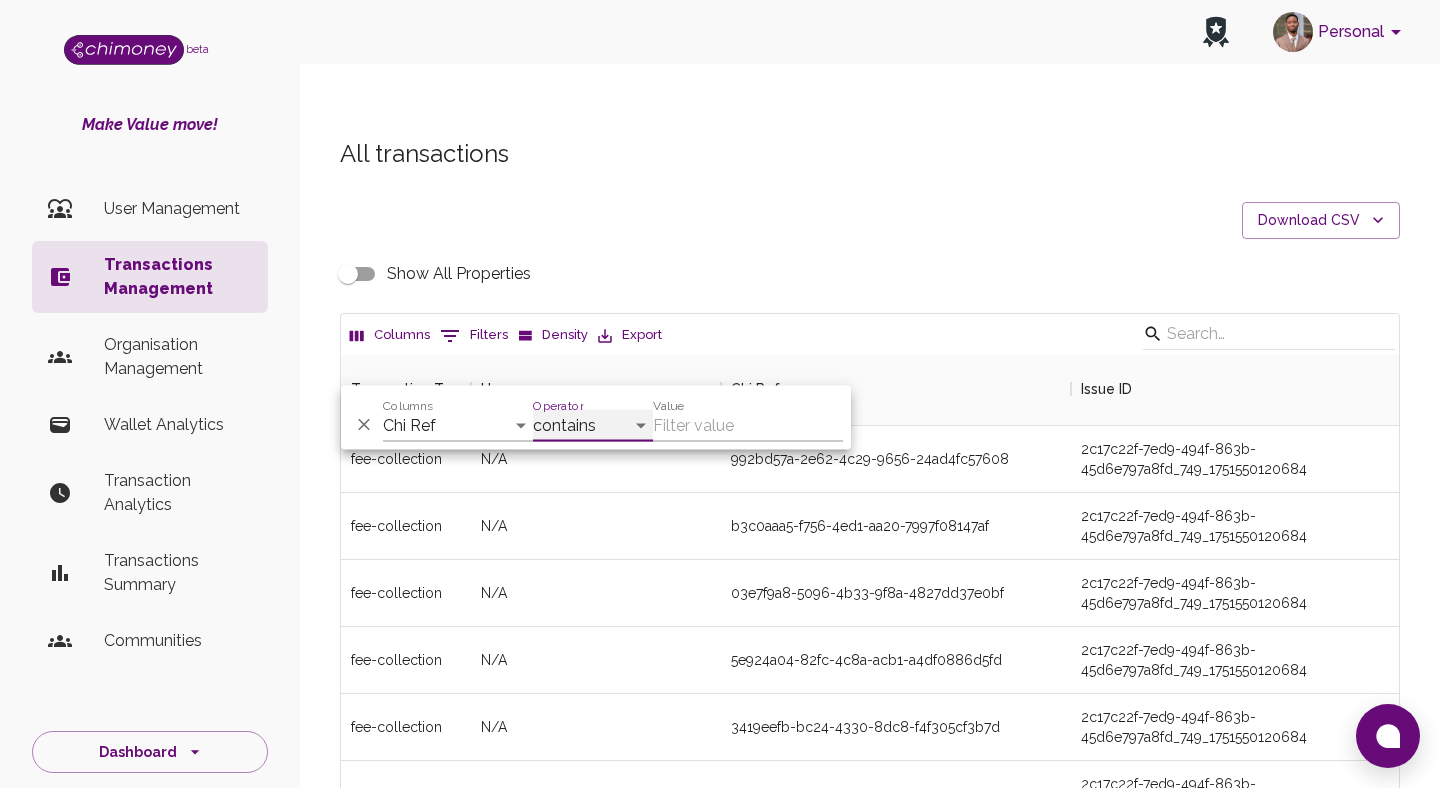 select on "equals" 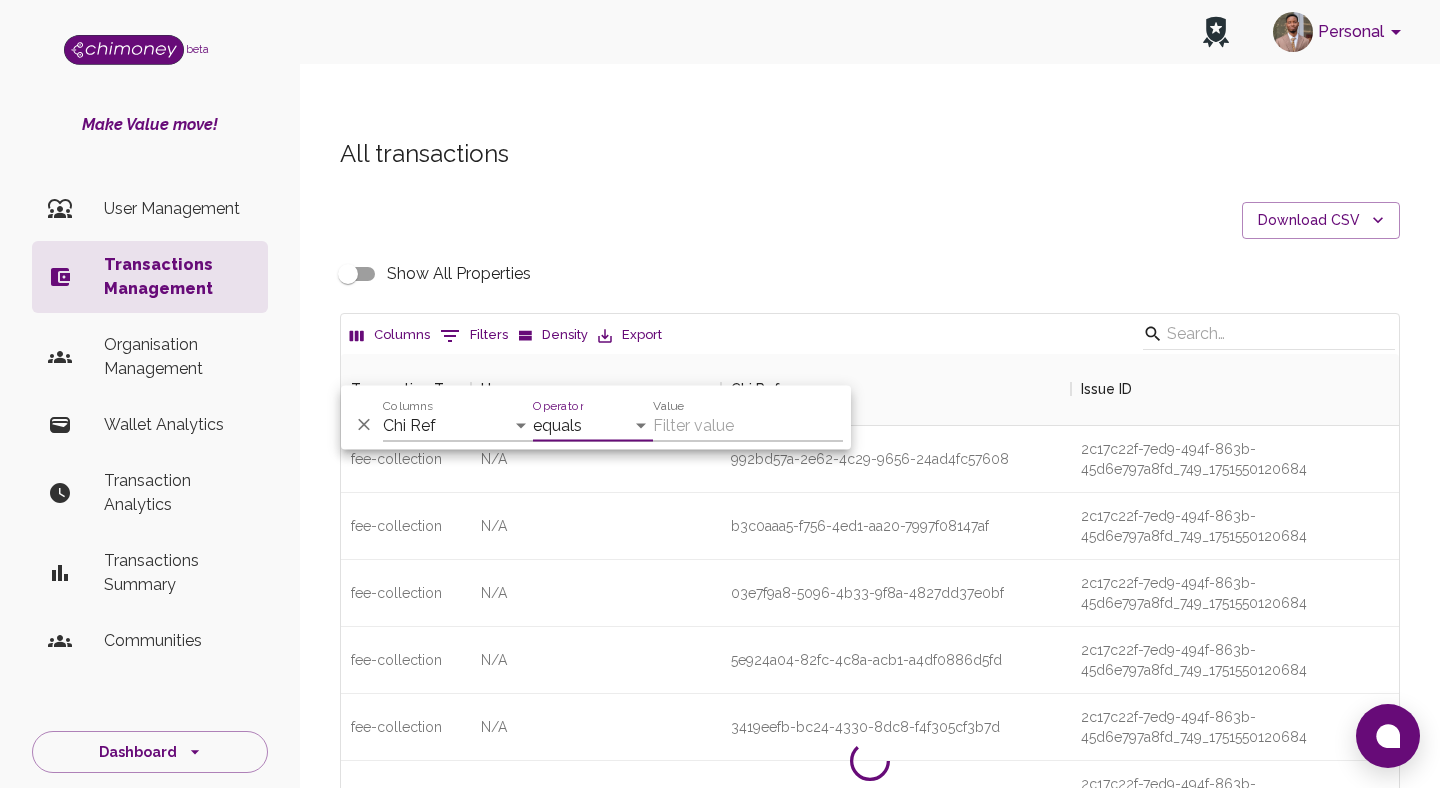 click on "Value" at bounding box center (748, 426) 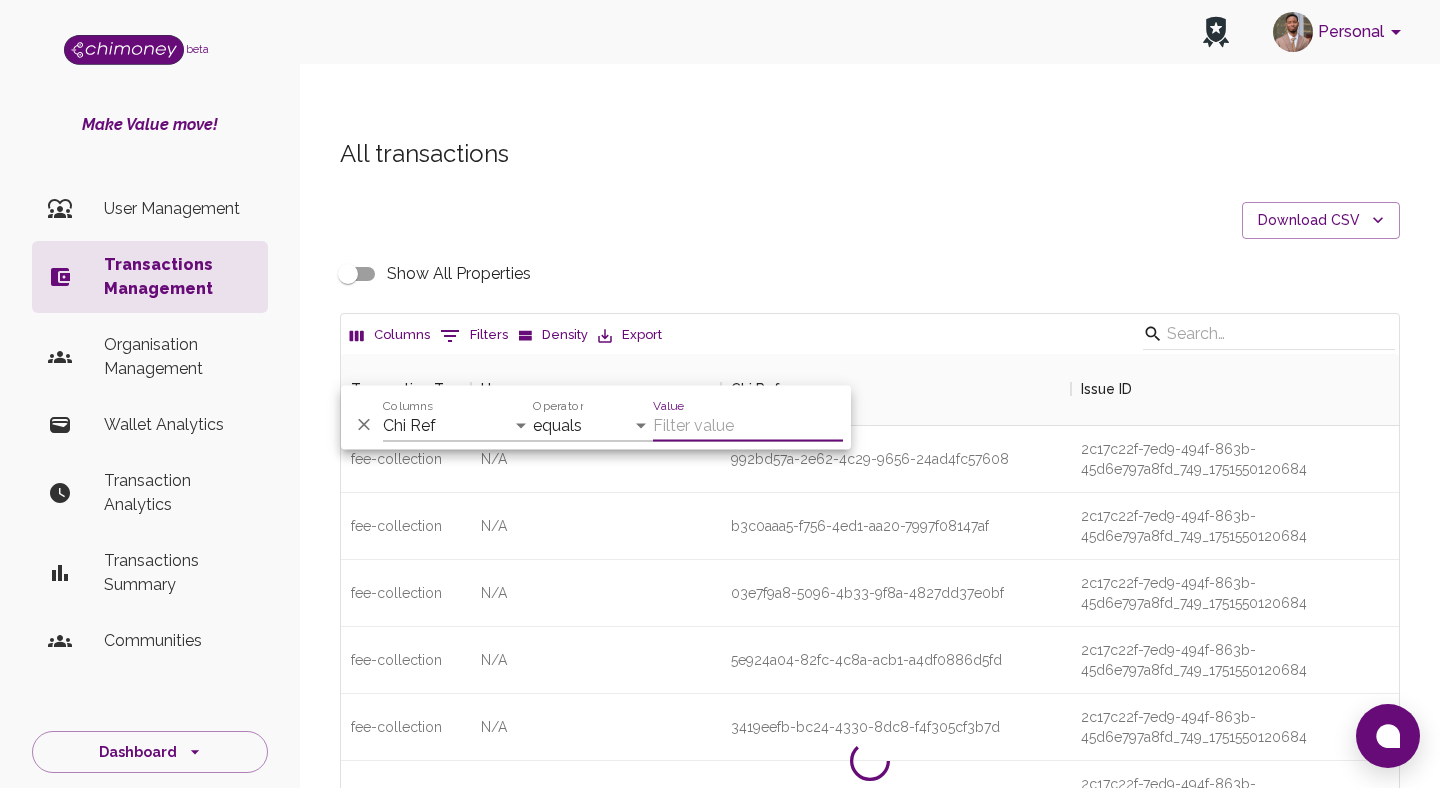 paste on "b7cc2024-64c7-4e26-b7a0-bafb95b522c9" 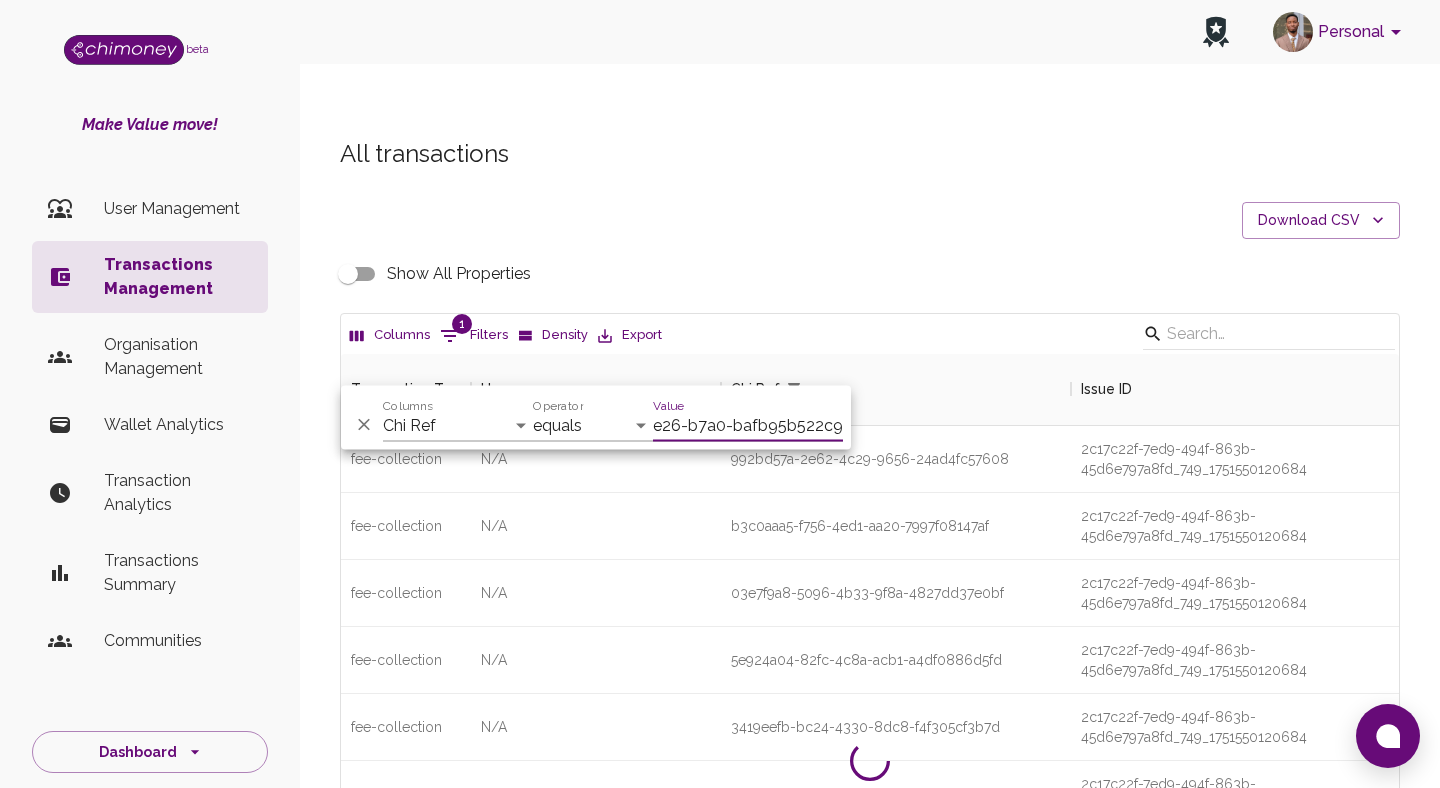 scroll, scrollTop: 0, scrollLeft: 121, axis: horizontal 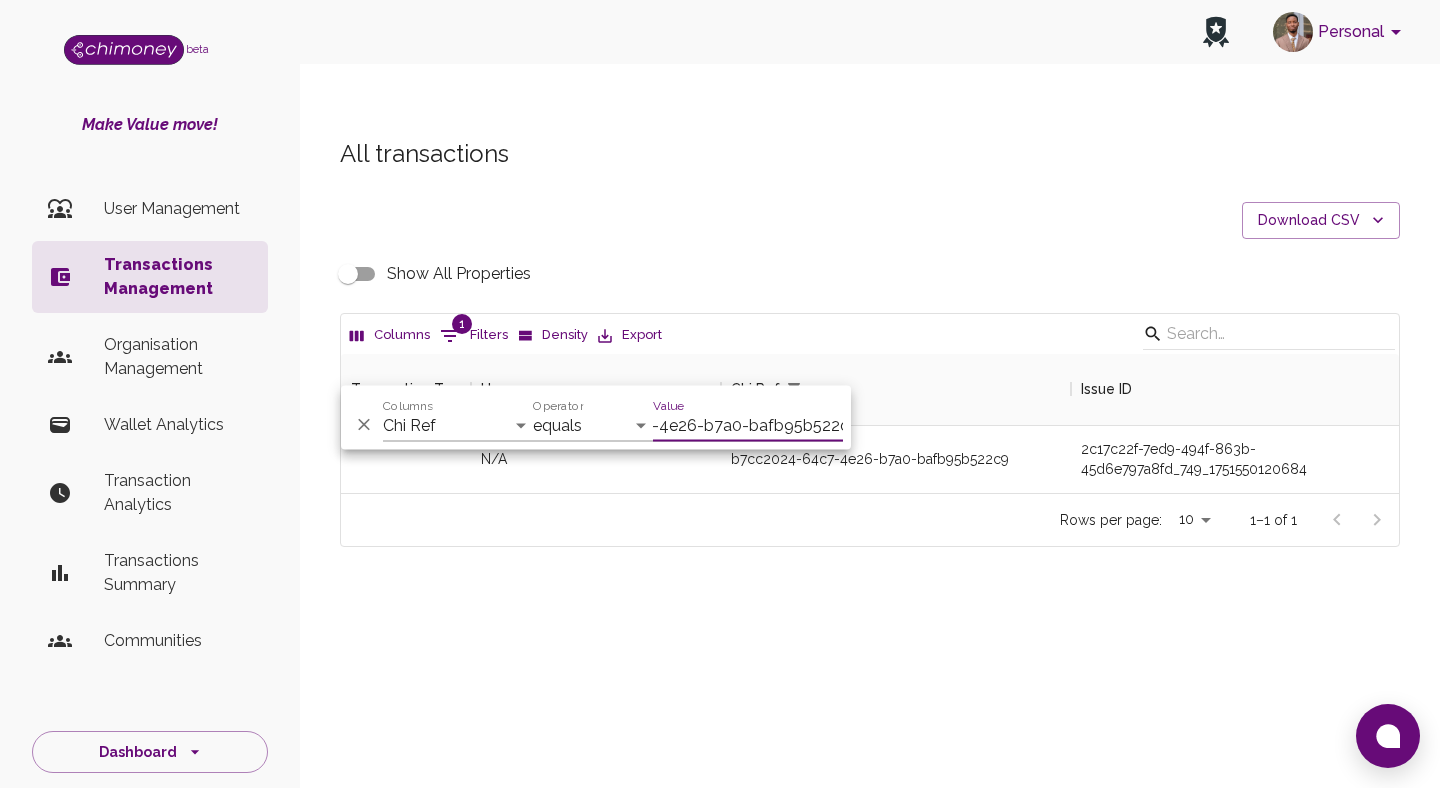 type on "b7cc2024-64c7-4e26-b7a0-bafb95b522c9" 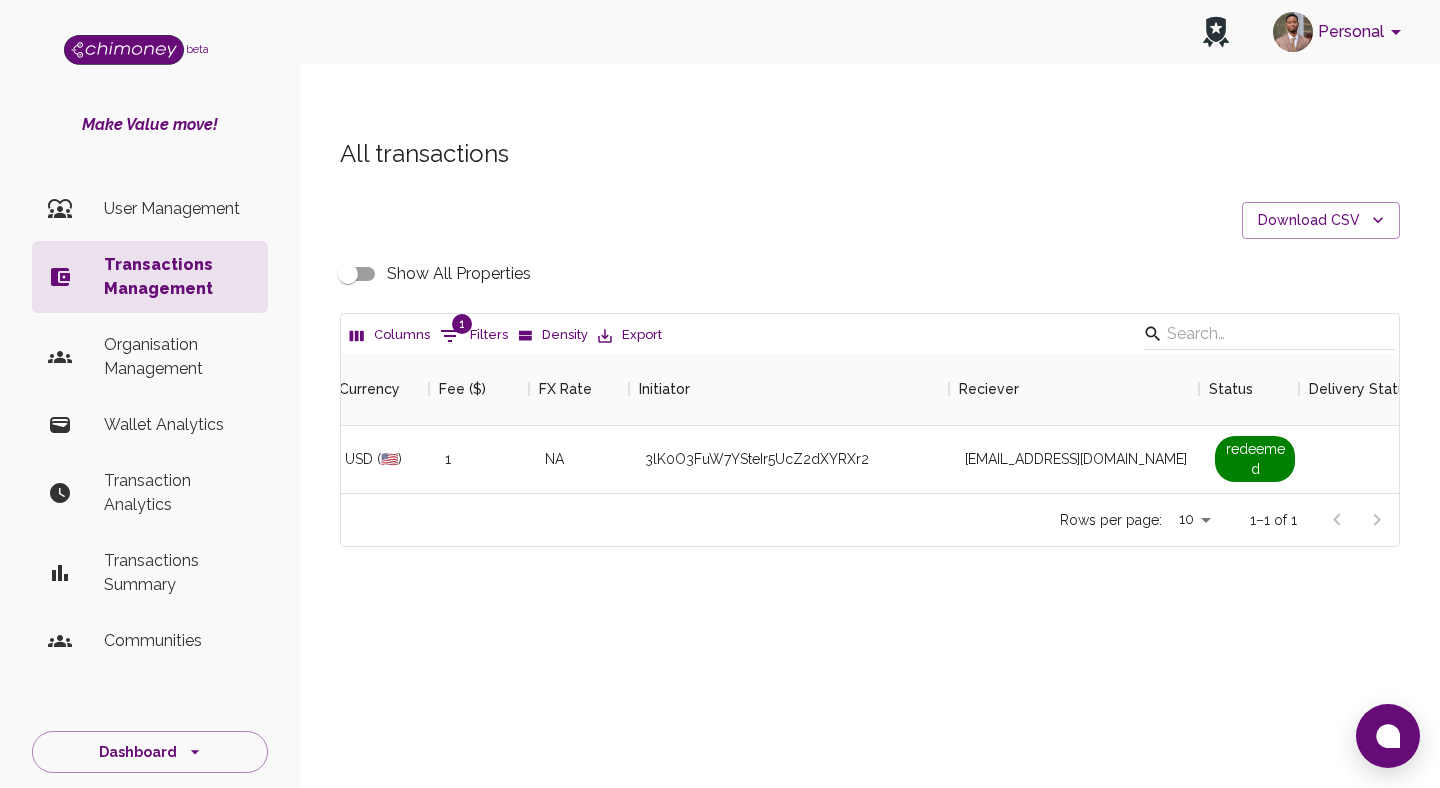 scroll, scrollTop: 0, scrollLeft: 1266, axis: horizontal 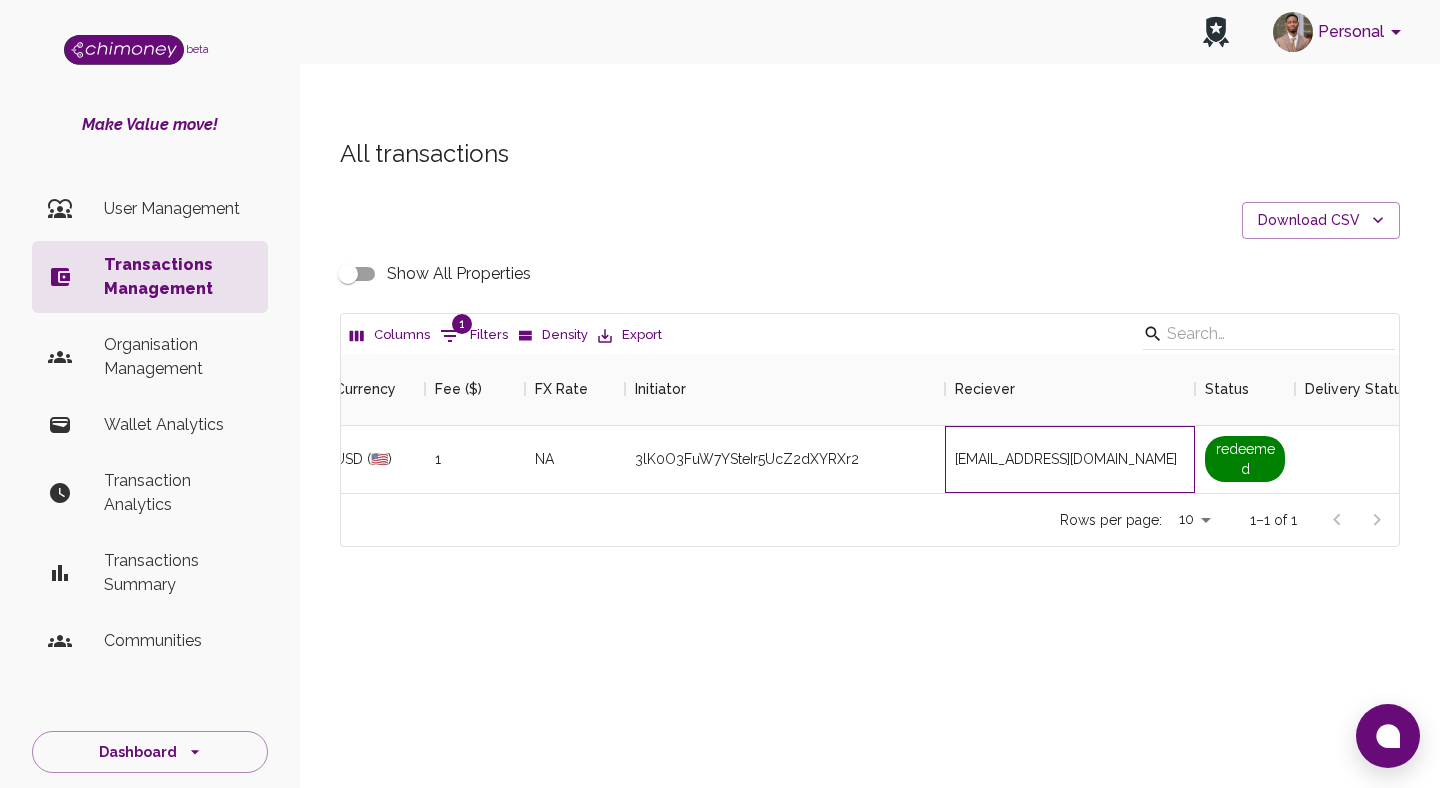 click on "mionkijoy@gmail.com" at bounding box center (1066, 459) 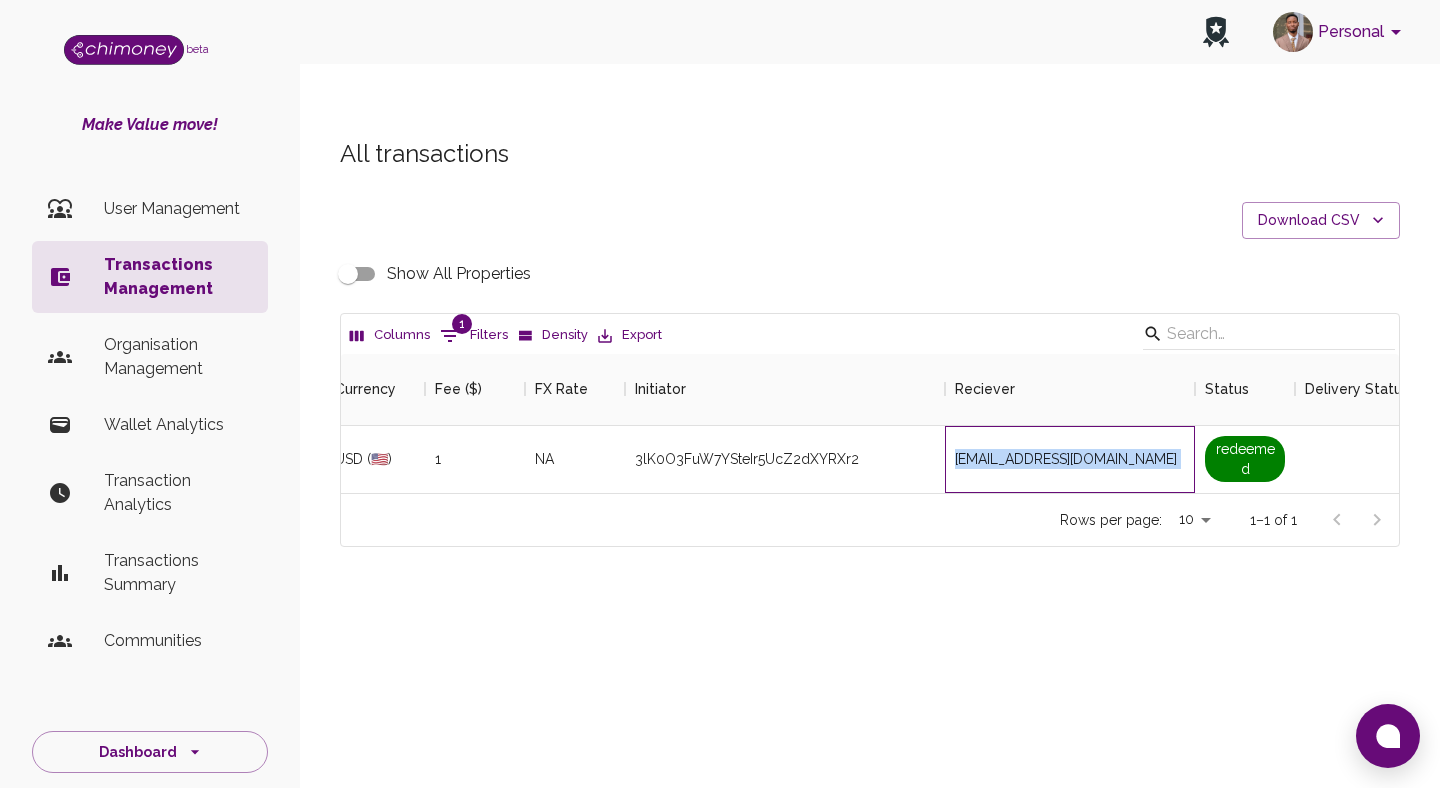 click on "mionkijoy@gmail.com" at bounding box center [1066, 459] 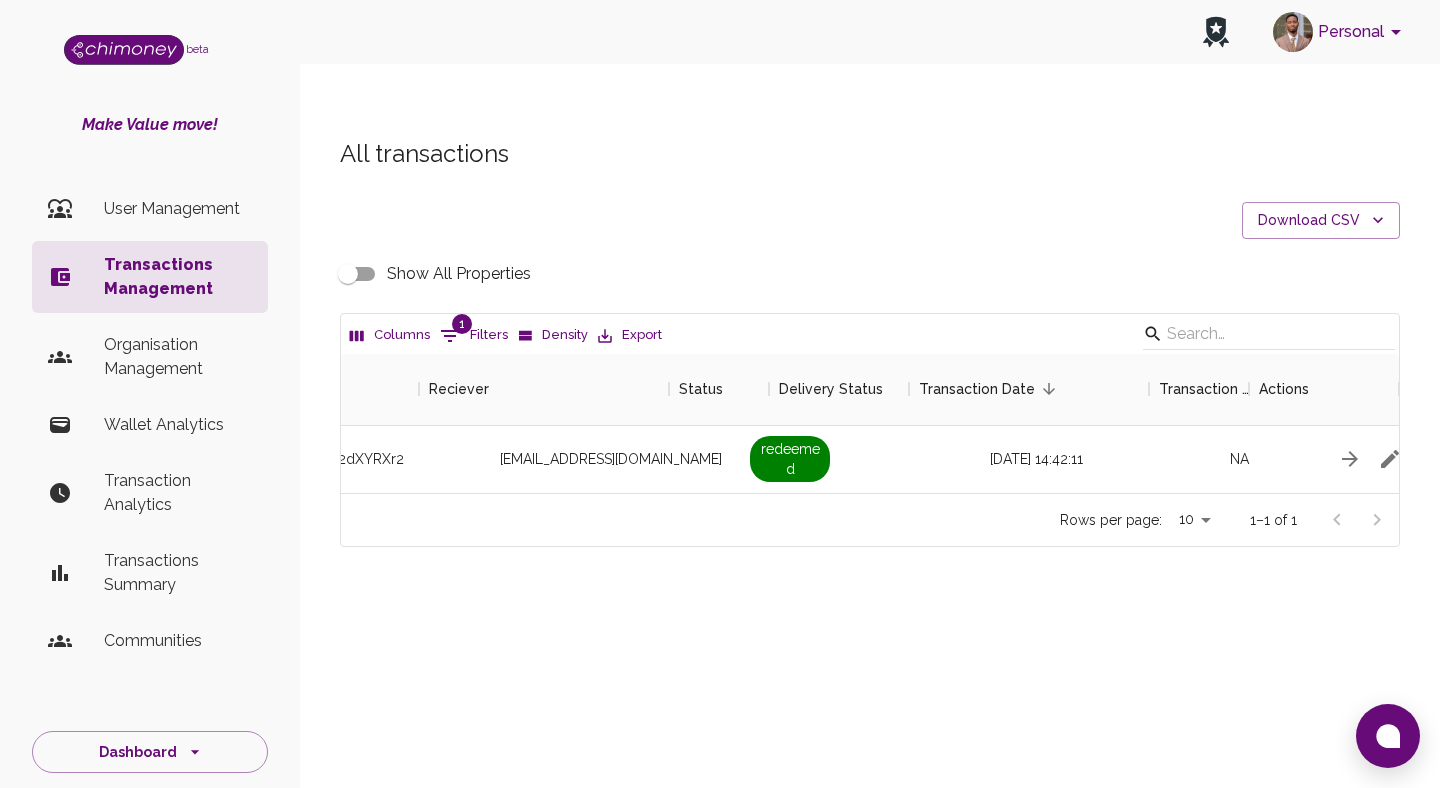 scroll, scrollTop: 0, scrollLeft: 1792, axis: horizontal 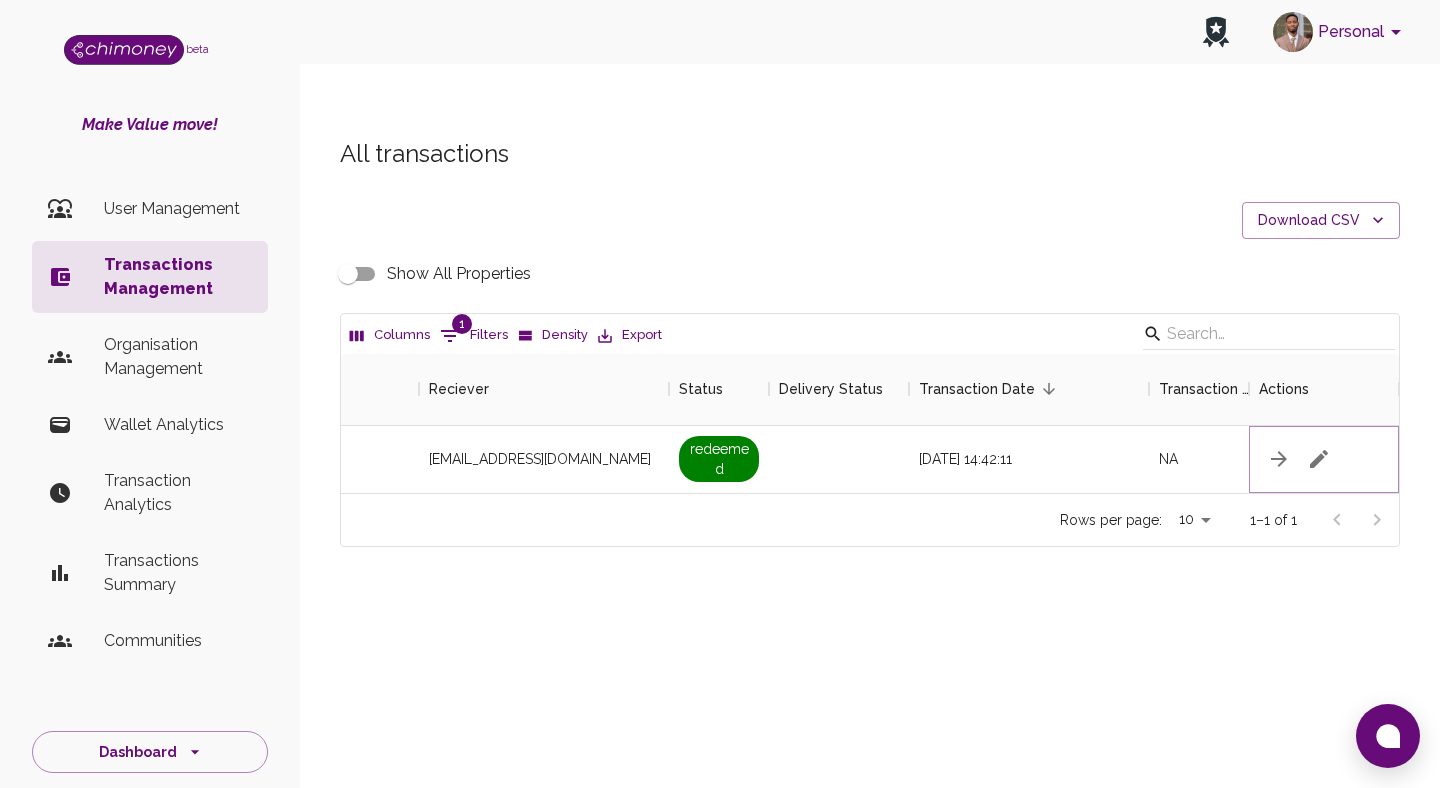 click 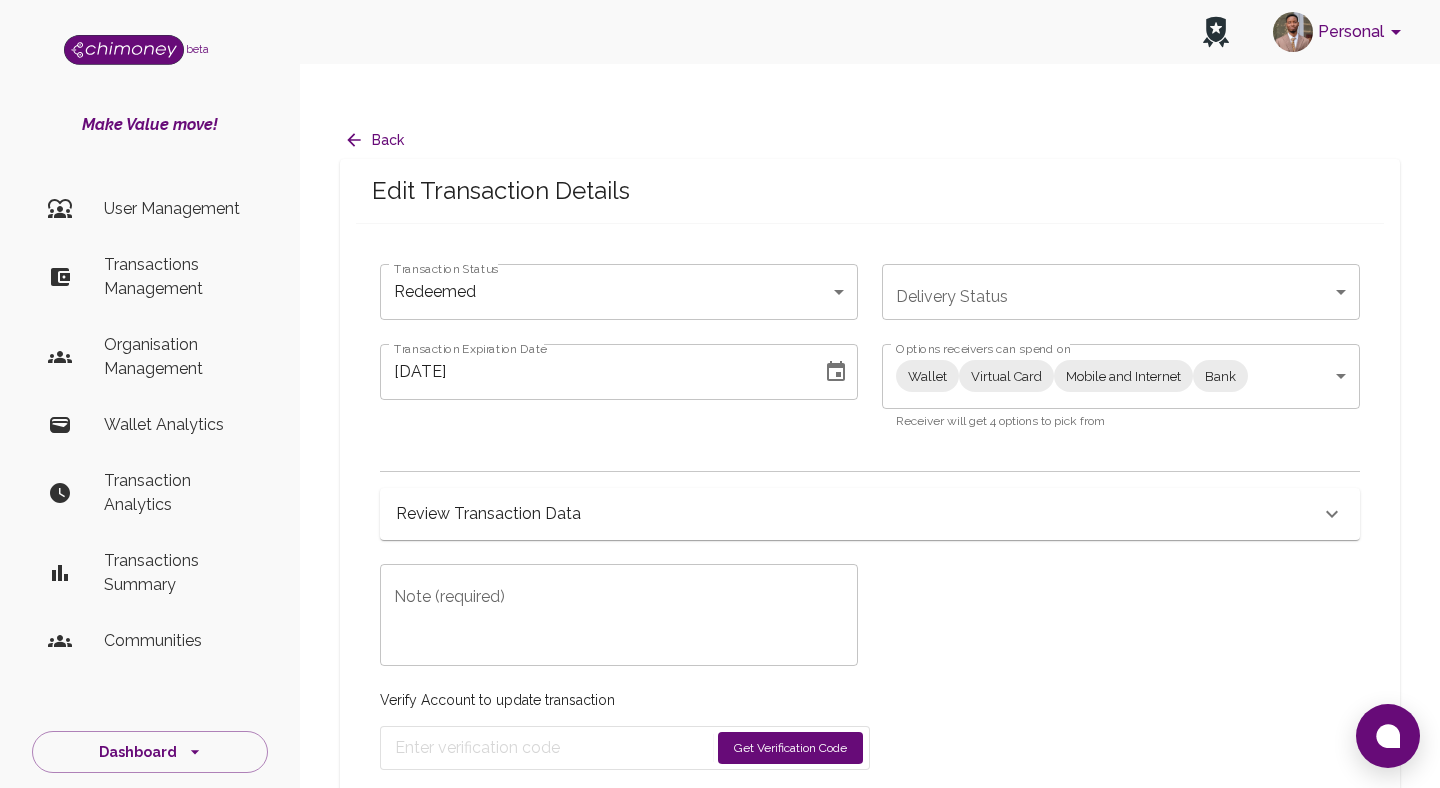 click on "Personal   beta Make Value move! User Management Transactions Management Organisation Management Wallet Analytics Transaction Analytics Transactions Summary Communities Dashboard ©  2025  Chi Technologies Inc. Back Edit Transaction Details Transaction Status Redeemed redeemed Transaction Status Delivery Status ​ Delivery Status Transaction Expiration Date 07/03/2025 Transaction Expiration Date Options receivers can spend on Wallet Virtual Card Mobile and Internet Bank Wallet,Virtual Card,Mobile and Internet,Bank Options receivers can spend on Receiver will get 4 options to pick from Review Transaction Data Transaction Information ChiRef b7cc2024-64c7-4e26-b7a0-bafb95b522c9 Amount (USD) 7.00 Currency USD Fee (USD) 1 Transaction Type Transaction Status redeemed Delivery Status Transaction Date July 3, 2025 at 2:42 PM Reciever mionkijoy@gmail.com Raw Redeem Data {}   Transaction Metadata Transaction Update Log Full Transaction Data Note (required) x Note (required) Verify Account to update transaction     ©" at bounding box center [720, 414] 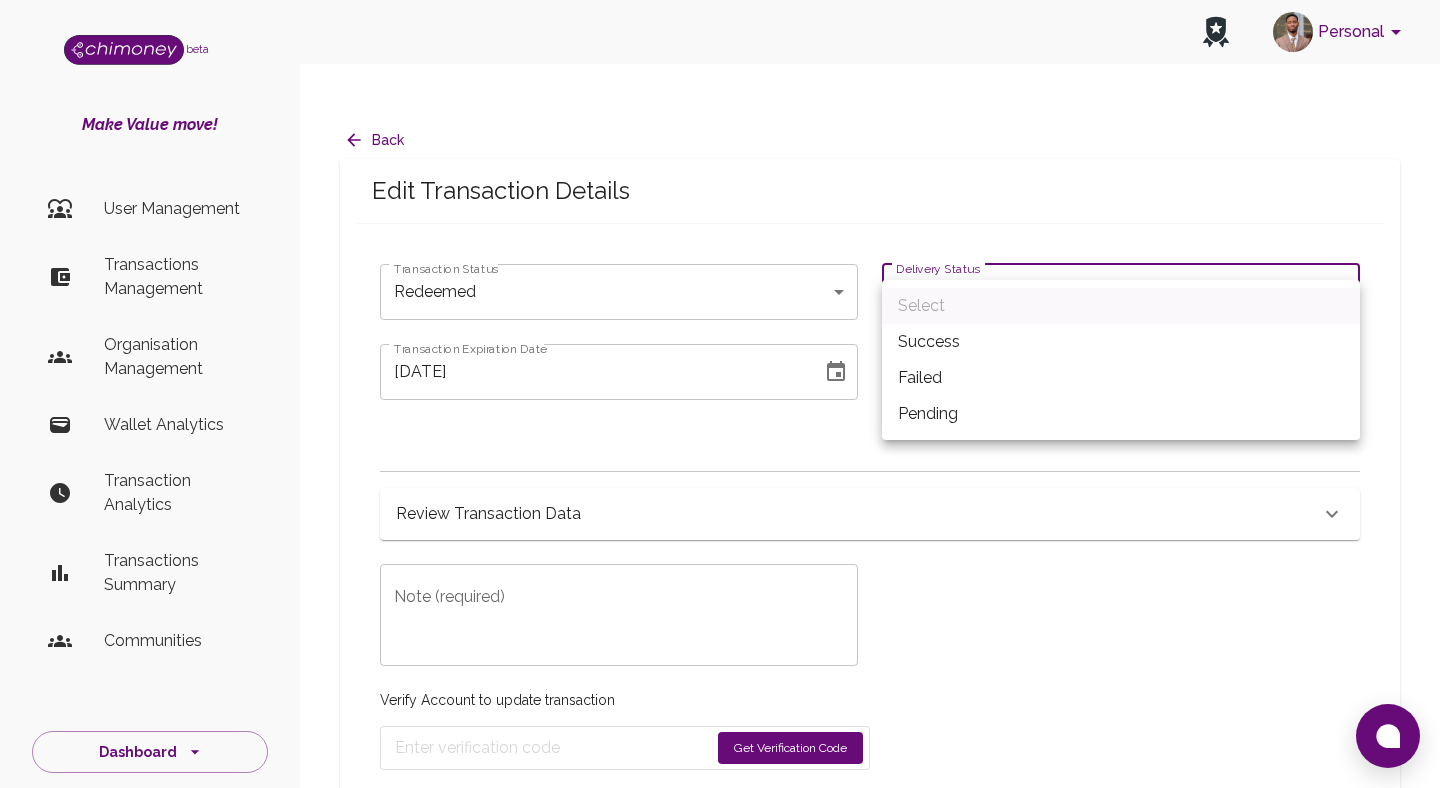 click at bounding box center [720, 394] 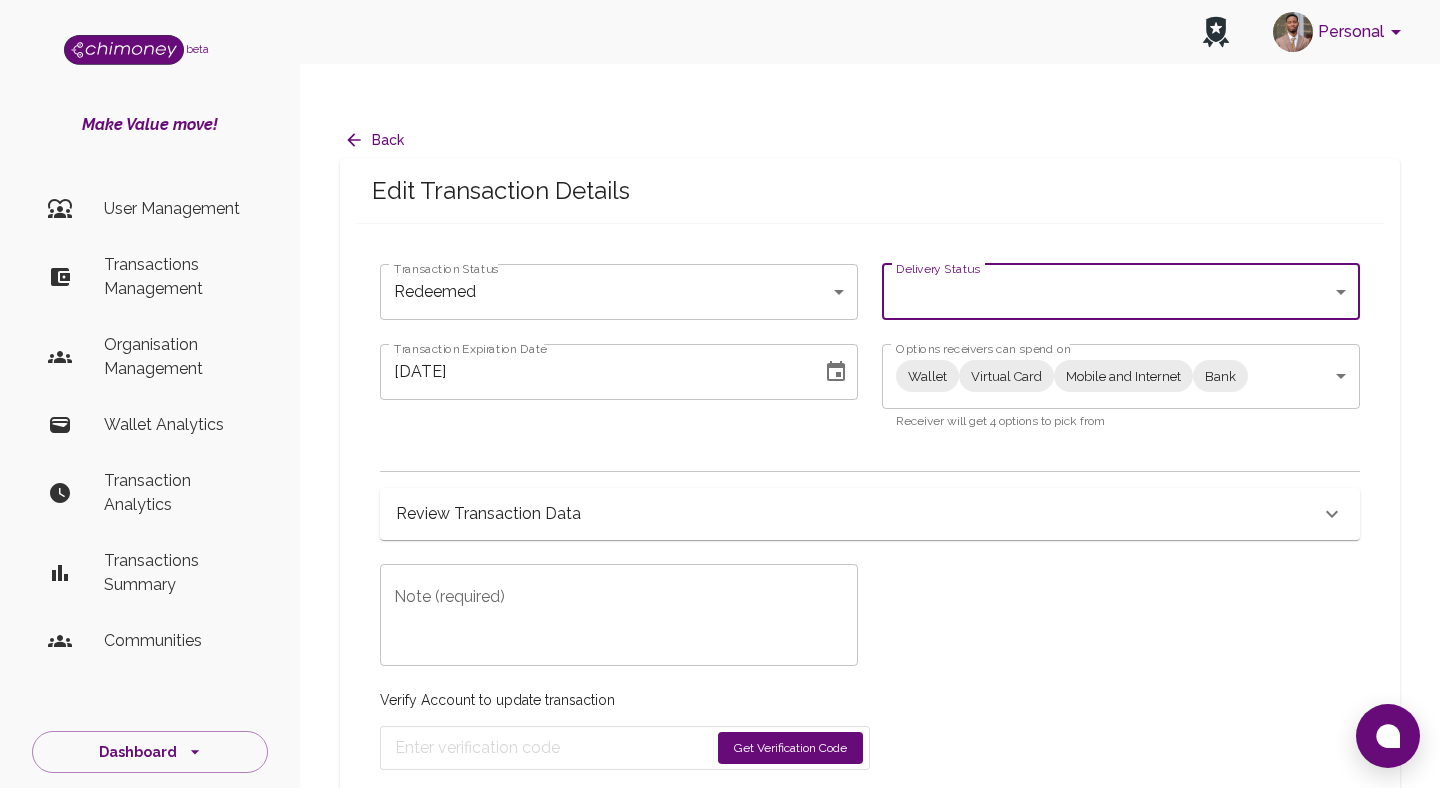 click on "Personal   beta Make Value move! User Management Transactions Management Organisation Management Wallet Analytics Transaction Analytics Transactions Summary Communities Dashboard ©  2025  Chi Technologies Inc. Back Edit Transaction Details Transaction Status Redeemed redeemed Transaction Status Delivery Status ​ Delivery Status Transaction Expiration Date 07/03/2025 Transaction Expiration Date Options receivers can spend on Wallet Virtual Card Mobile and Internet Bank Wallet,Virtual Card,Mobile and Internet,Bank Options receivers can spend on Receiver will get 4 options to pick from Review Transaction Data Transaction Information ChiRef b7cc2024-64c7-4e26-b7a0-bafb95b522c9 Amount (USD) 7.00 Currency USD Fee (USD) 1 Transaction Type Transaction Status redeemed Delivery Status Transaction Date July 3, 2025 at 2:42 PM Reciever mionkijoy@gmail.com Raw Redeem Data {}   Transaction Metadata Transaction Update Log Full Transaction Data Note (required) x Note (required) Verify Account to update transaction     ©" at bounding box center (720, 414) 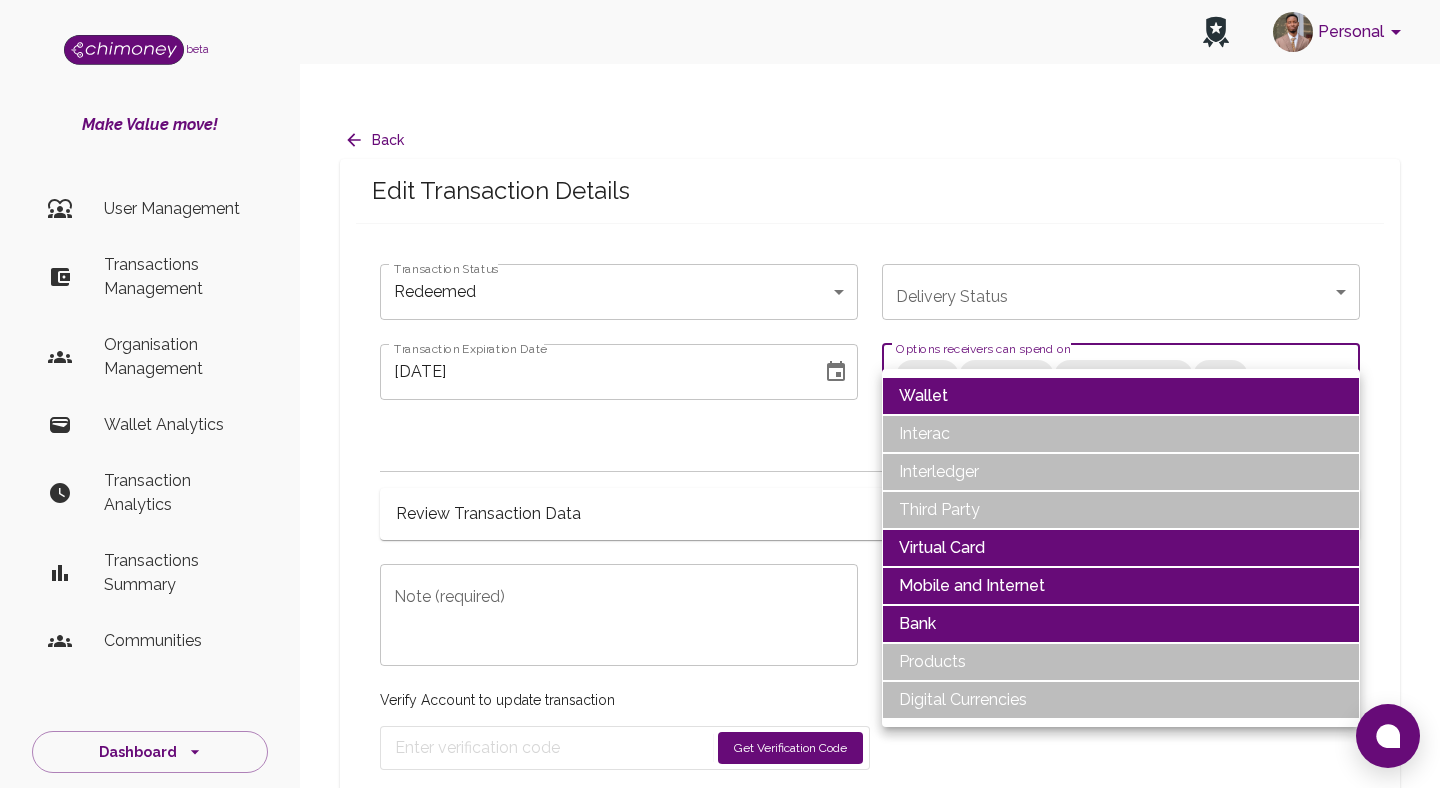 click on "Wallet" at bounding box center [1121, 396] 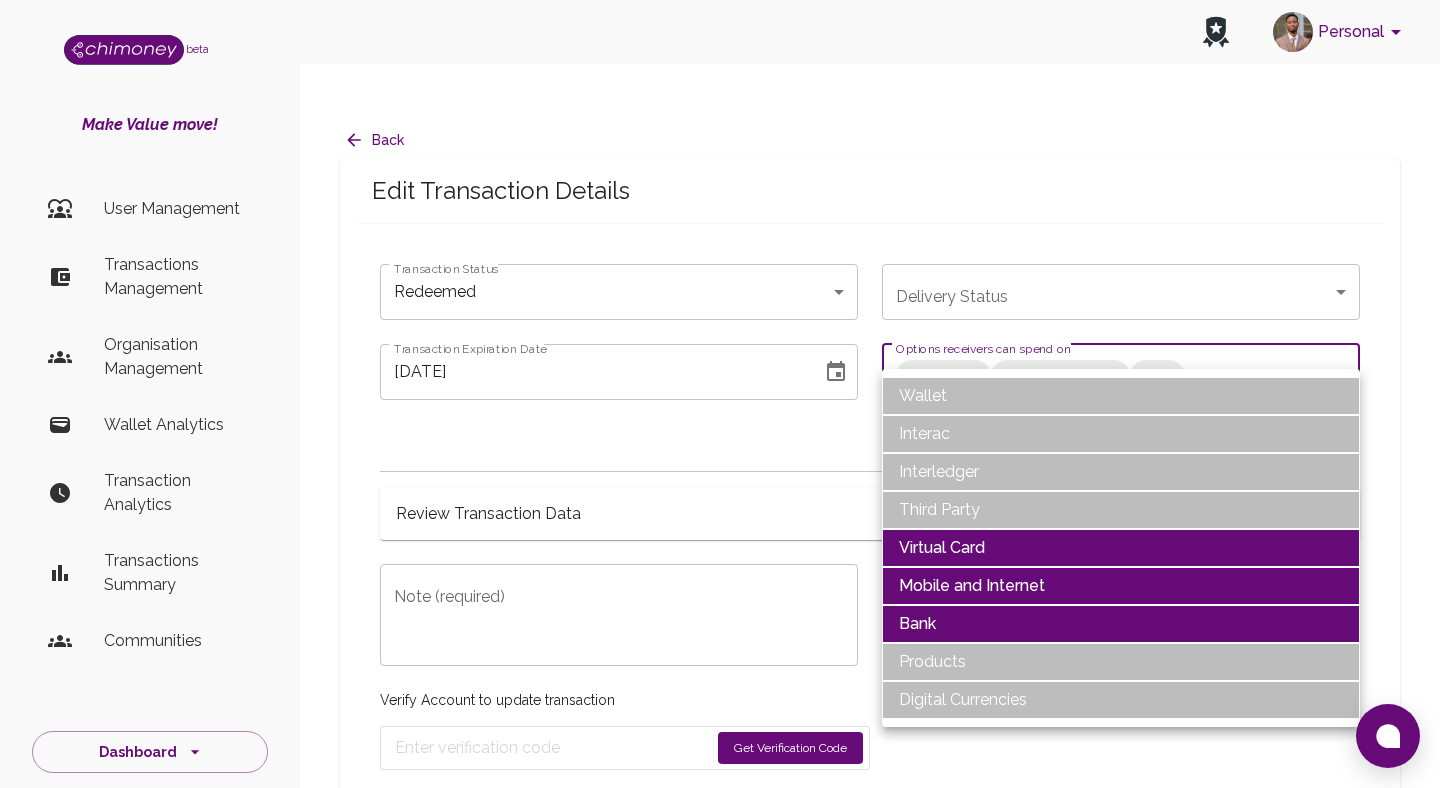 click on "Virtual Card" at bounding box center (1121, 548) 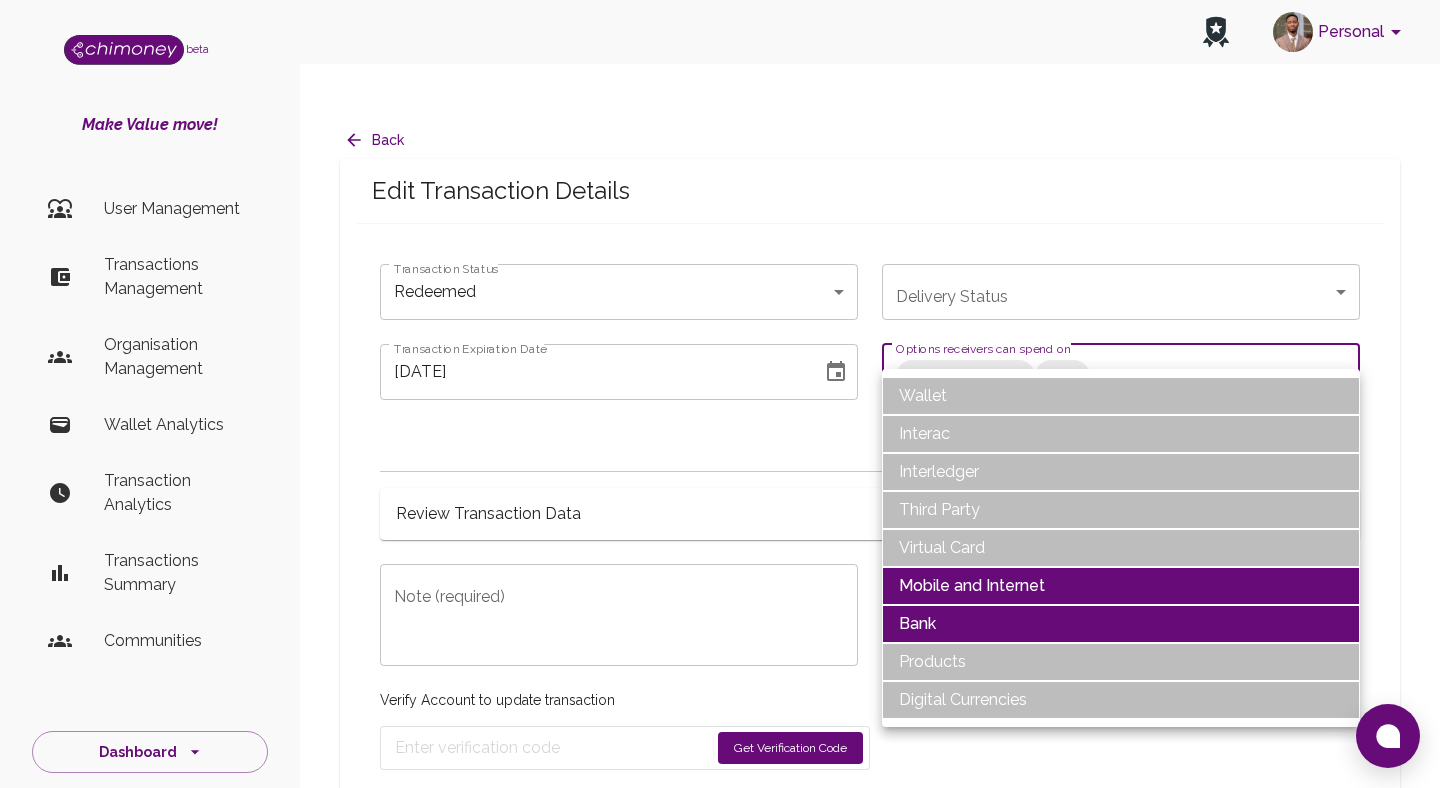 click on "Mobile and Internet" at bounding box center (1121, 586) 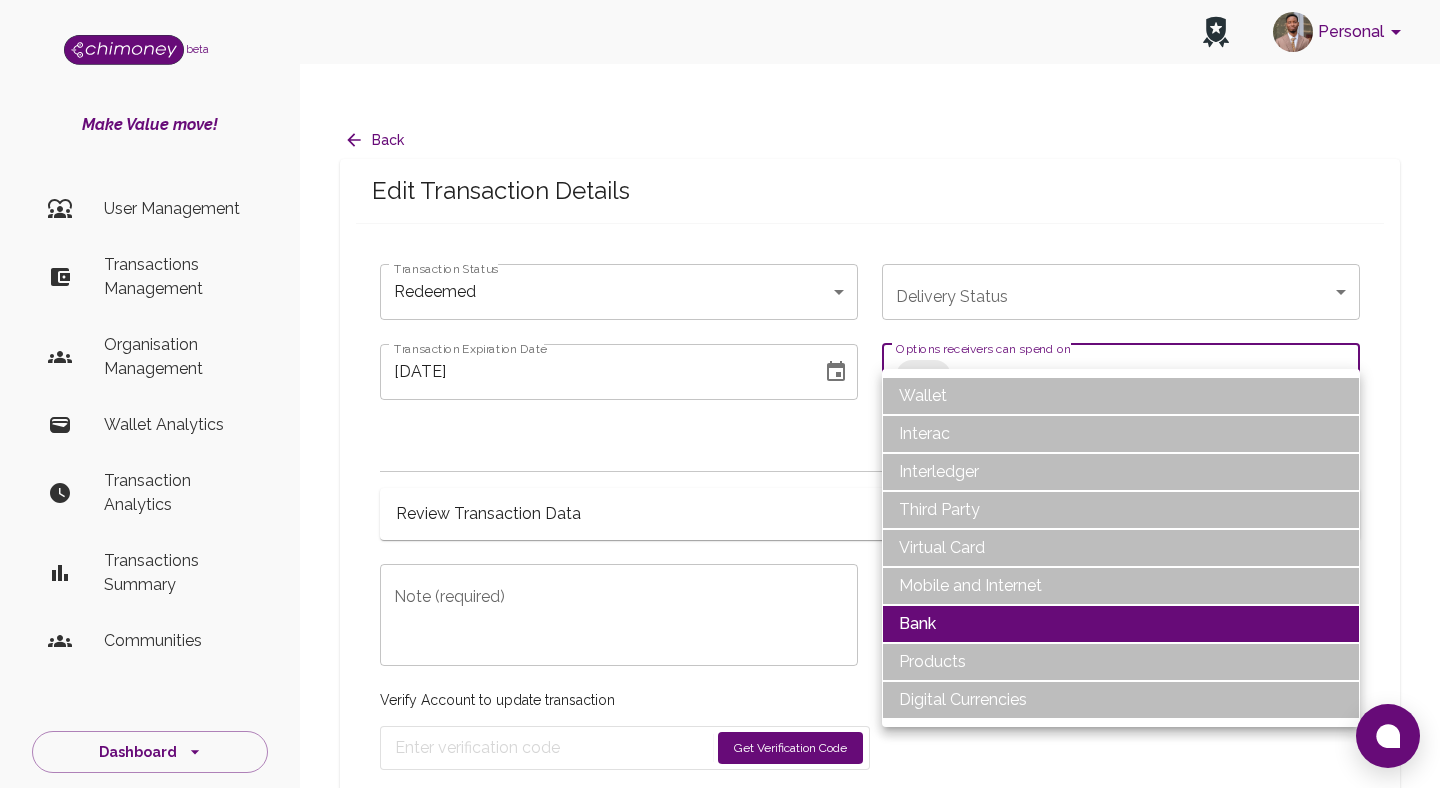 click at bounding box center (720, 394) 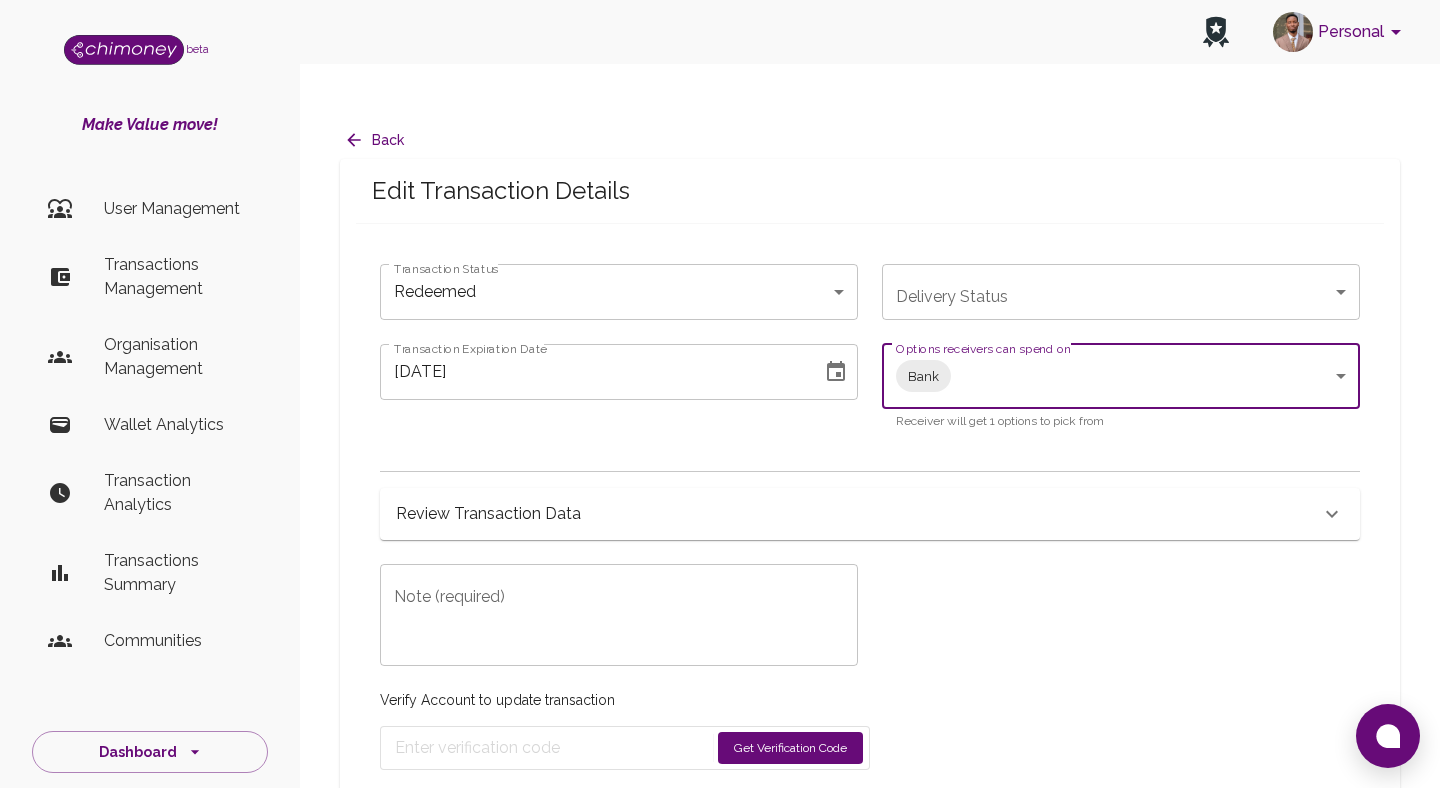 click on "Personal   beta Make Value move! User Management Transactions Management Organisation Management Wallet Analytics Transaction Analytics Transactions Summary Communities Dashboard ©  2025  Chi Technologies Inc. Back Edit Transaction Details Transaction Status Redeemed redeemed Transaction Status Delivery Status ​ Delivery Status Transaction Expiration Date 07/03/2025 Transaction Expiration Date Options receivers can spend on Bank Bank Options receivers can spend on Receiver will get 1 options to pick from Review Transaction Data Transaction Information ChiRef b7cc2024-64c7-4e26-b7a0-bafb95b522c9 Amount (USD) 7.00 Currency USD Fee (USD) 1 Transaction Type Transaction Status redeemed Delivery Status Transaction Date July 3, 2025 at 2:42 PM Reciever mionkijoy@gmail.com Raw Redeem Data {}   Transaction Metadata {
"provider": "MPS",
"country": "Kenya",
"type": "momo",
"phone_number": "254",
"currency": "KES",
"outgoingPaymentID": {},
"payer": "2c17c22f-7ed9-494f-863b-45d6e797a8fd"
} Note (required)" at bounding box center [720, 414] 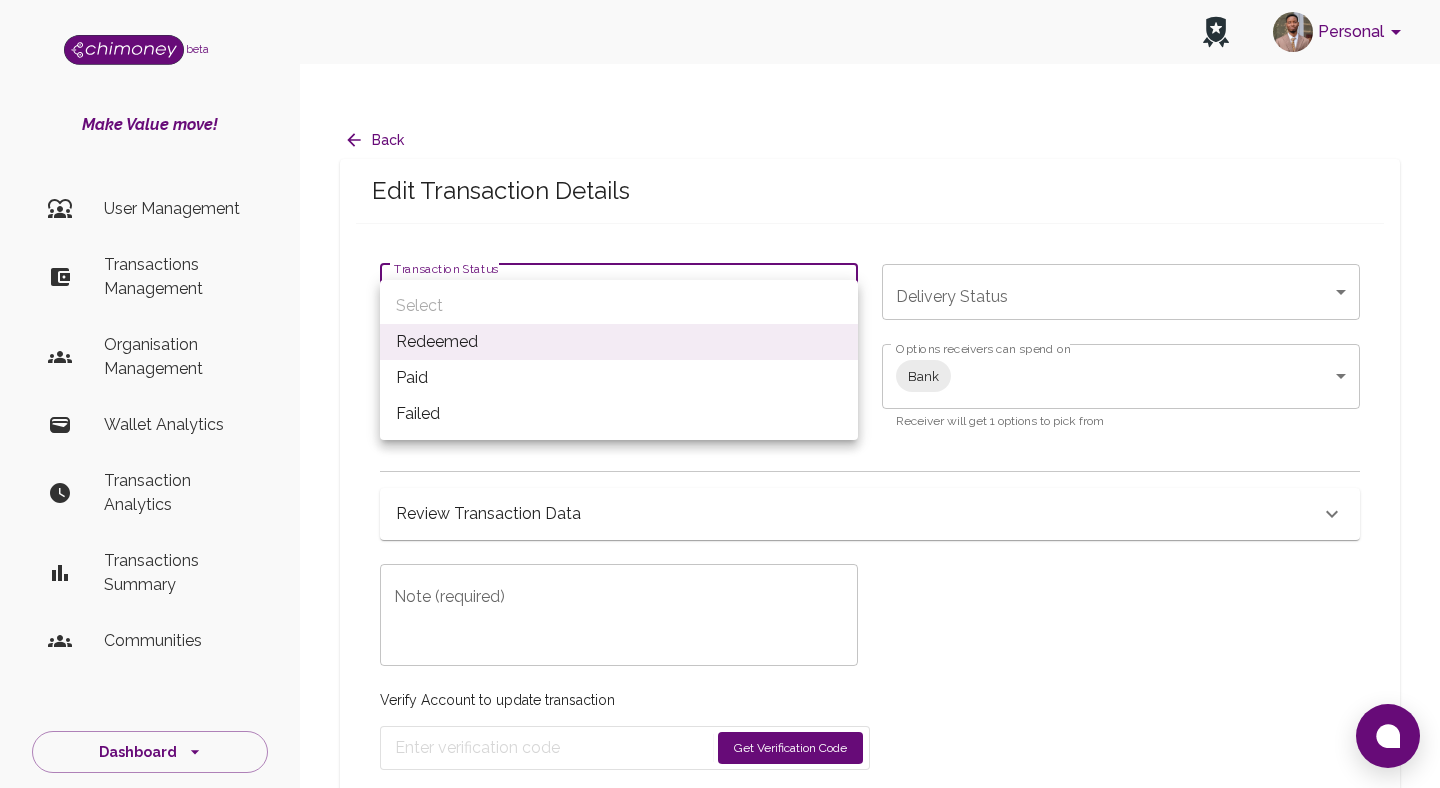 click on "Paid" at bounding box center (619, 378) 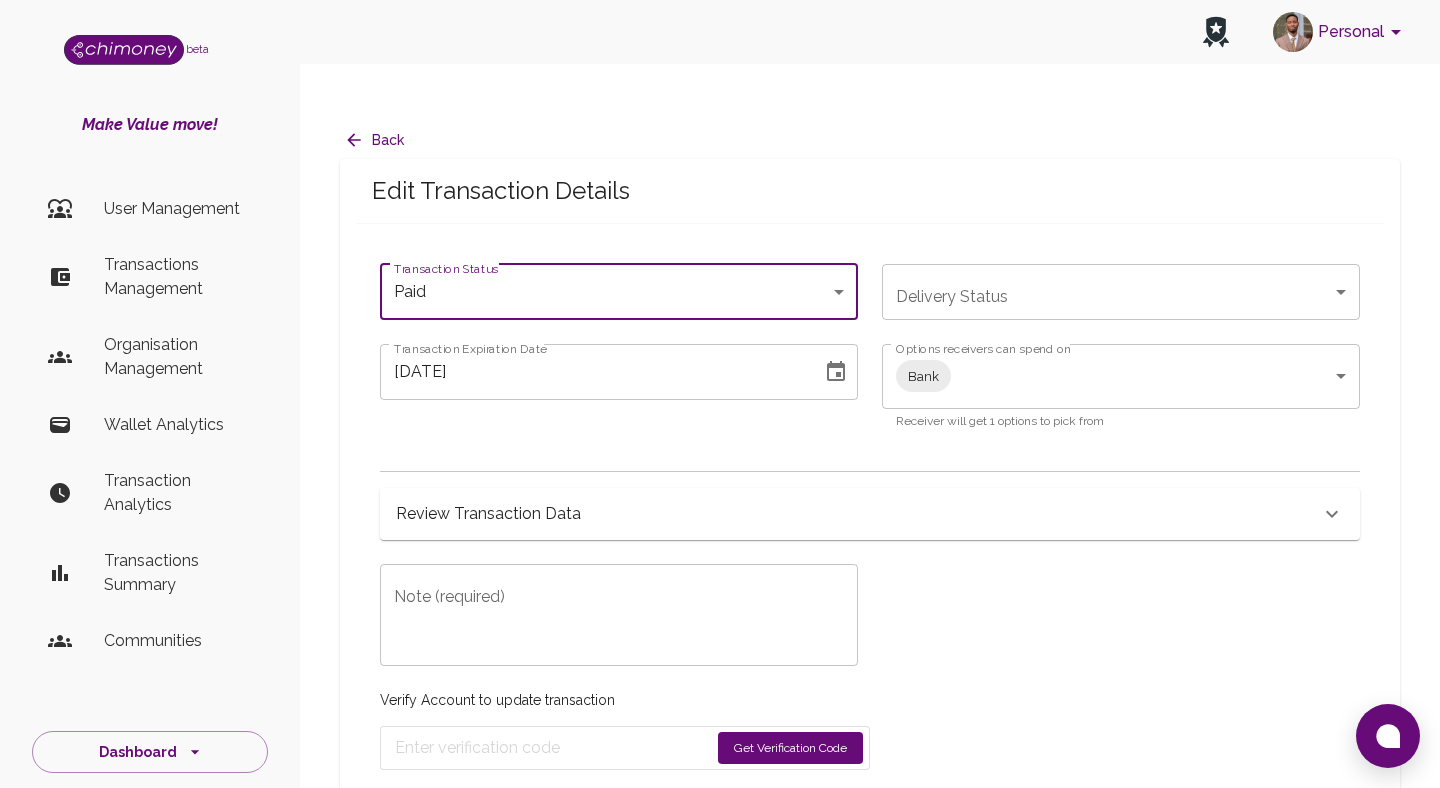 click on "x Note (required)" at bounding box center [619, 615] 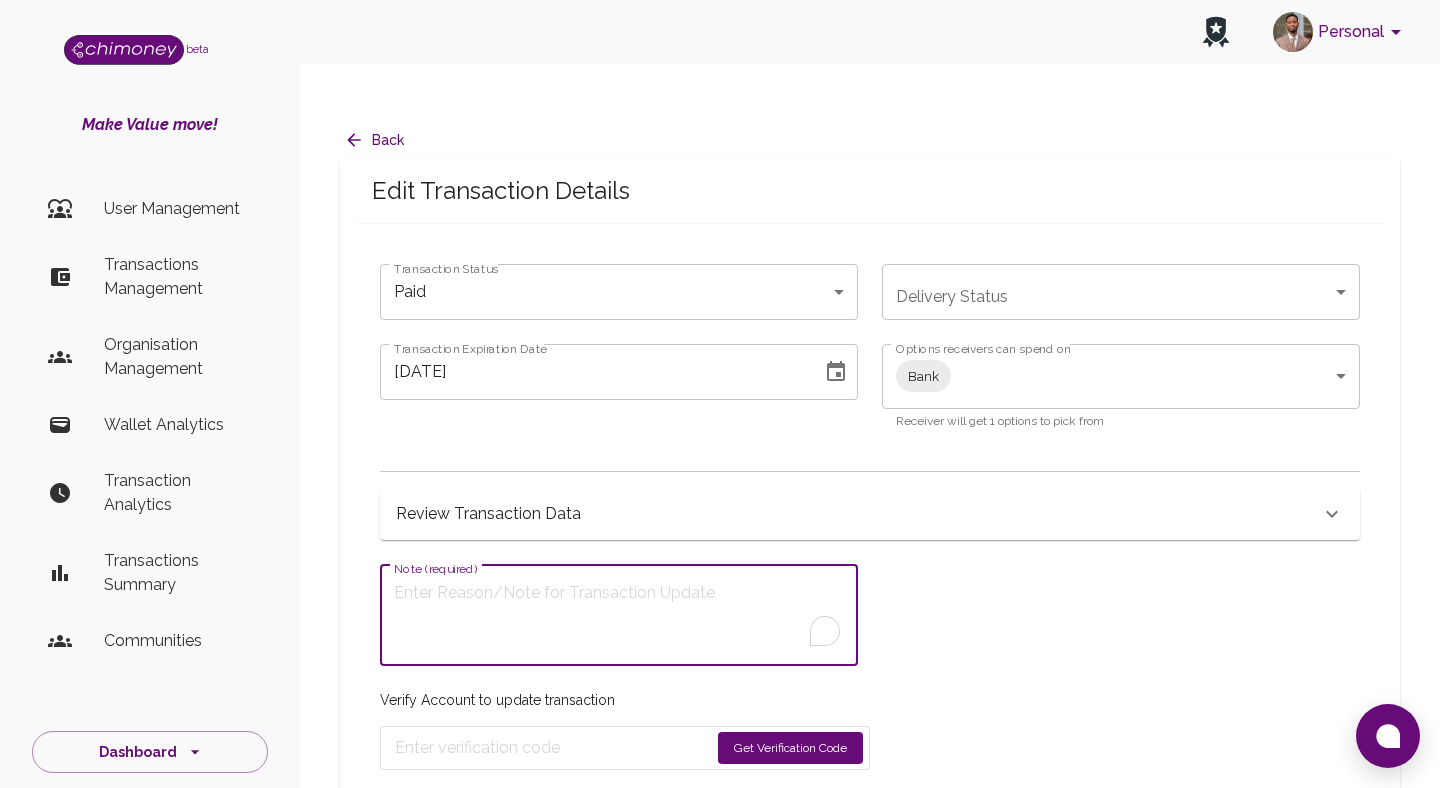 click on "Note (required)" at bounding box center (619, 615) 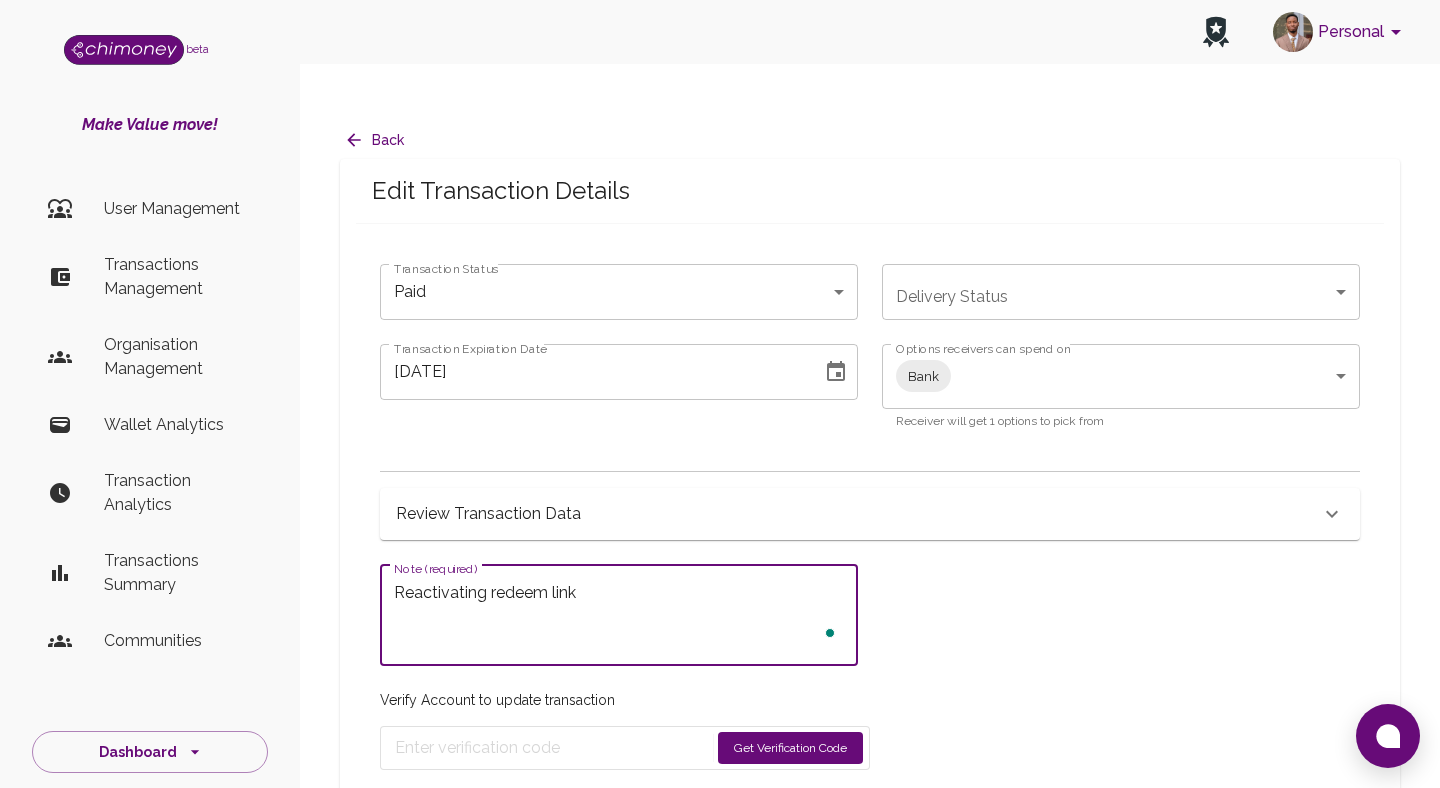 type on "Reactivating redeem link" 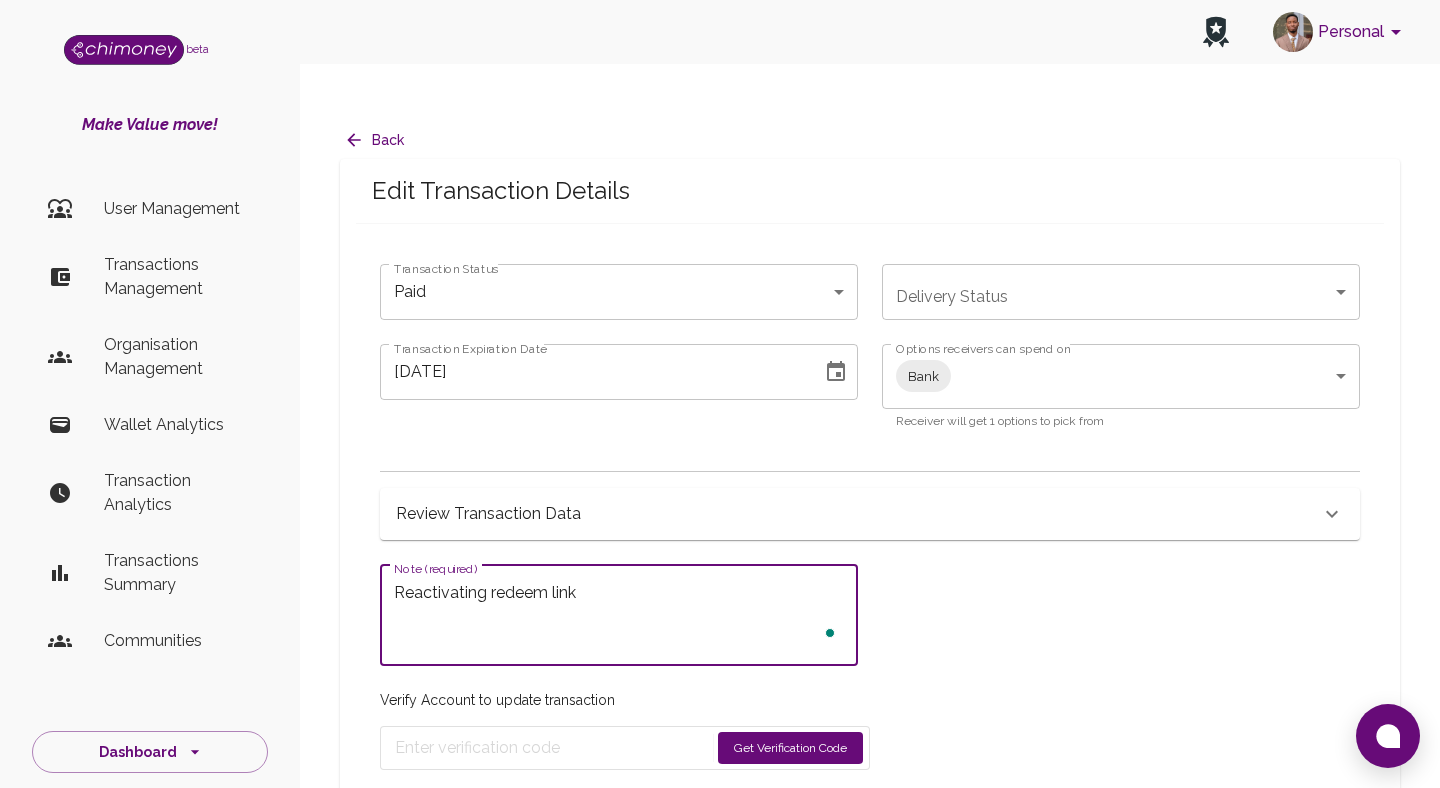 click on "Get Verification Code" at bounding box center [790, 748] 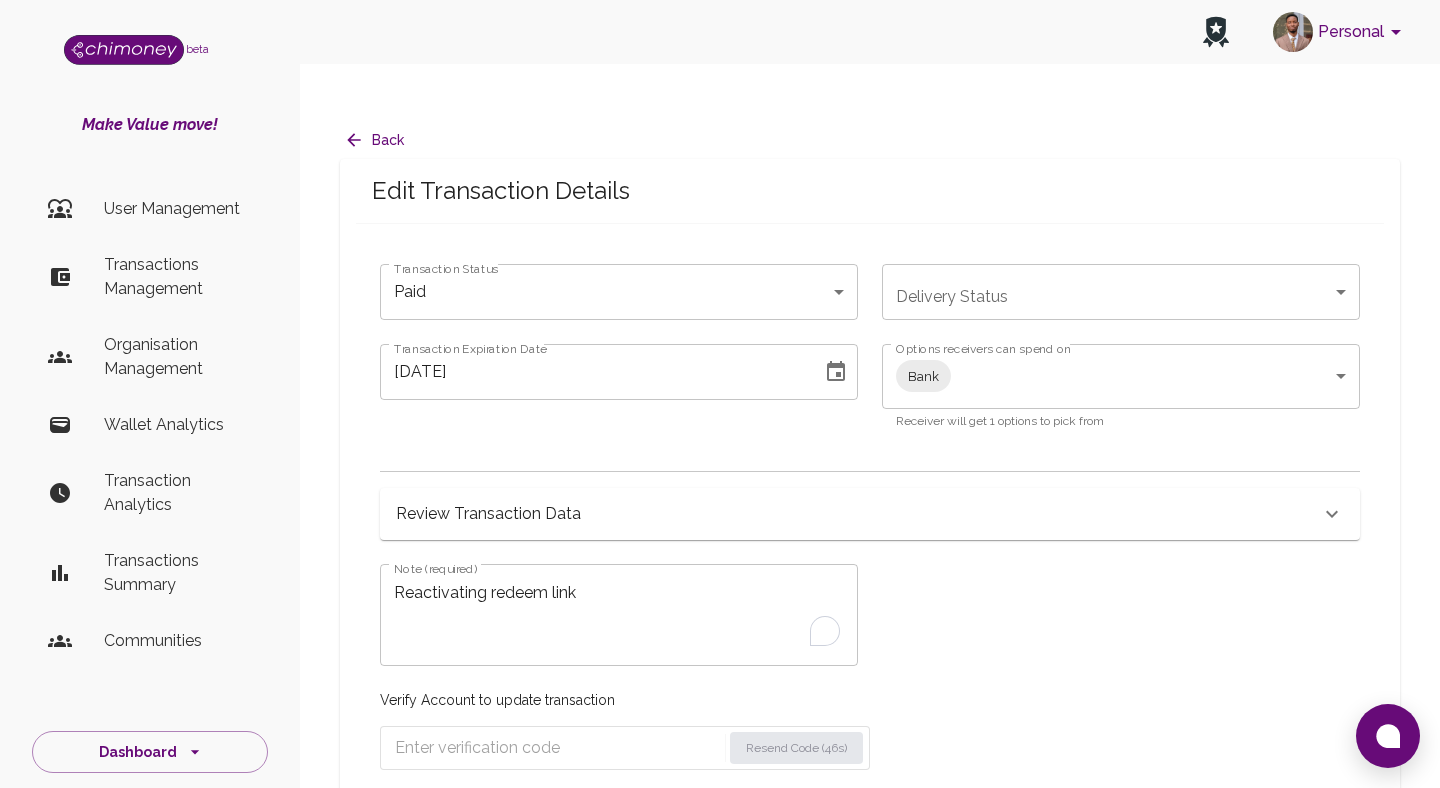 click on "Resend Code (46s)" at bounding box center [625, 748] 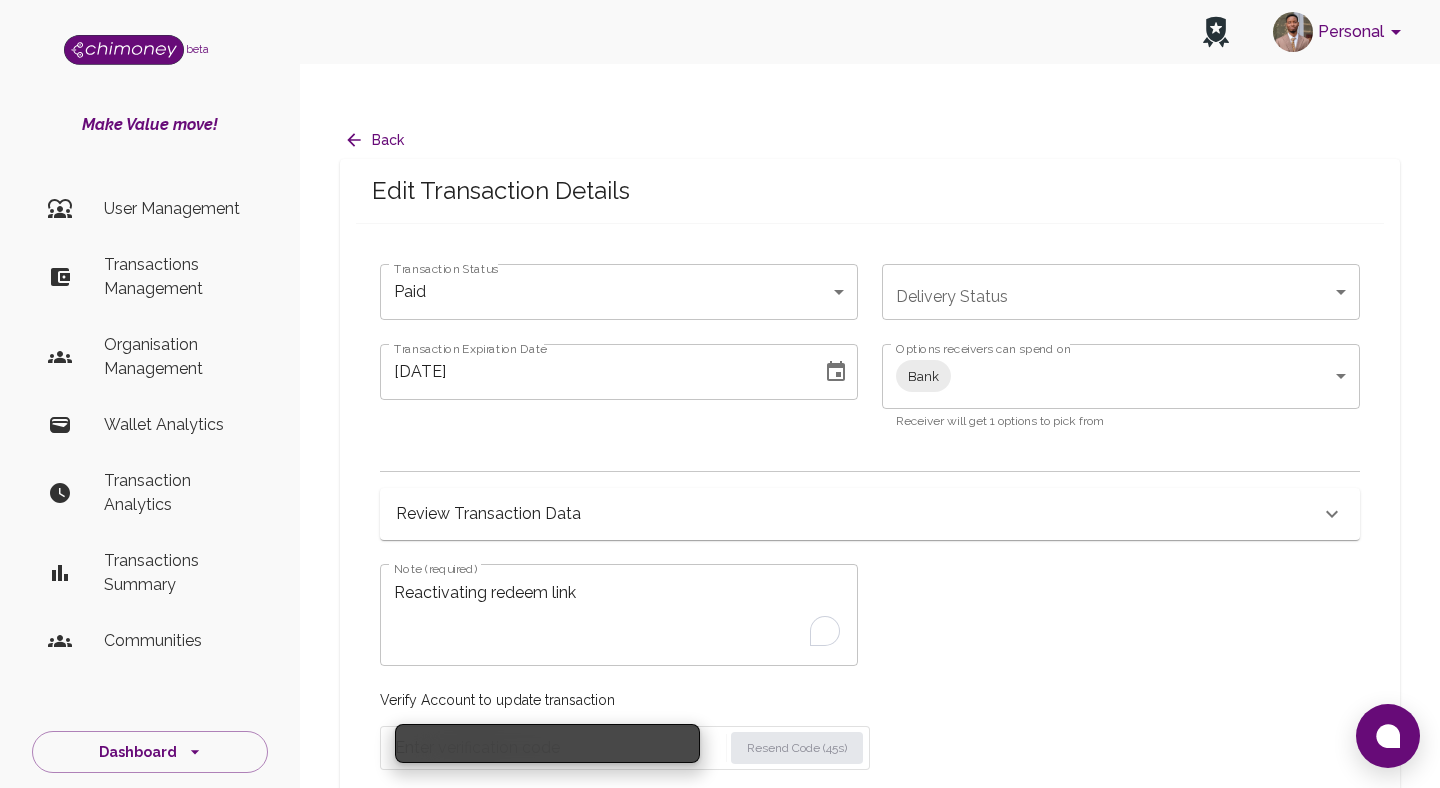 paste on "3844" 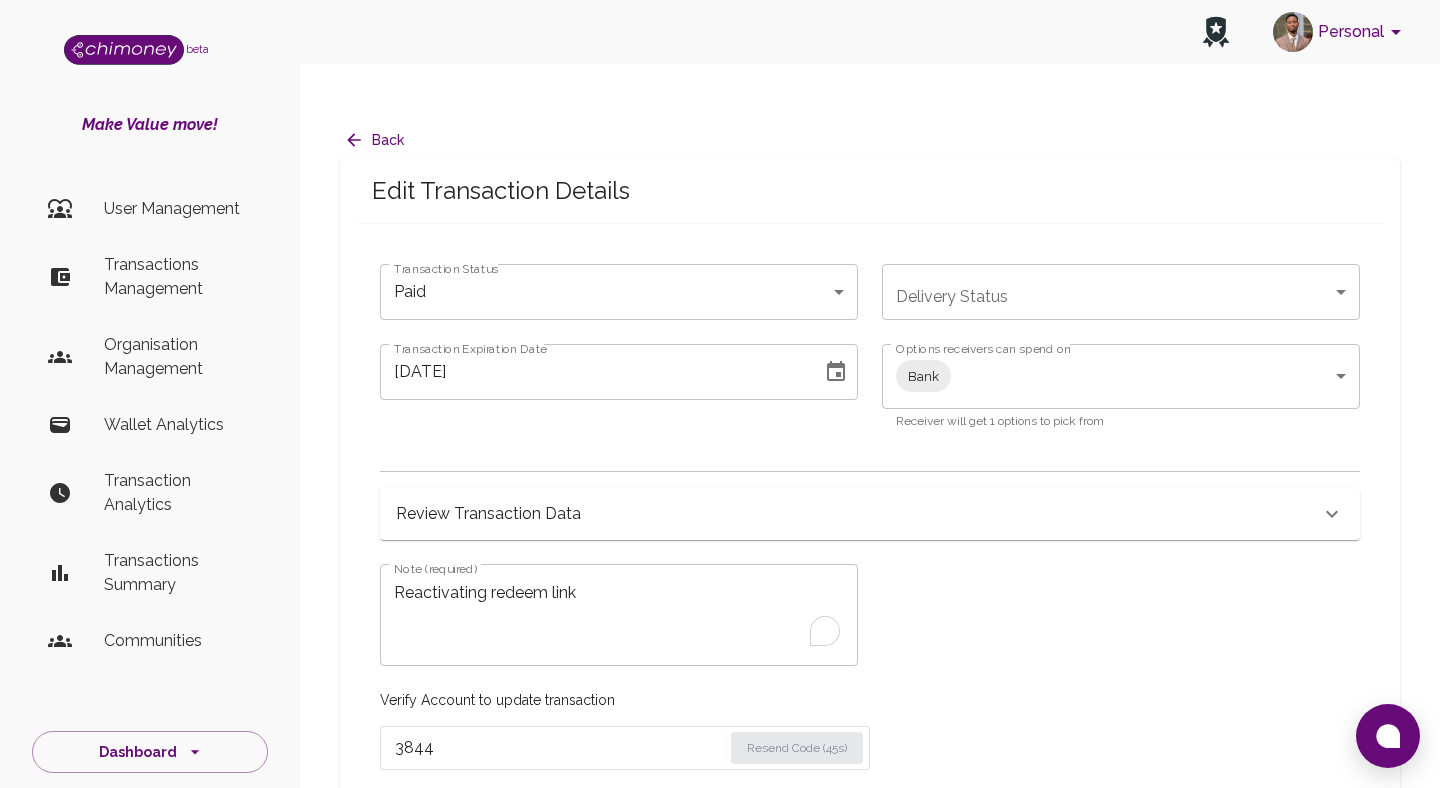 scroll, scrollTop: 62, scrollLeft: 0, axis: vertical 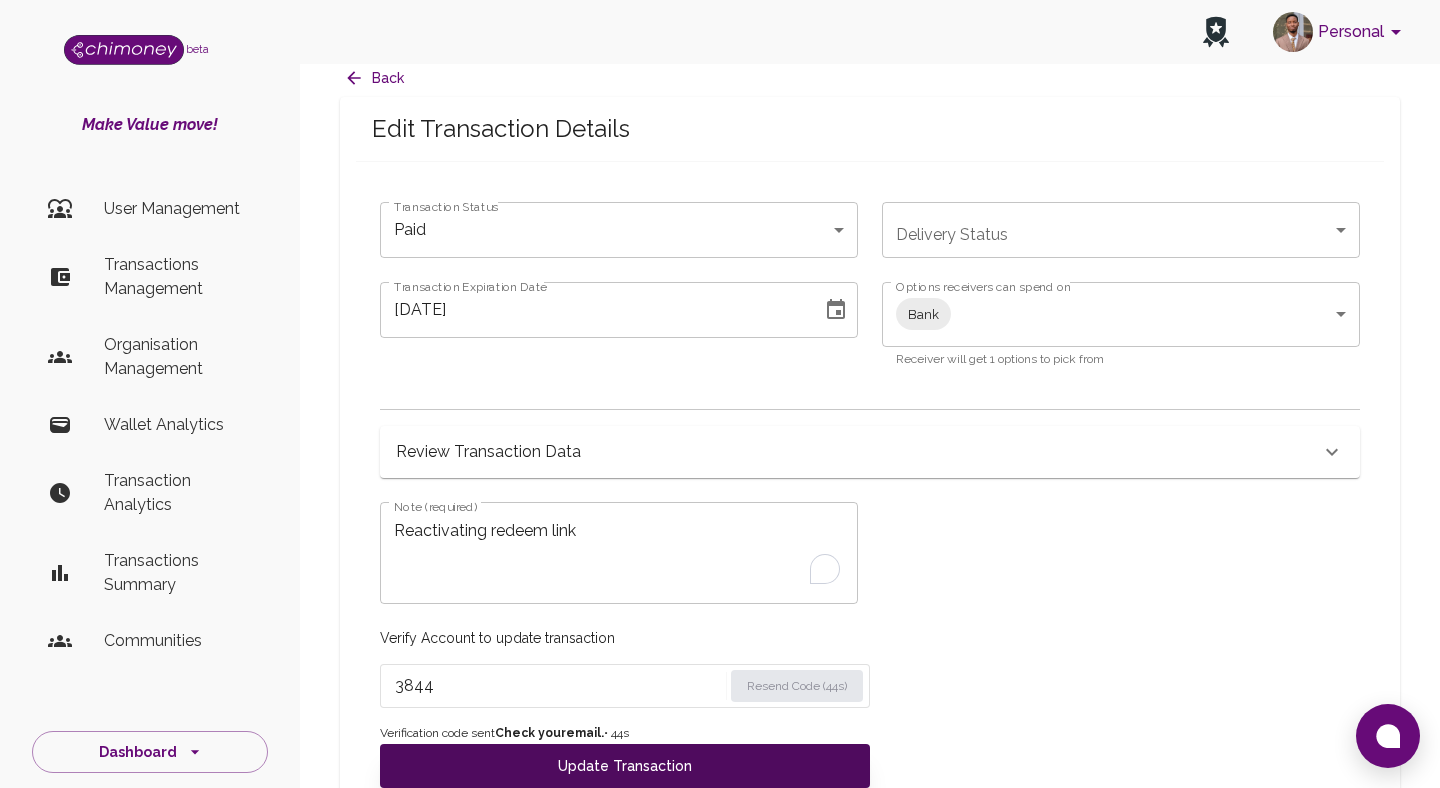 type on "3844" 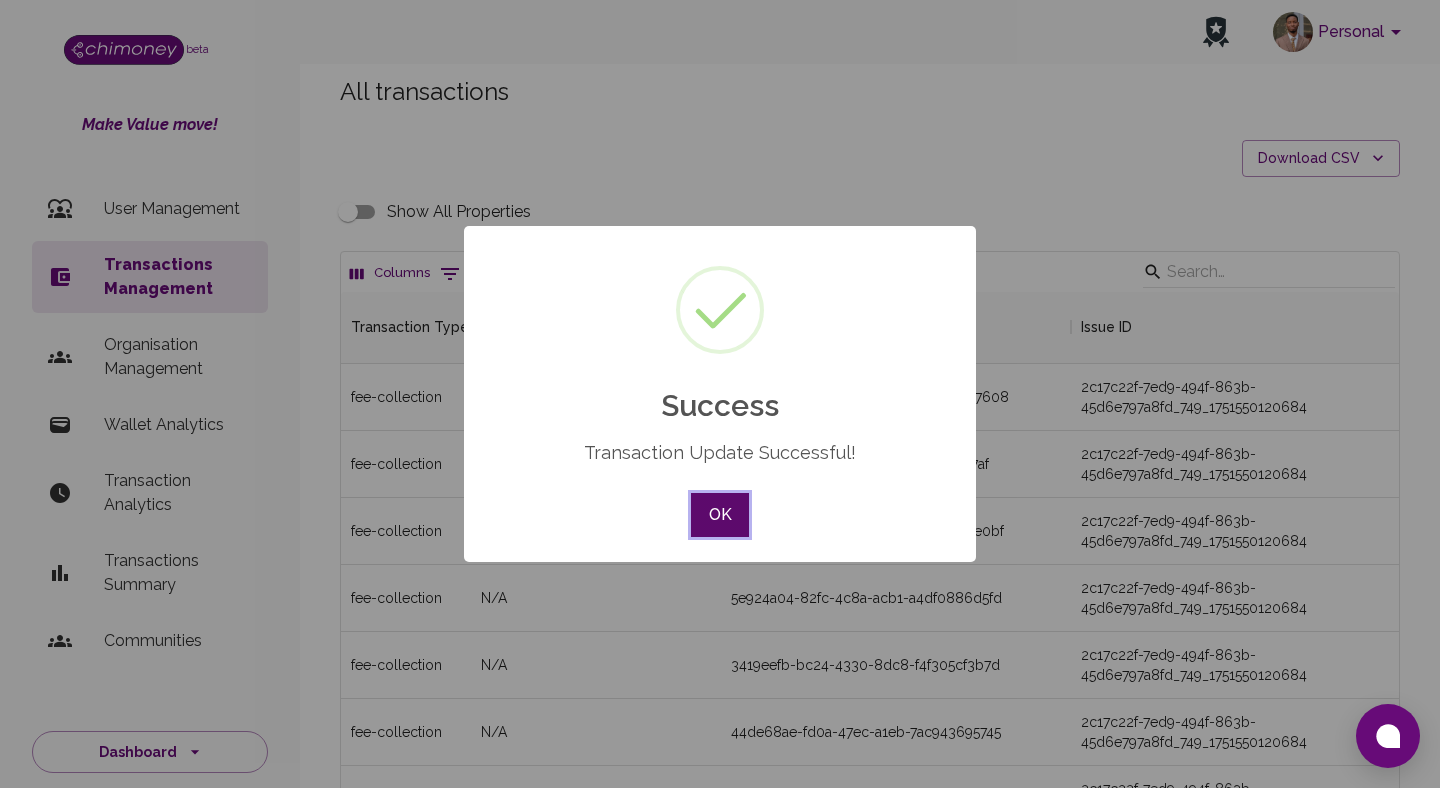 scroll, scrollTop: 0, scrollLeft: 0, axis: both 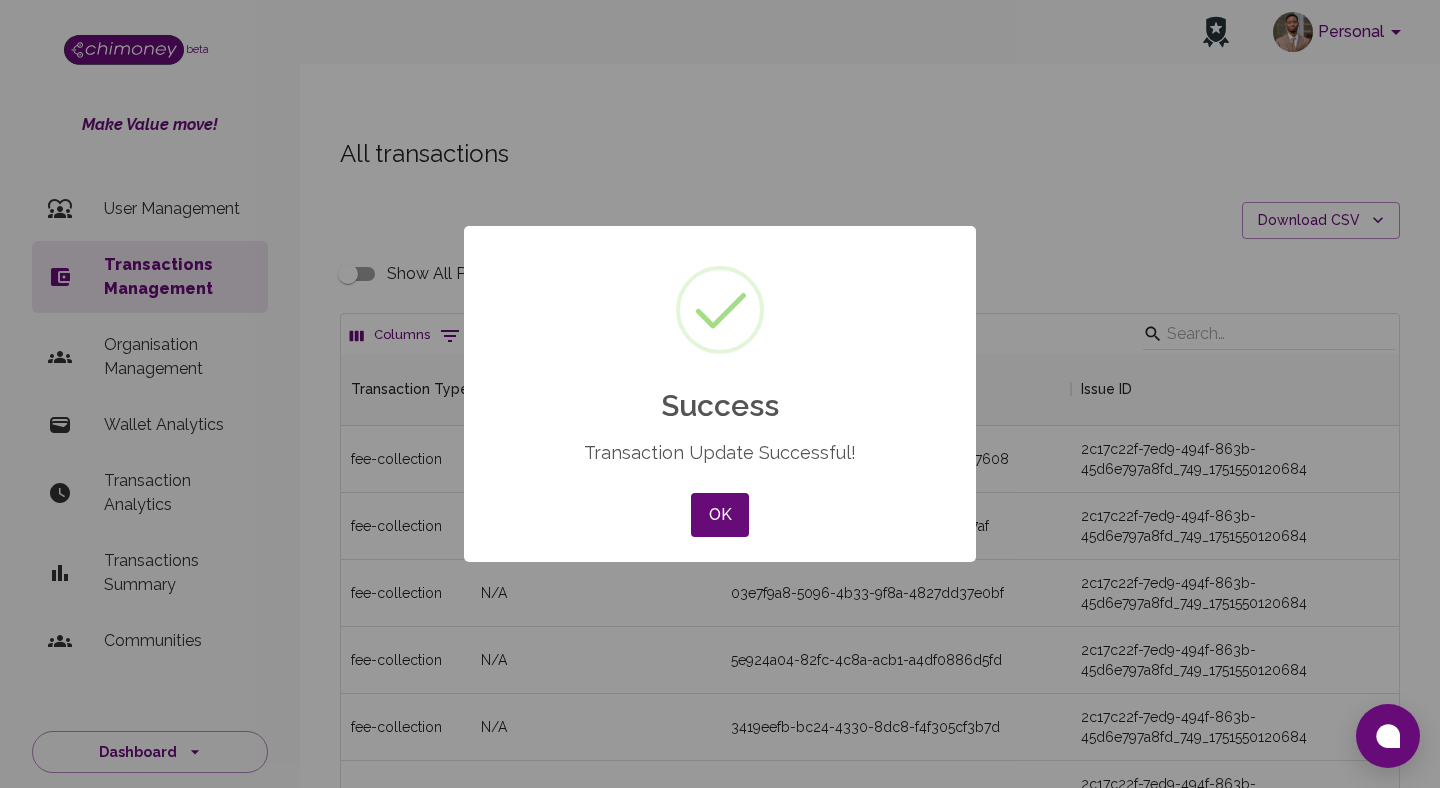 click on "×
Success Transaction Update Successful! OK No Cancel" at bounding box center [720, 394] 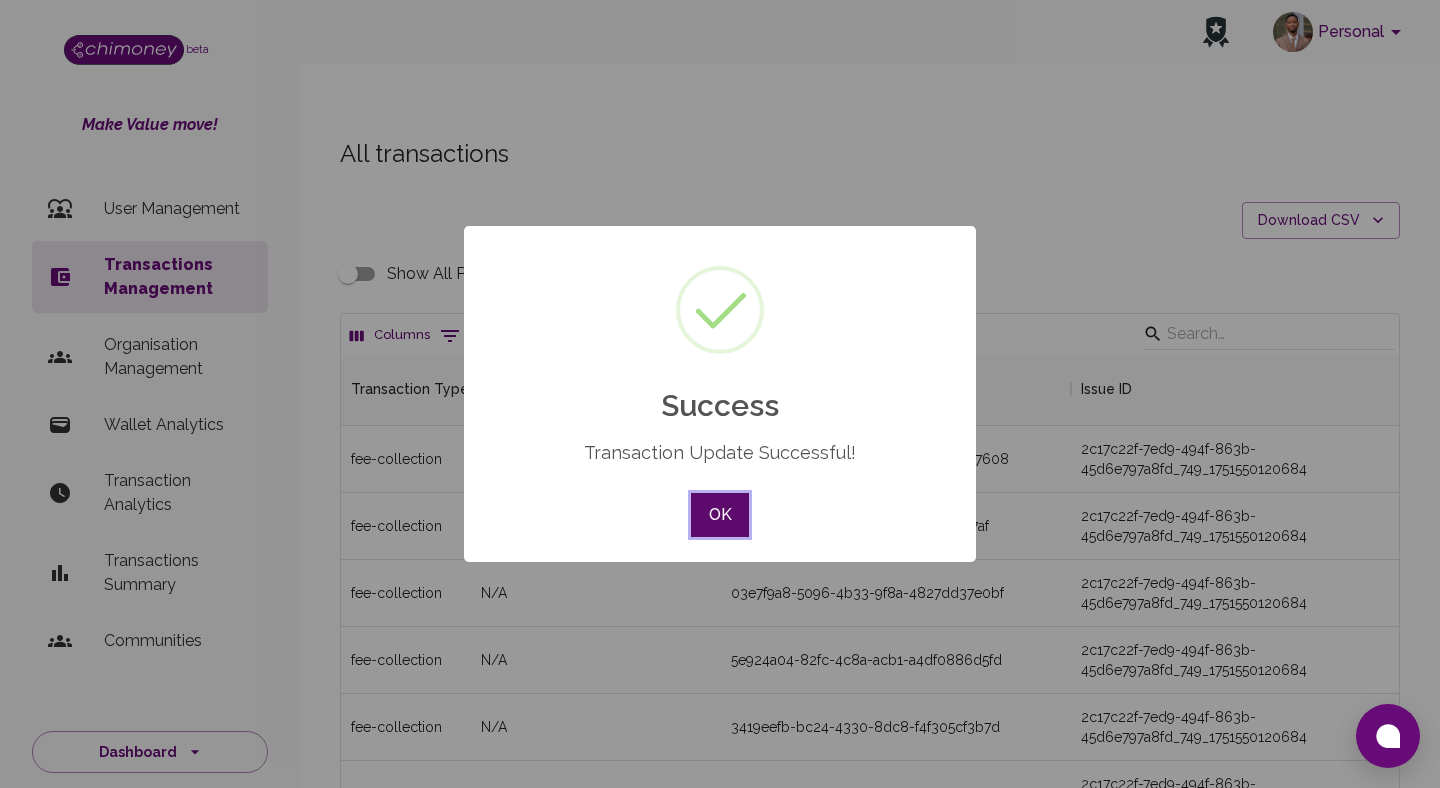 click on "OK" at bounding box center (720, 515) 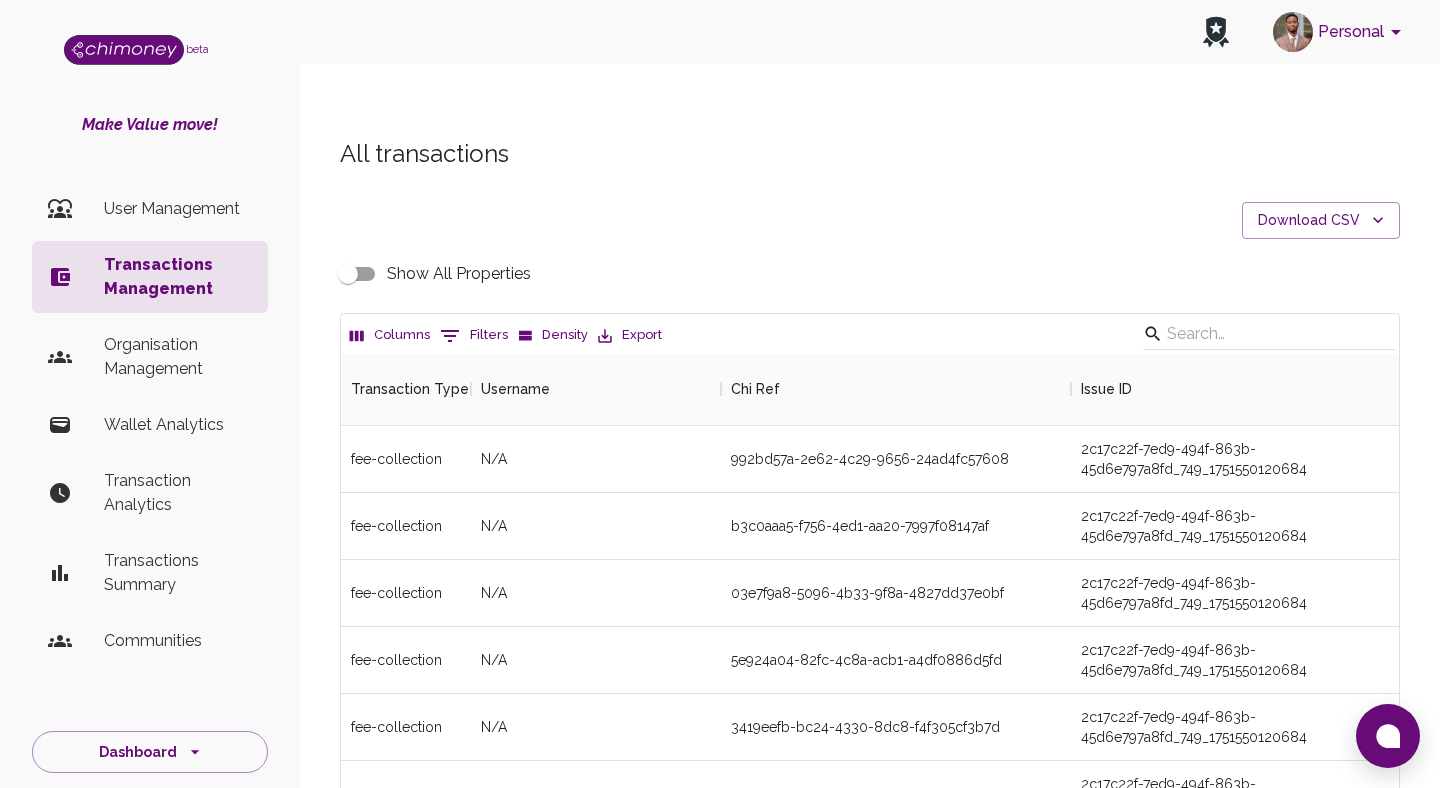click on "0 Filters" at bounding box center [474, 336] 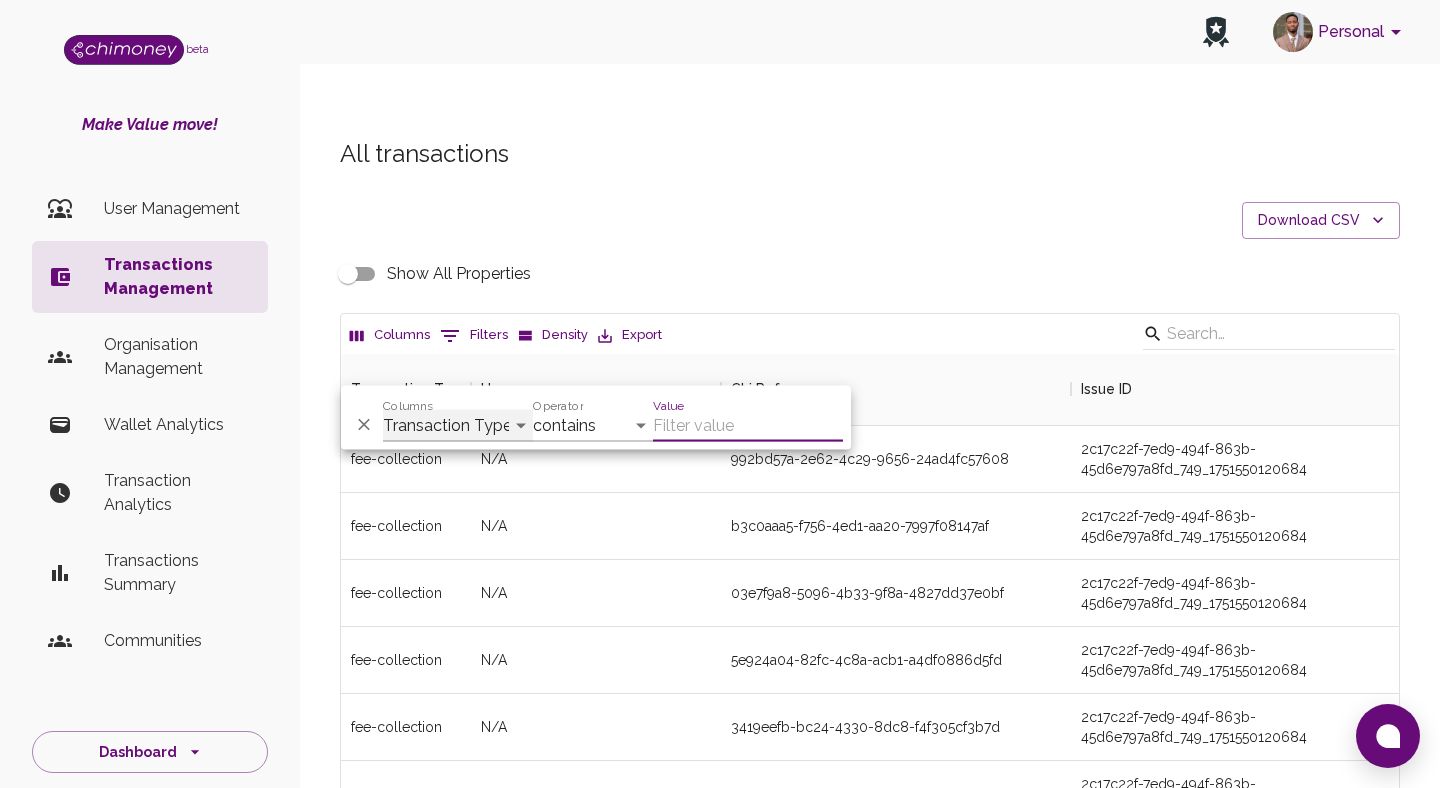 click on "Transaction Type Username Chi Ref Issue ID Value Amount Currency Fee ($) FX Rate Initiator Reciever Status Delivery Status Transaction Date Transaction payment Method Order Number - Corpay Actions" at bounding box center (458, 426) 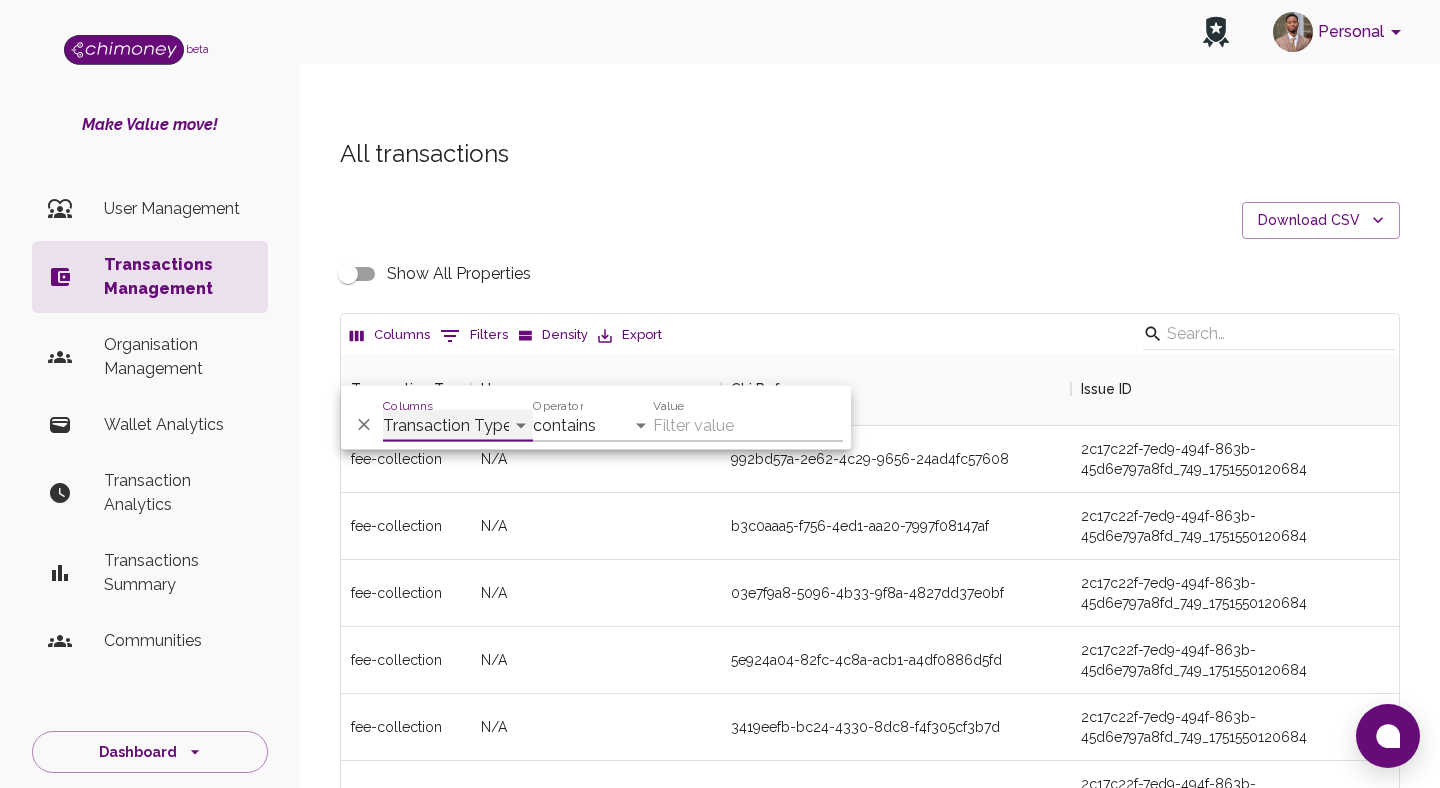 select on "chiRef" 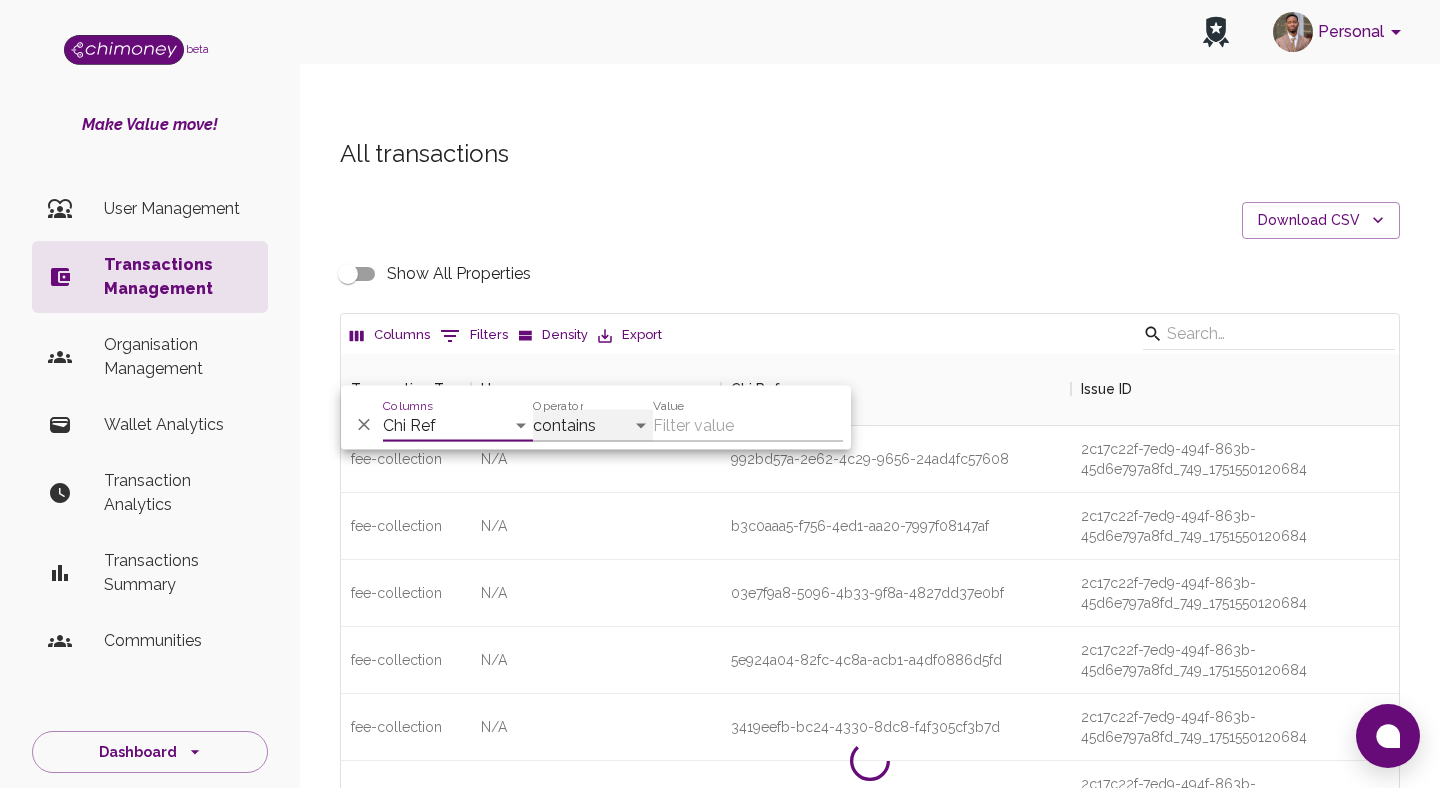 click on "contains equals starts with ends with is empty is not empty is any of" at bounding box center (593, 426) 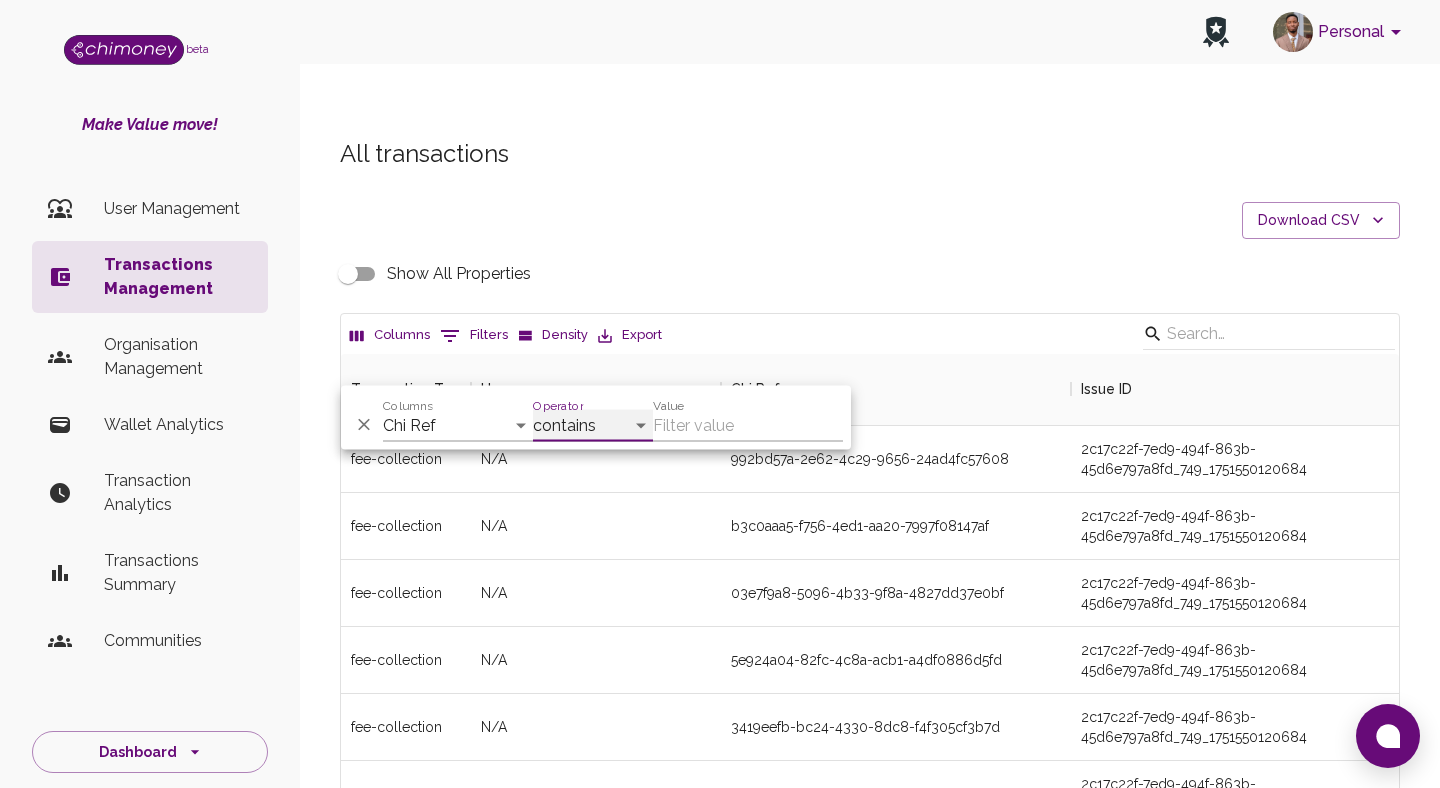 select on "equals" 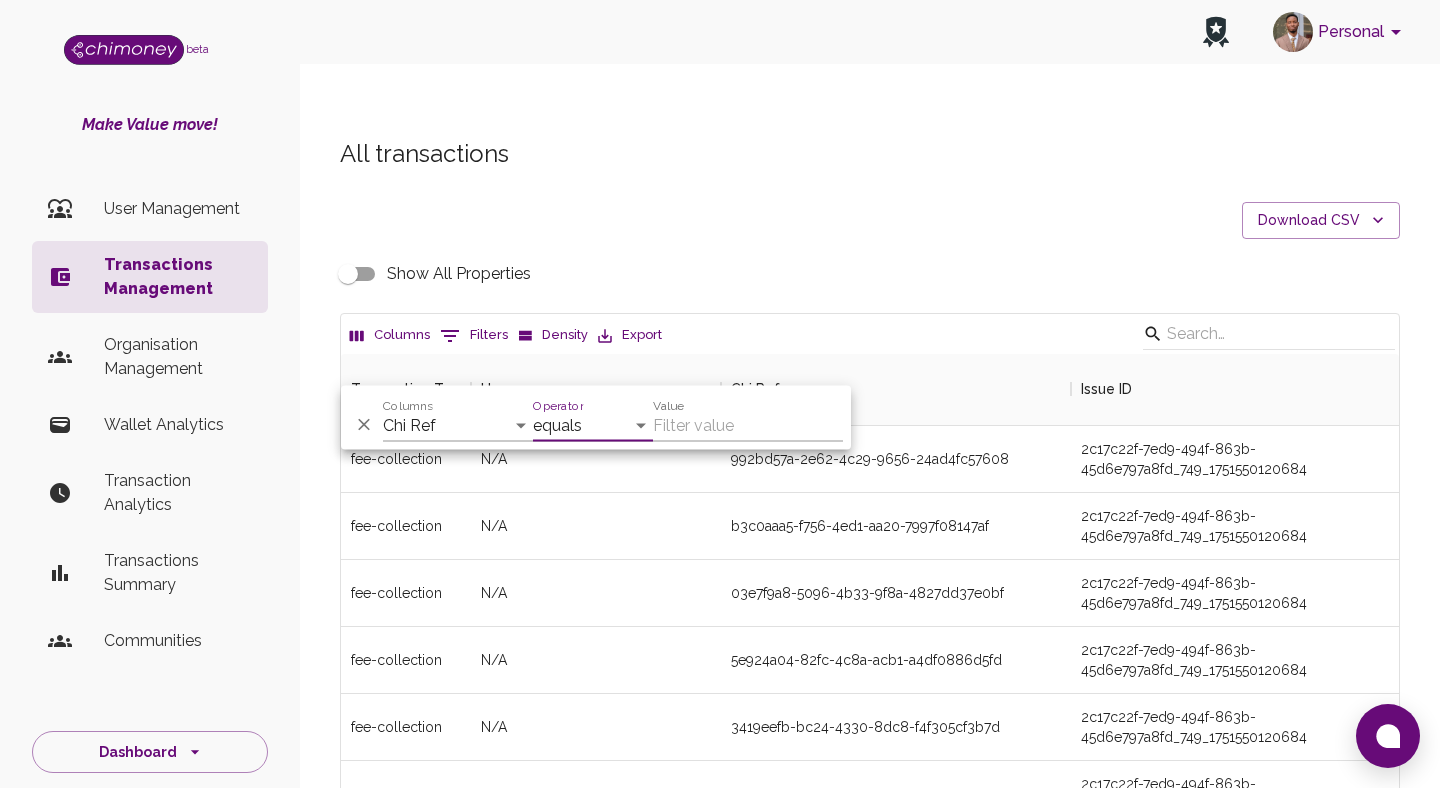 click on "Value" at bounding box center [748, 426] 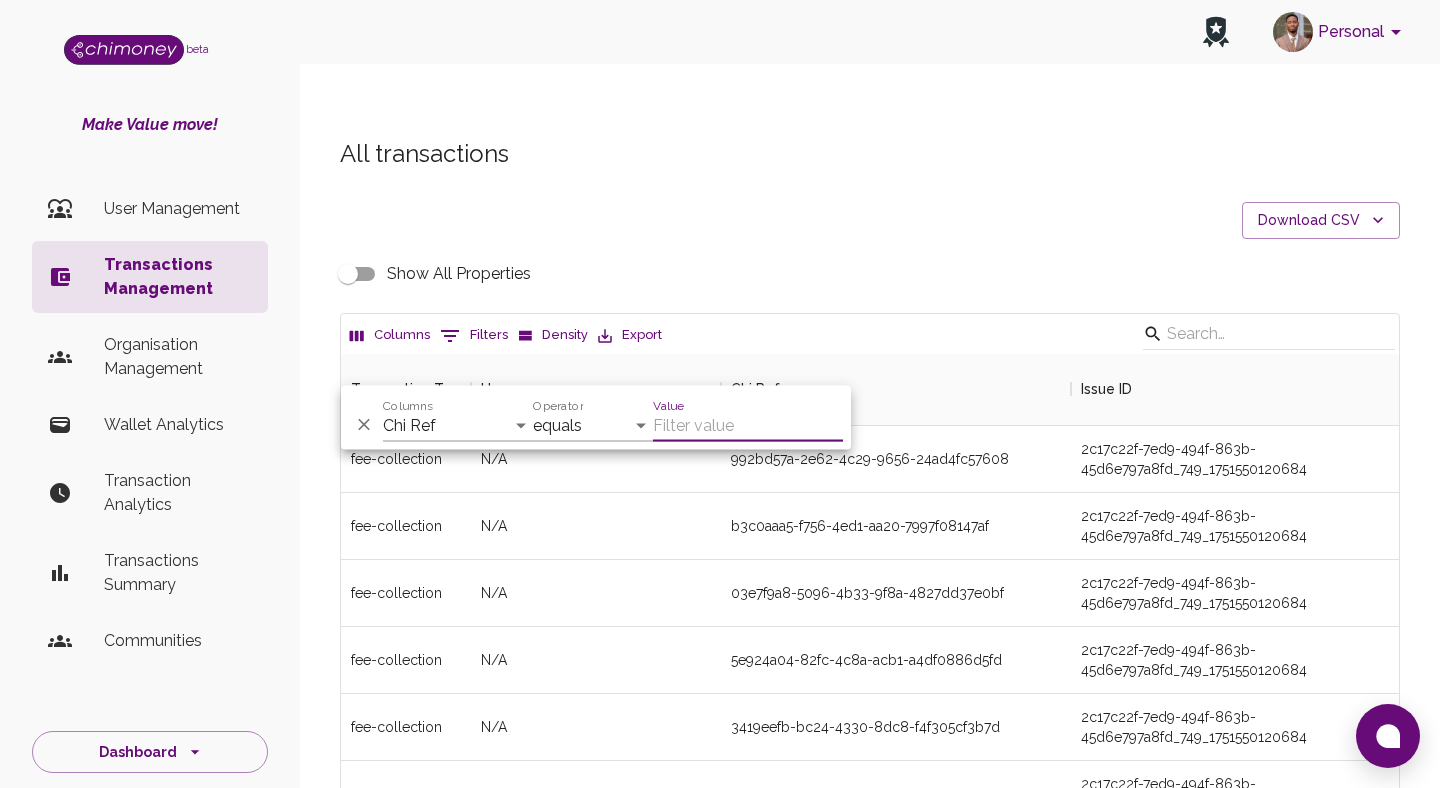 paste on "17a5eb85-aabf-4490-bb93-27a877c3b2aa" 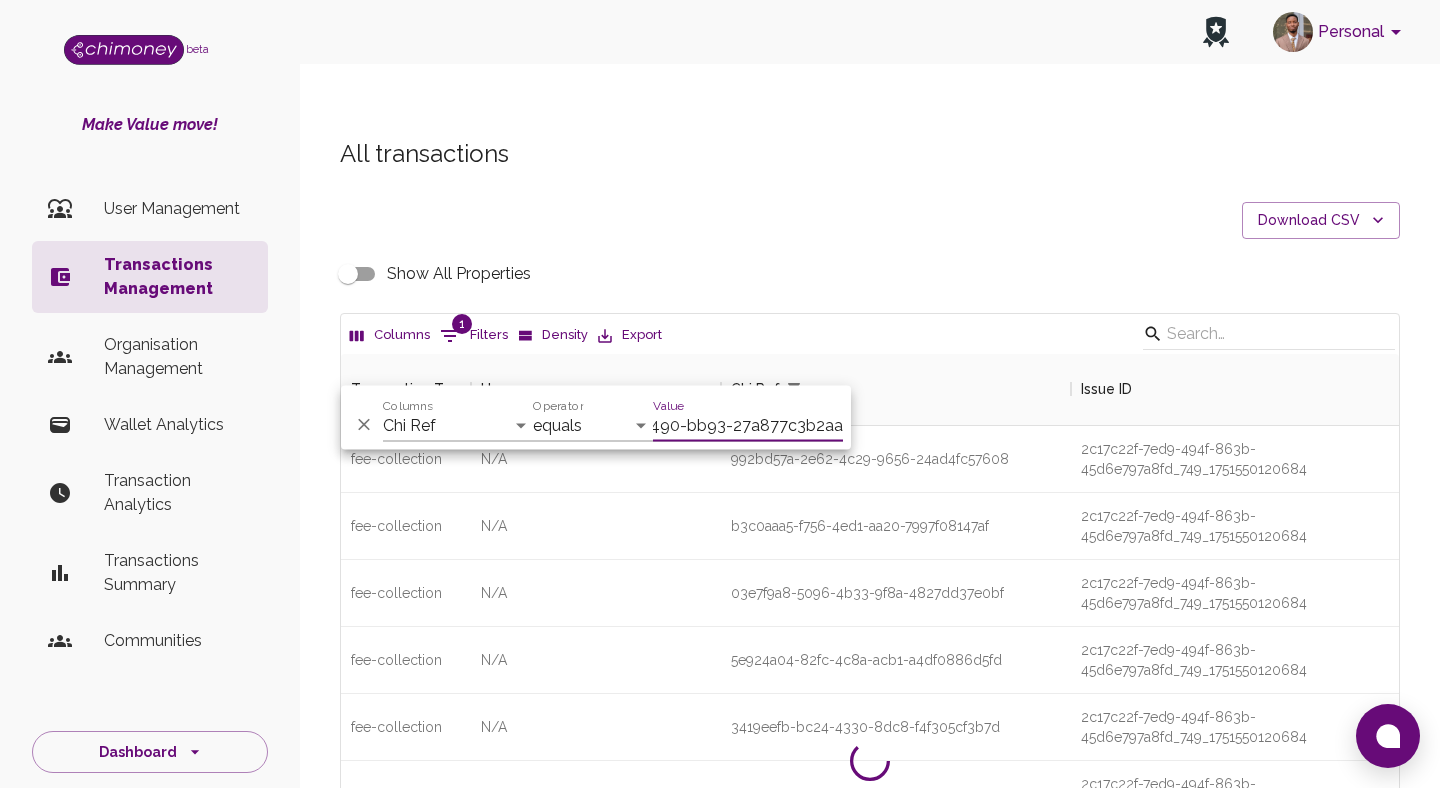 scroll, scrollTop: 0, scrollLeft: 118, axis: horizontal 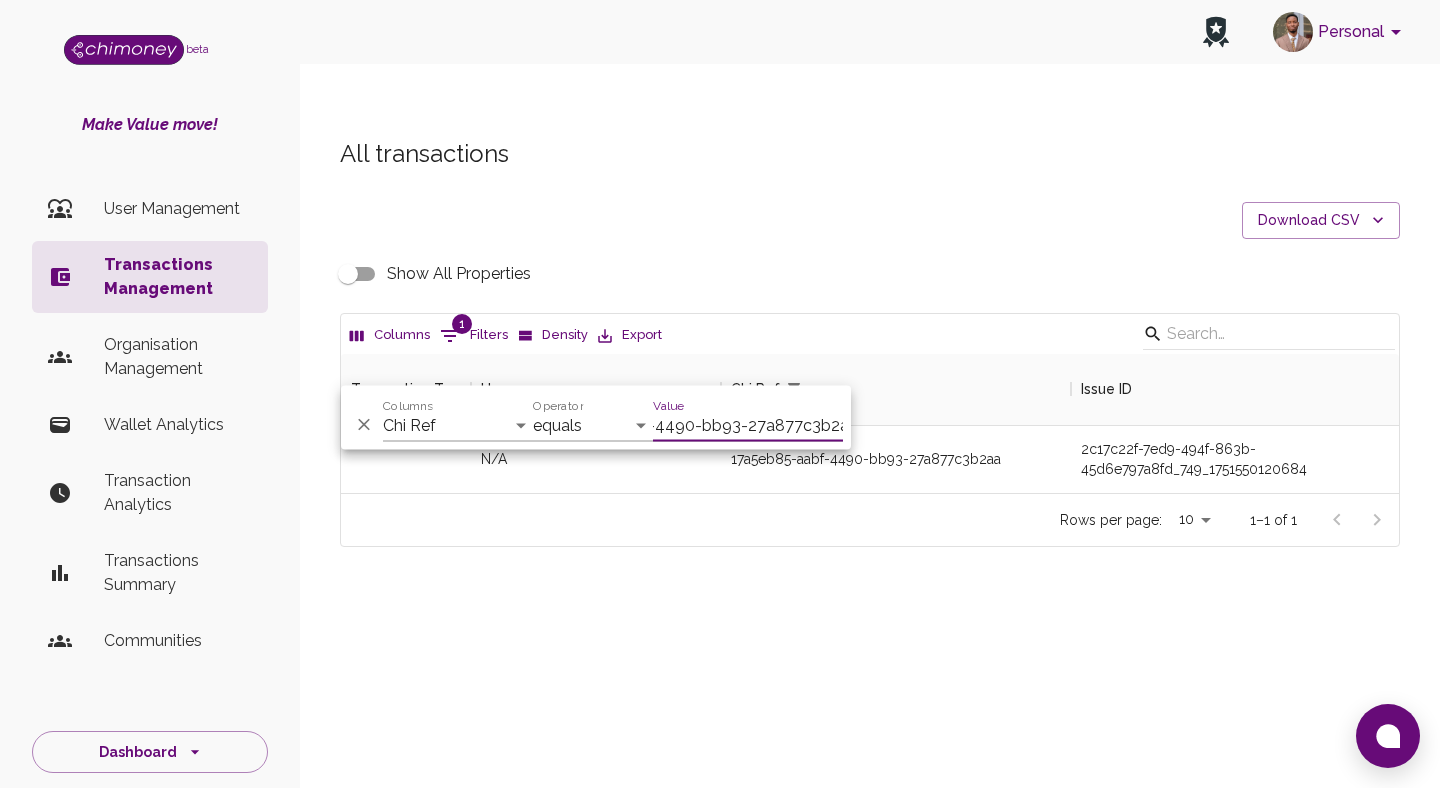 type on "17a5eb85-aabf-4490-bb93-27a877c3b2aa" 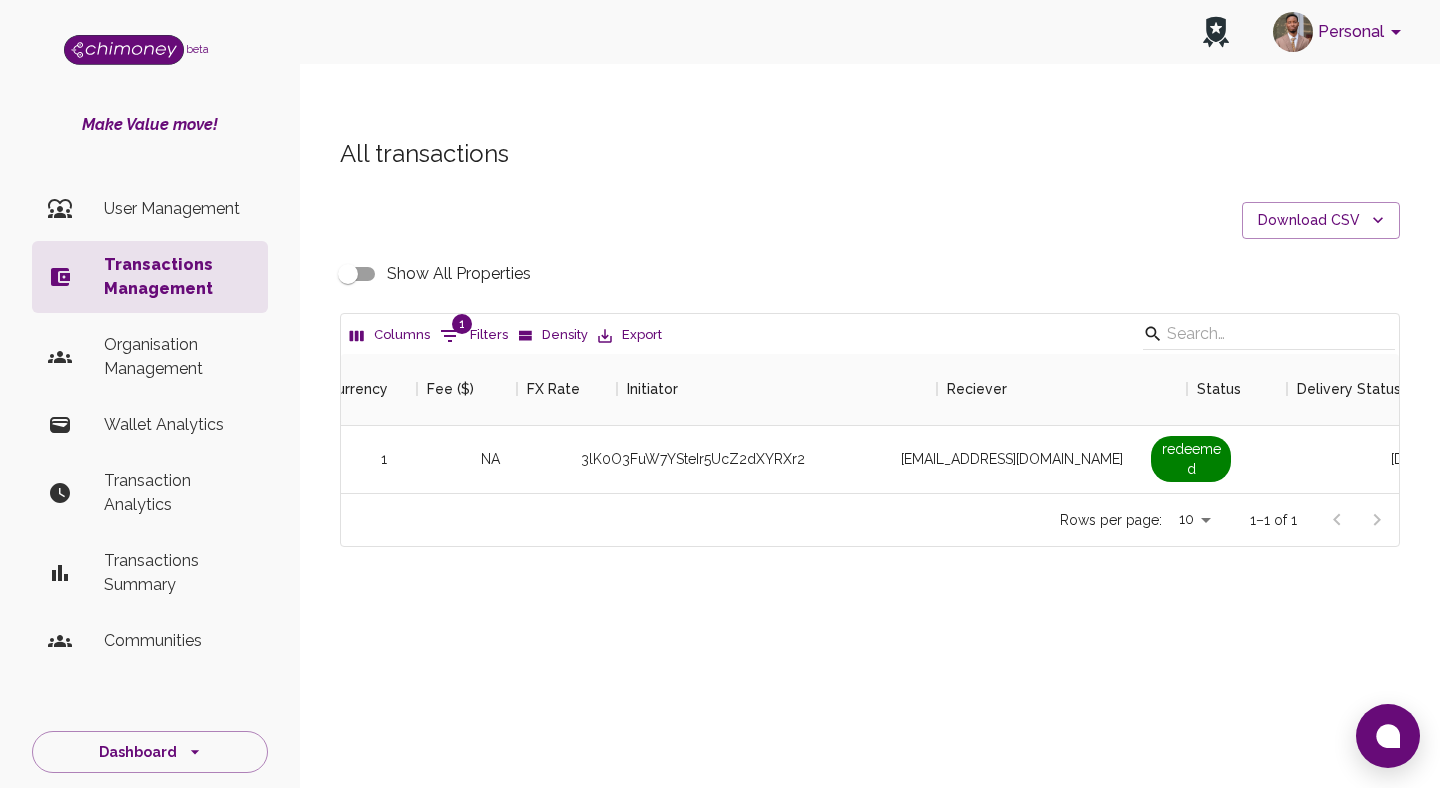 scroll, scrollTop: 0, scrollLeft: 1792, axis: horizontal 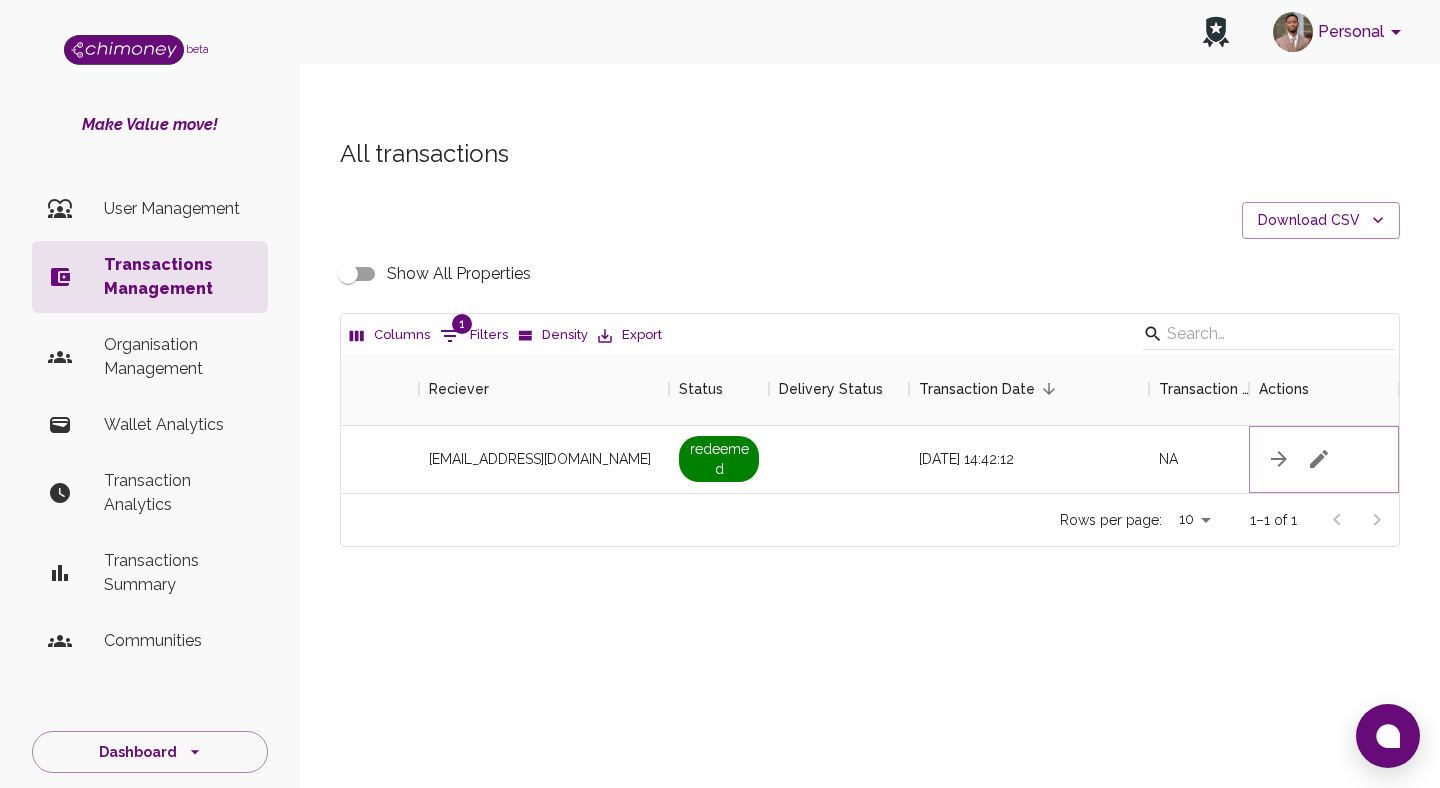 click 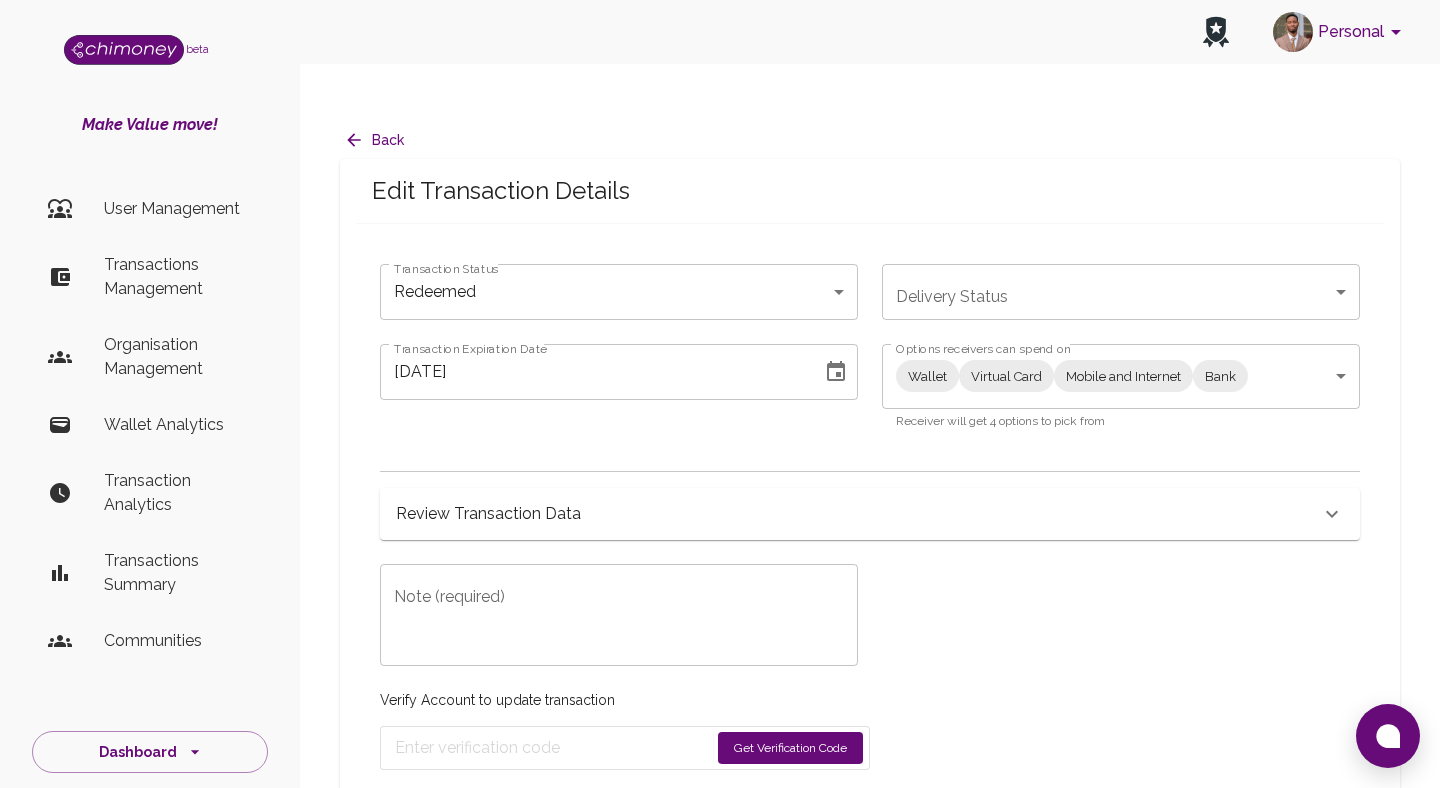 click on "Personal   beta Make Value move! User Management Transactions Management Organisation Management Wallet Analytics Transaction Analytics Transactions Summary Communities Dashboard ©  2025  Chi Technologies Inc. Back Edit Transaction Details Transaction Status Redeemed redeemed Transaction Status Delivery Status ​ Delivery Status Transaction Expiration Date 07/03/2025 Transaction Expiration Date Options receivers can spend on Wallet Virtual Card Mobile and Internet Bank Wallet,Virtual Card,Mobile and Internet,Bank Options receivers can spend on Receiver will get 4 options to pick from Review Transaction Data Transaction Information ChiRef 17a5eb85-aabf-4490-bb93-27a877c3b2aa Amount (USD) 7.00 Currency USD Fee (USD) 1 Transaction Type Transaction Status redeemed Delivery Status Transaction Date July 3, 2025 at 2:42 PM Reciever paulsqmagadi@gmail.com Raw Redeem Data {}   Transaction Metadata Transaction Update Log Full Transaction Data Note (required) x Note (required) Verify Account to update transaction" at bounding box center [720, 414] 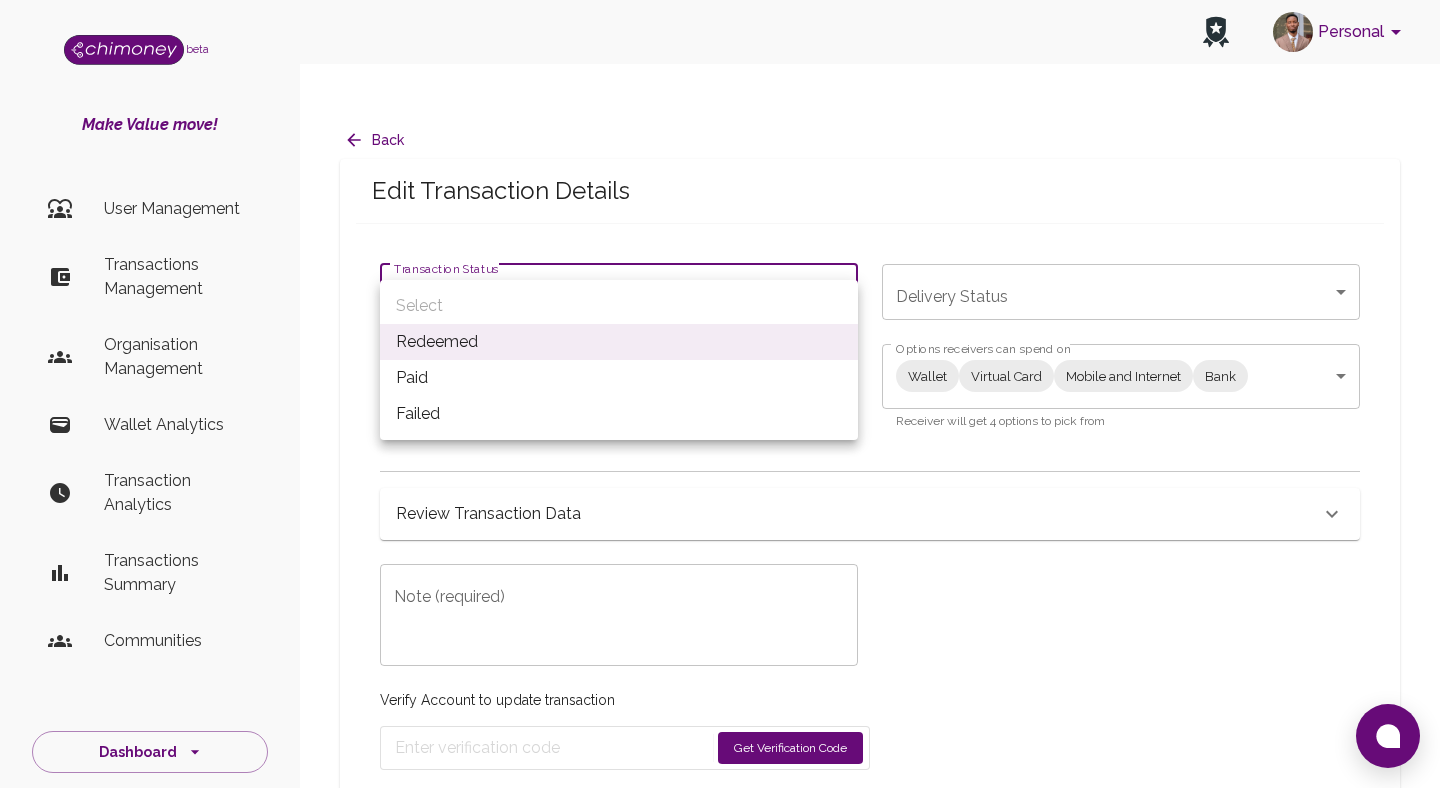 click on "Paid" at bounding box center (619, 378) 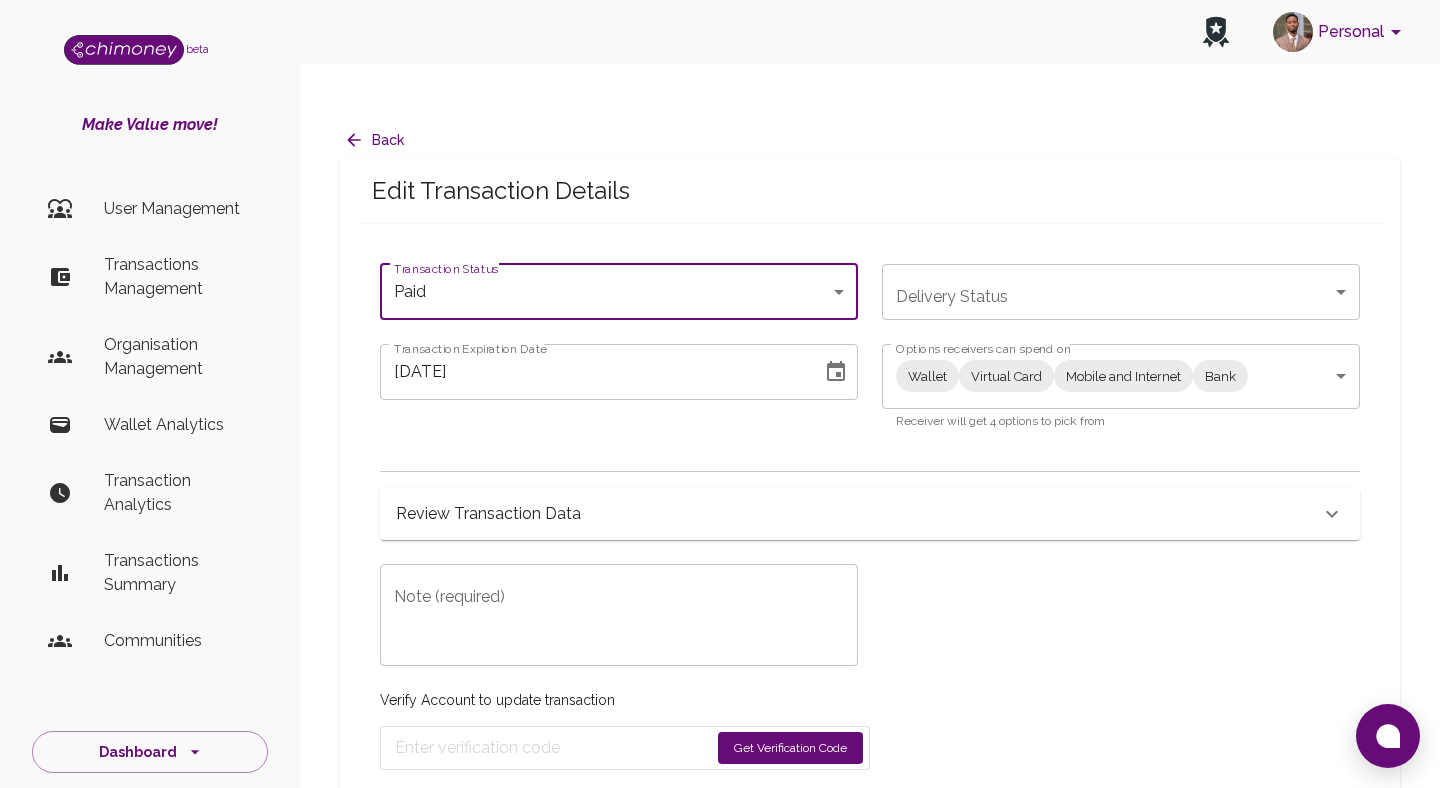 click on "Review Transaction Data" at bounding box center (488, 514) 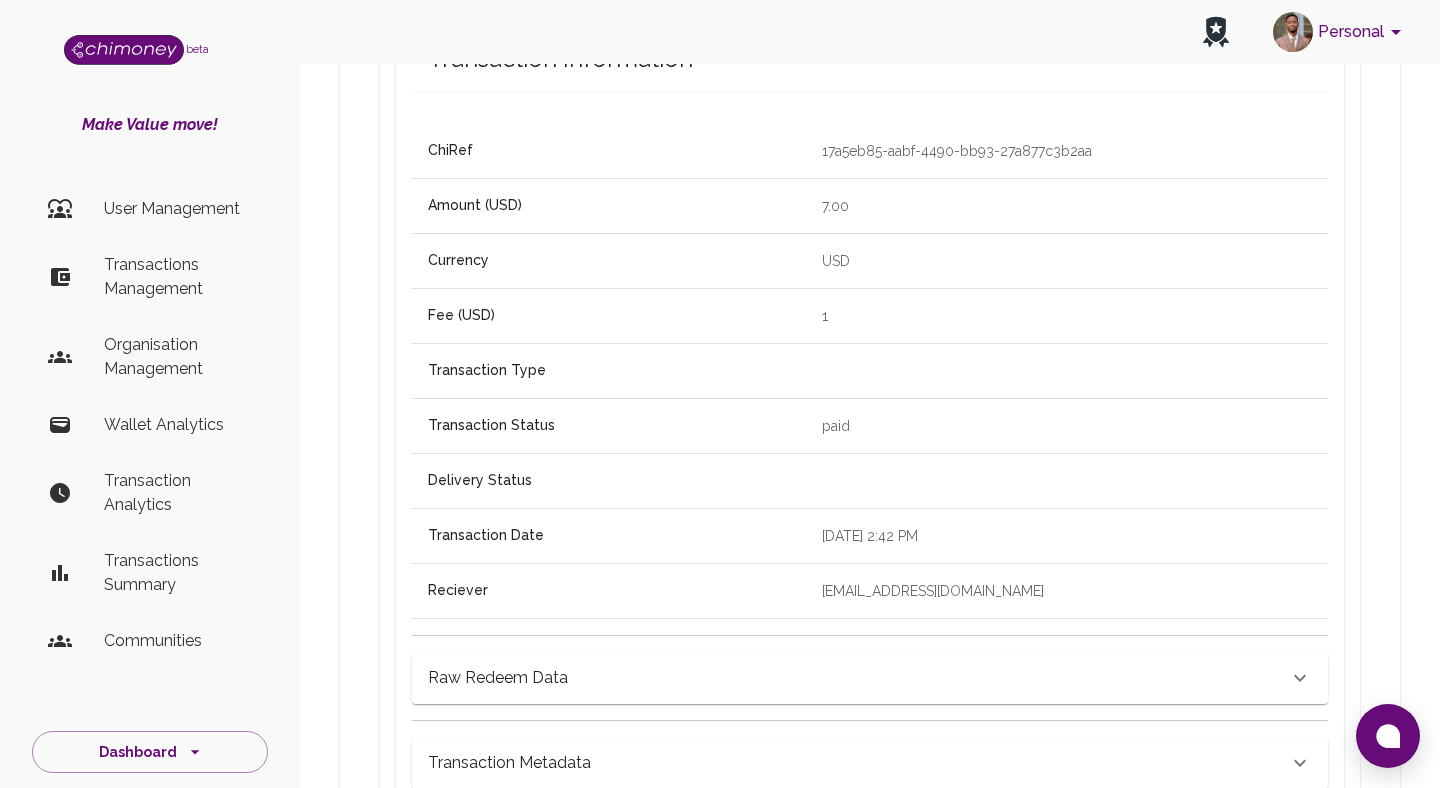 scroll, scrollTop: 531, scrollLeft: 0, axis: vertical 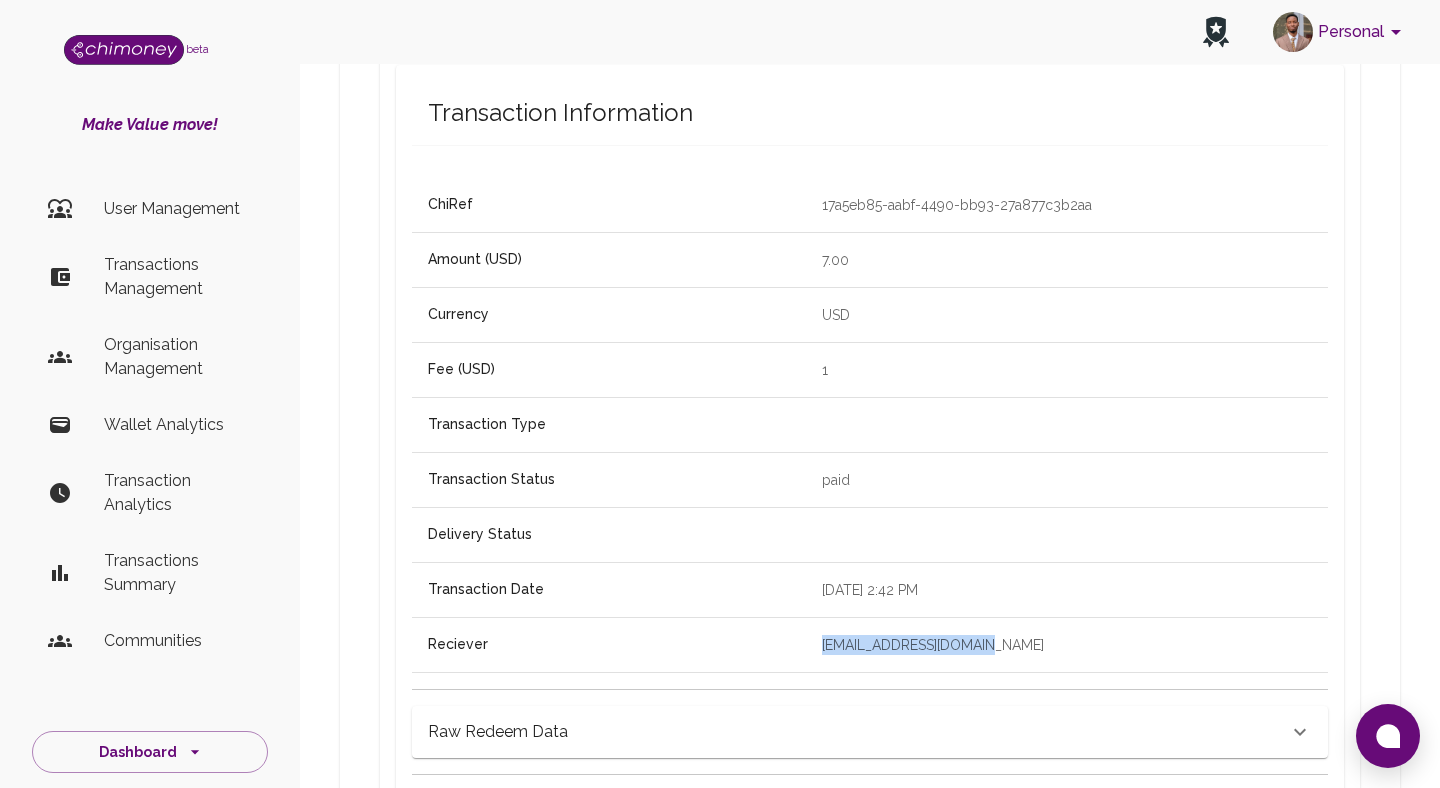 drag, startPoint x: 942, startPoint y: 612, endPoint x: 717, endPoint y: 613, distance: 225.00223 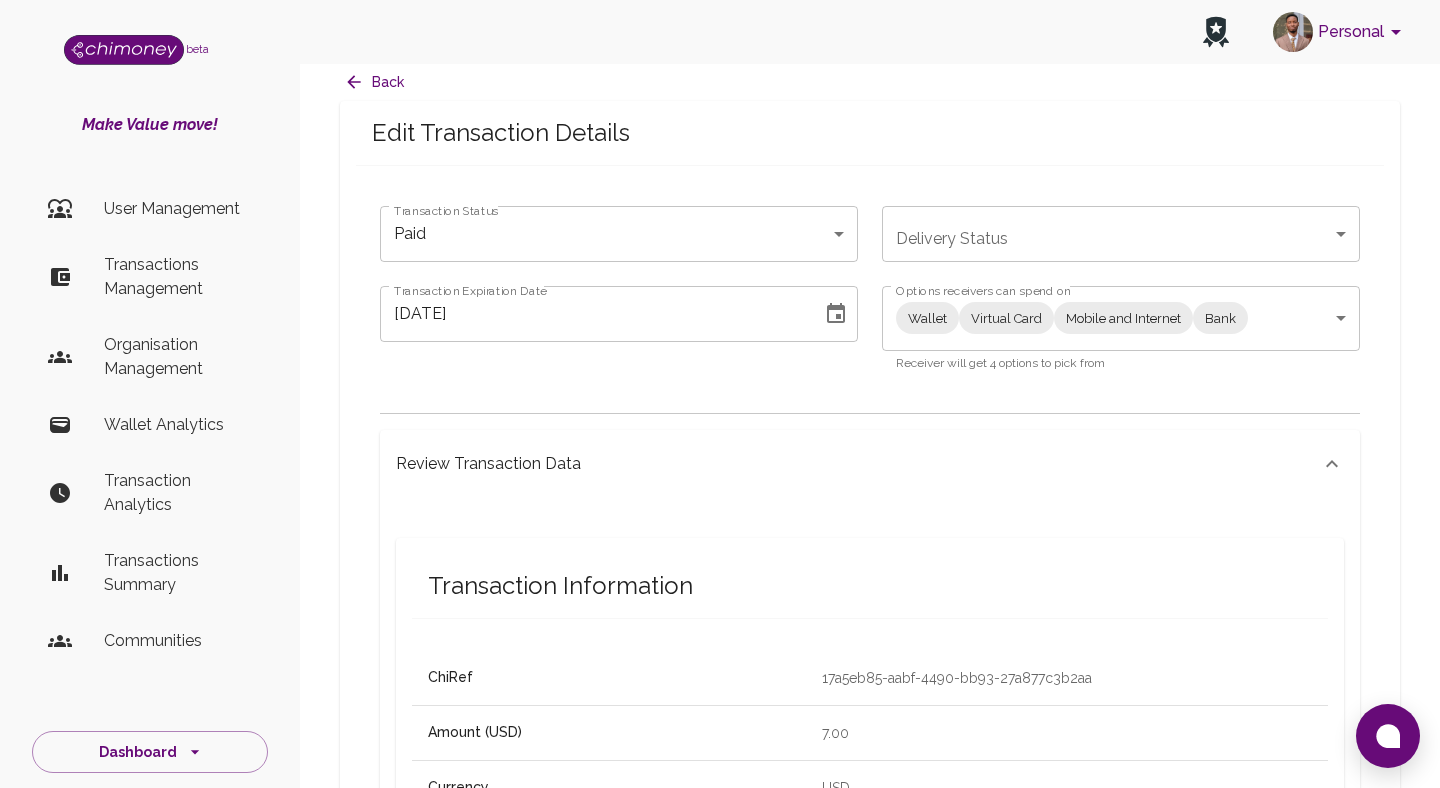 scroll, scrollTop: 0, scrollLeft: 0, axis: both 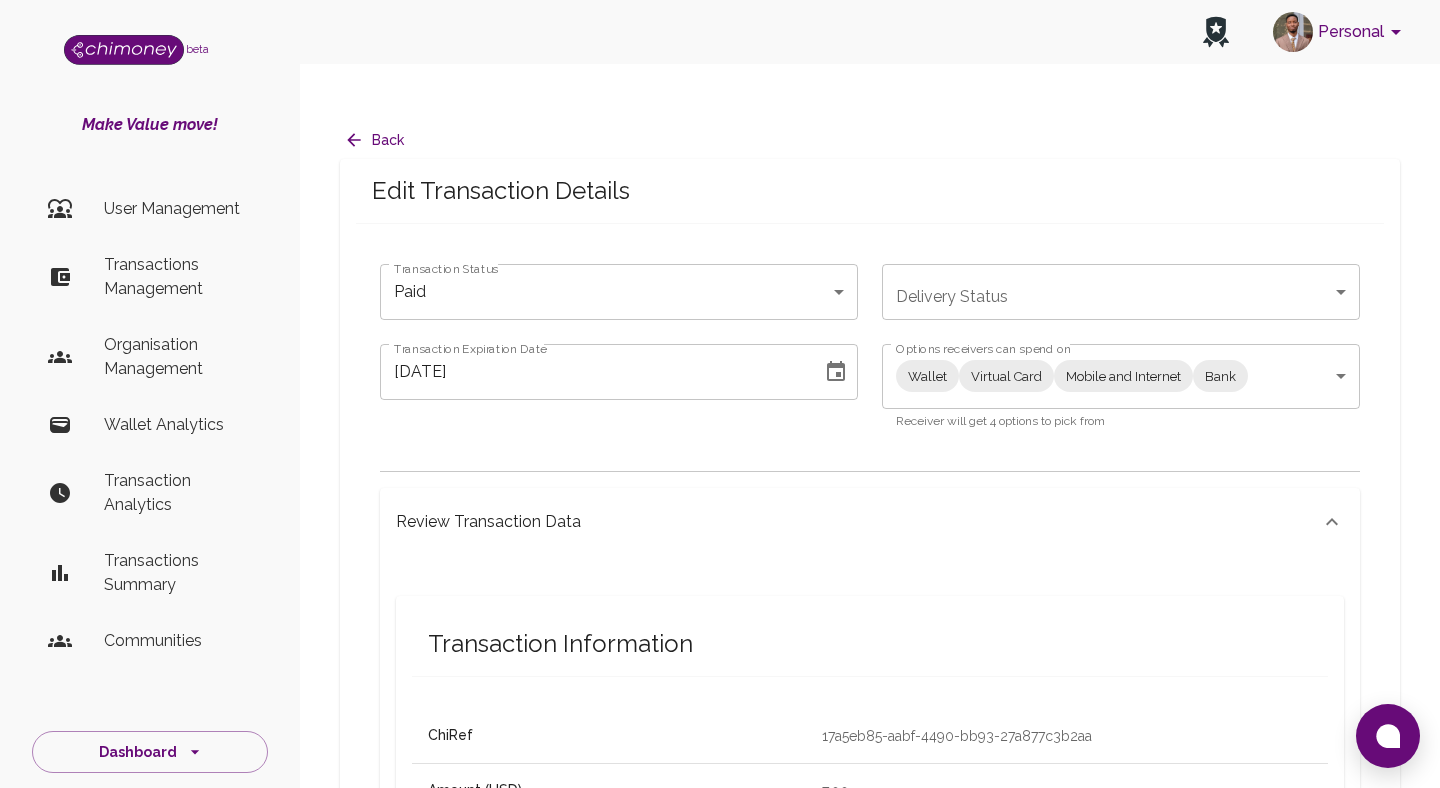 click on "Personal   beta Make Value move! User Management Transactions Management Organisation Management Wallet Analytics Transaction Analytics Transactions Summary Communities Dashboard ©  2025  Chi Technologies Inc. Back Edit Transaction Details Transaction Status Paid paid Transaction Status Delivery Status ​ Delivery Status Transaction Expiration Date 07/03/2025 Transaction Expiration Date Options receivers can spend on Wallet Virtual Card Mobile and Internet Bank Wallet,Virtual Card,Mobile and Internet,Bank Options receivers can spend on Receiver will get 4 options to pick from Review Transaction Data Transaction Information ChiRef 17a5eb85-aabf-4490-bb93-27a877c3b2aa Amount (USD) 7.00 Currency USD Fee (USD) 1 Transaction Type Transaction Status paid Delivery Status Transaction Date July 3, 2025 at 2:42 PM Reciever paulsqmagadi@gmail.com Raw Redeem Data {}   Transaction Metadata Transaction Update Log Full Transaction Data Note (required) x Note (required) Verify Account to update transaction     Account test" at bounding box center (720, 955) 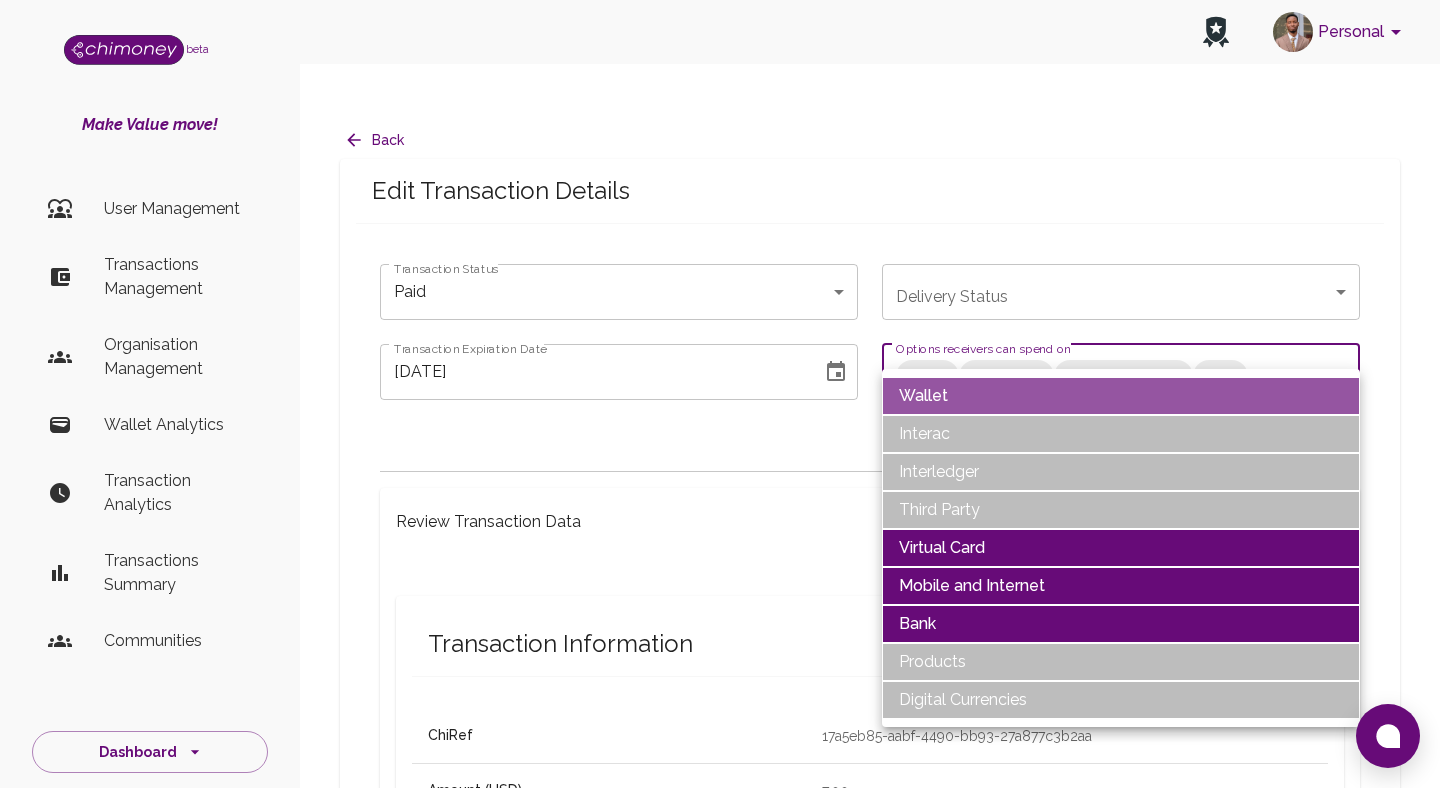 click on "Wallet" at bounding box center [1121, 396] 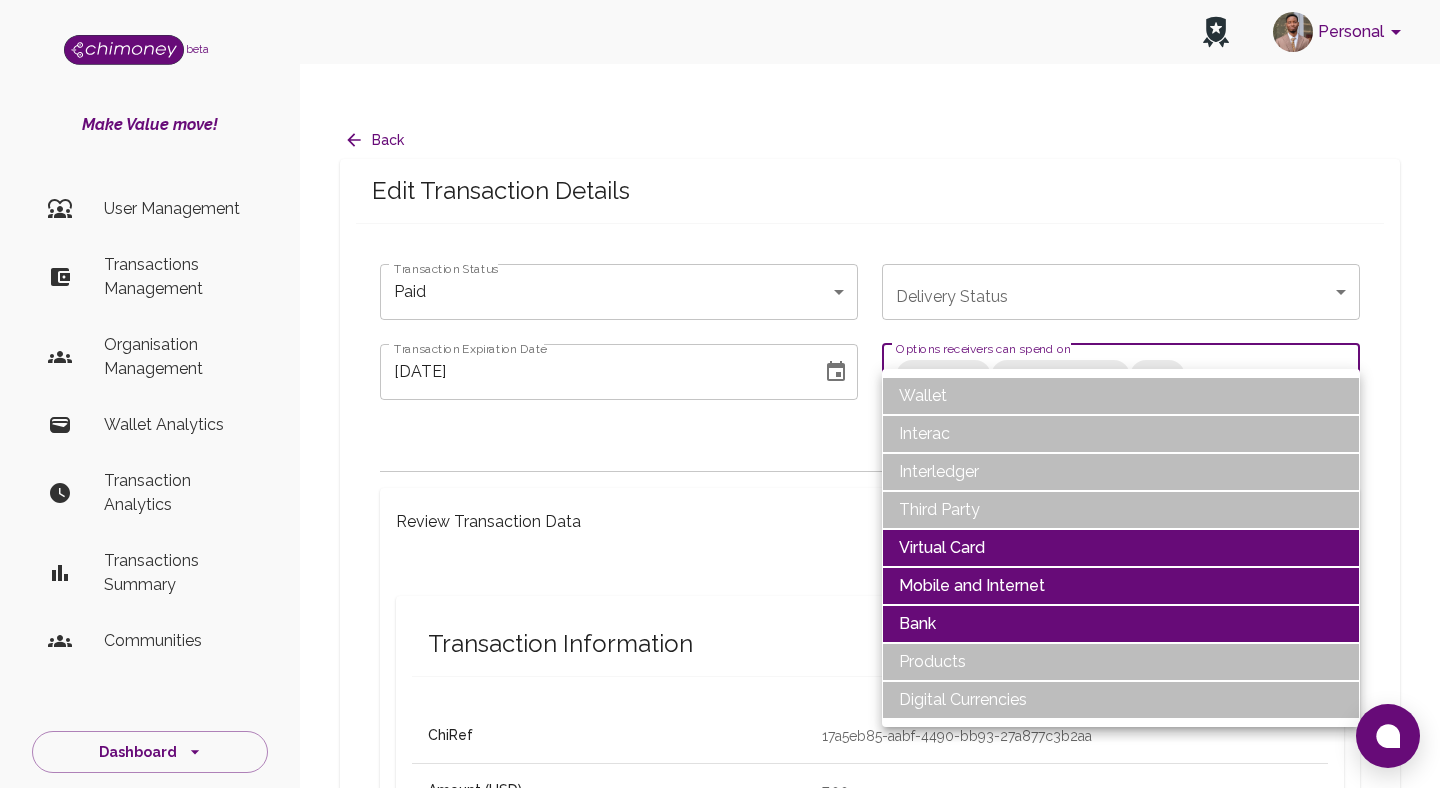 click on "Virtual Card" at bounding box center (1121, 548) 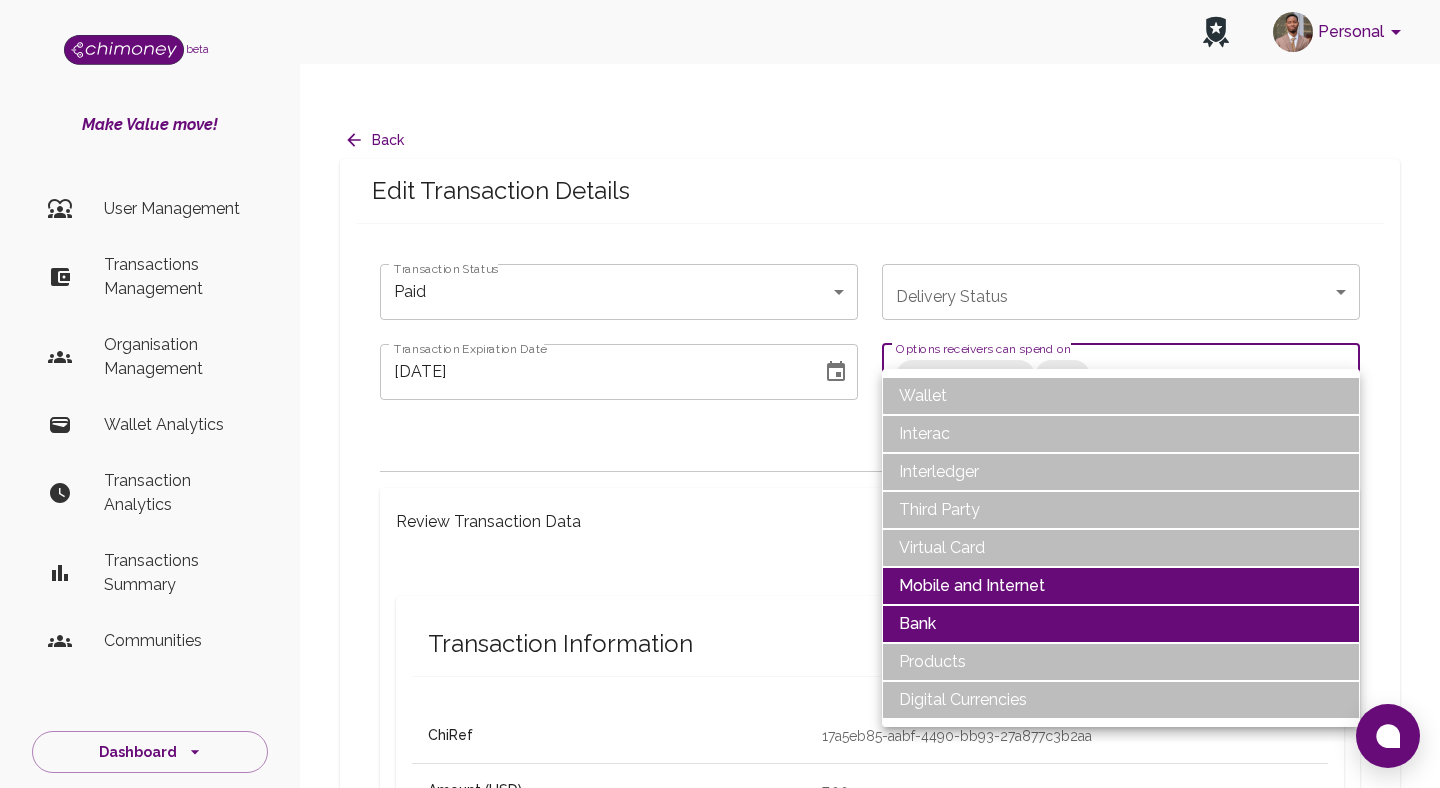 click on "Bank" at bounding box center [1121, 624] 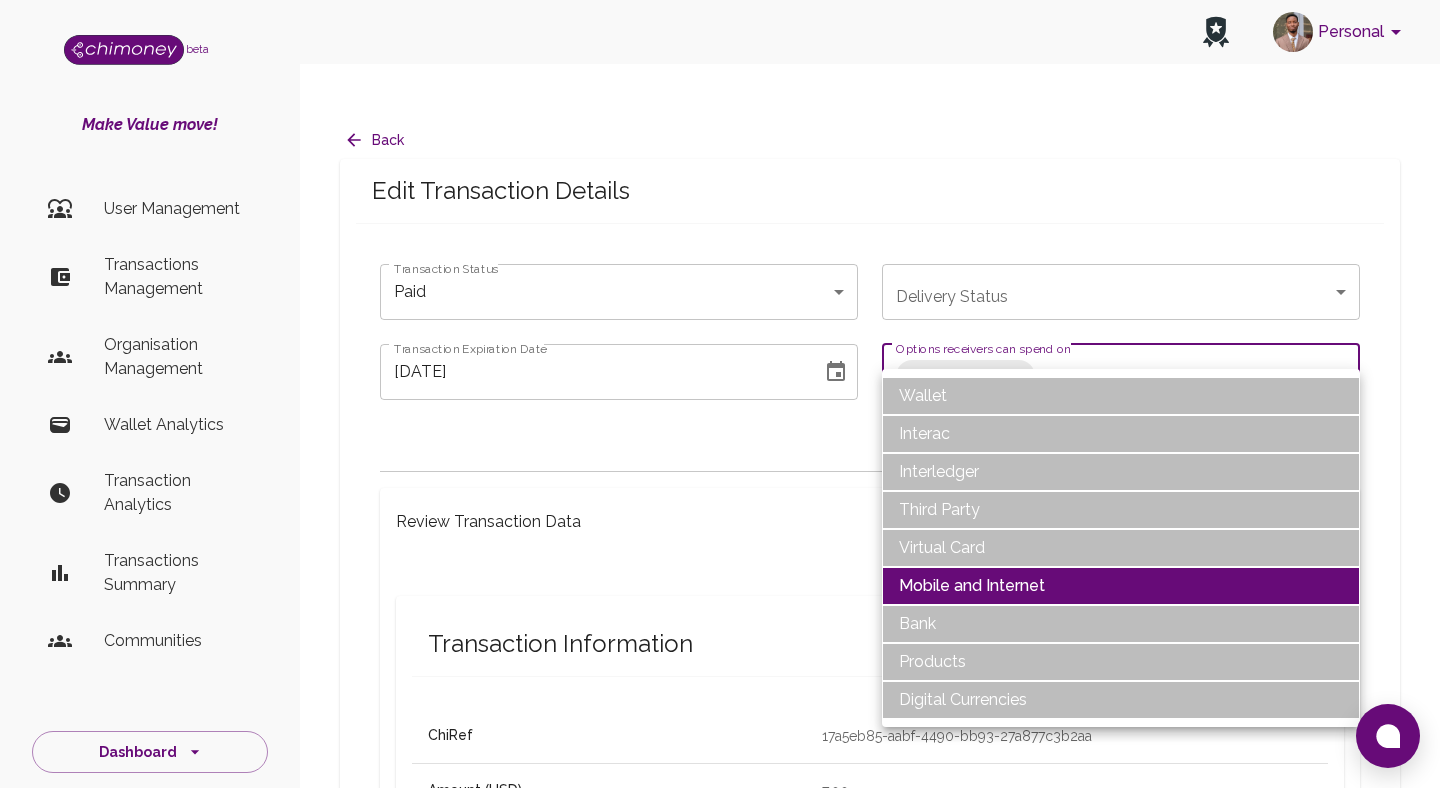click on "Mobile and Internet" at bounding box center [1121, 586] 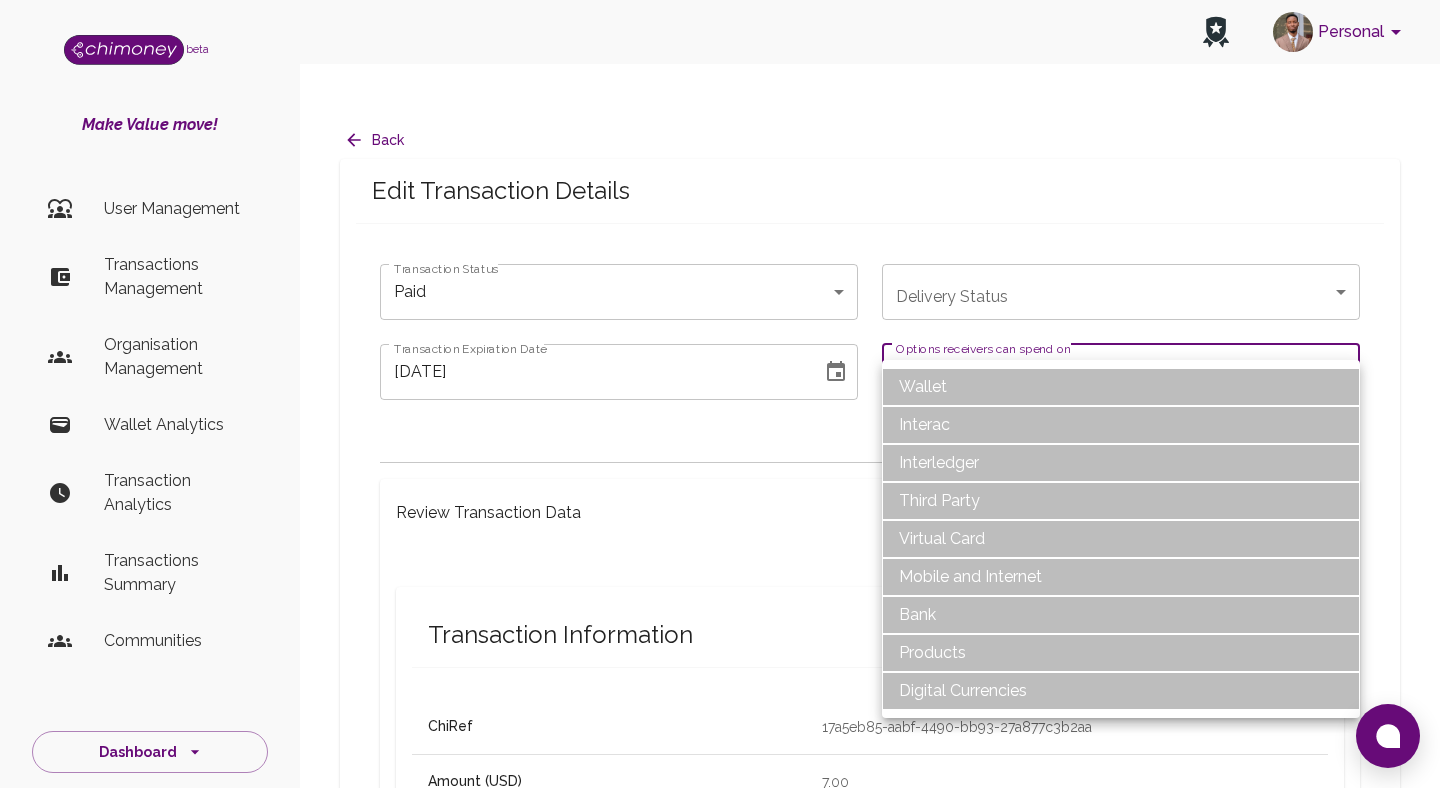 click on "Bank" at bounding box center (1121, 615) 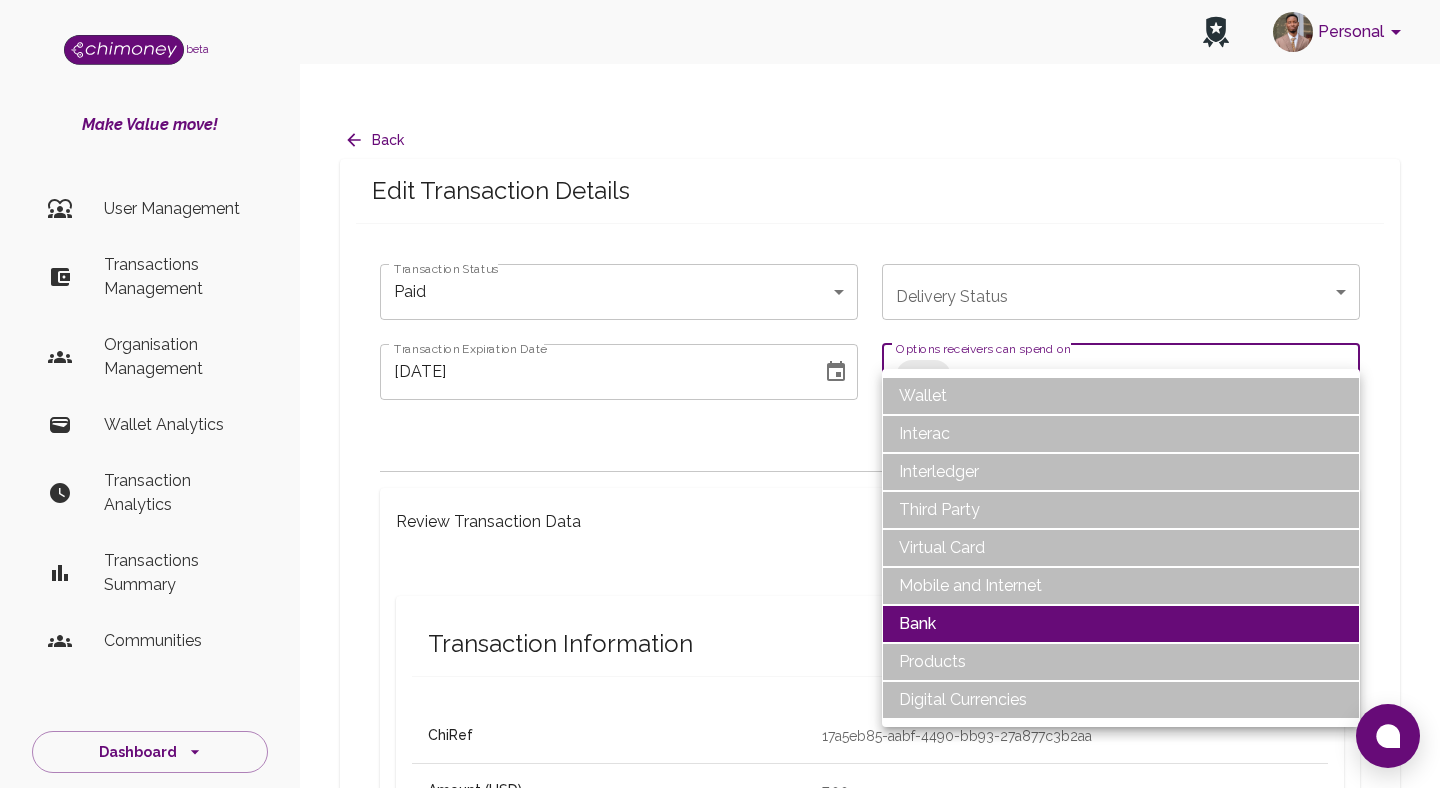 click at bounding box center (720, 394) 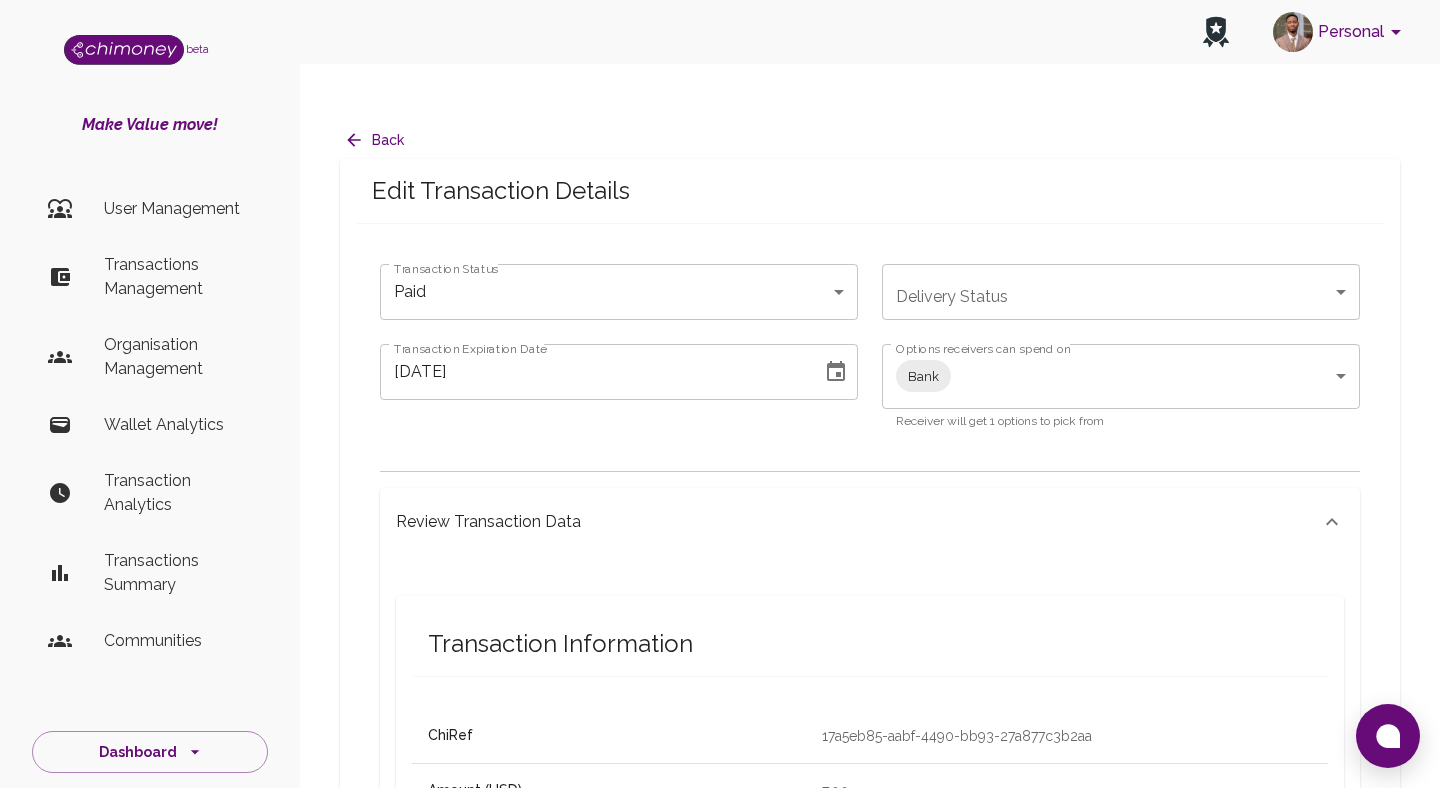 click on "Review Transaction Data" at bounding box center (858, 522) 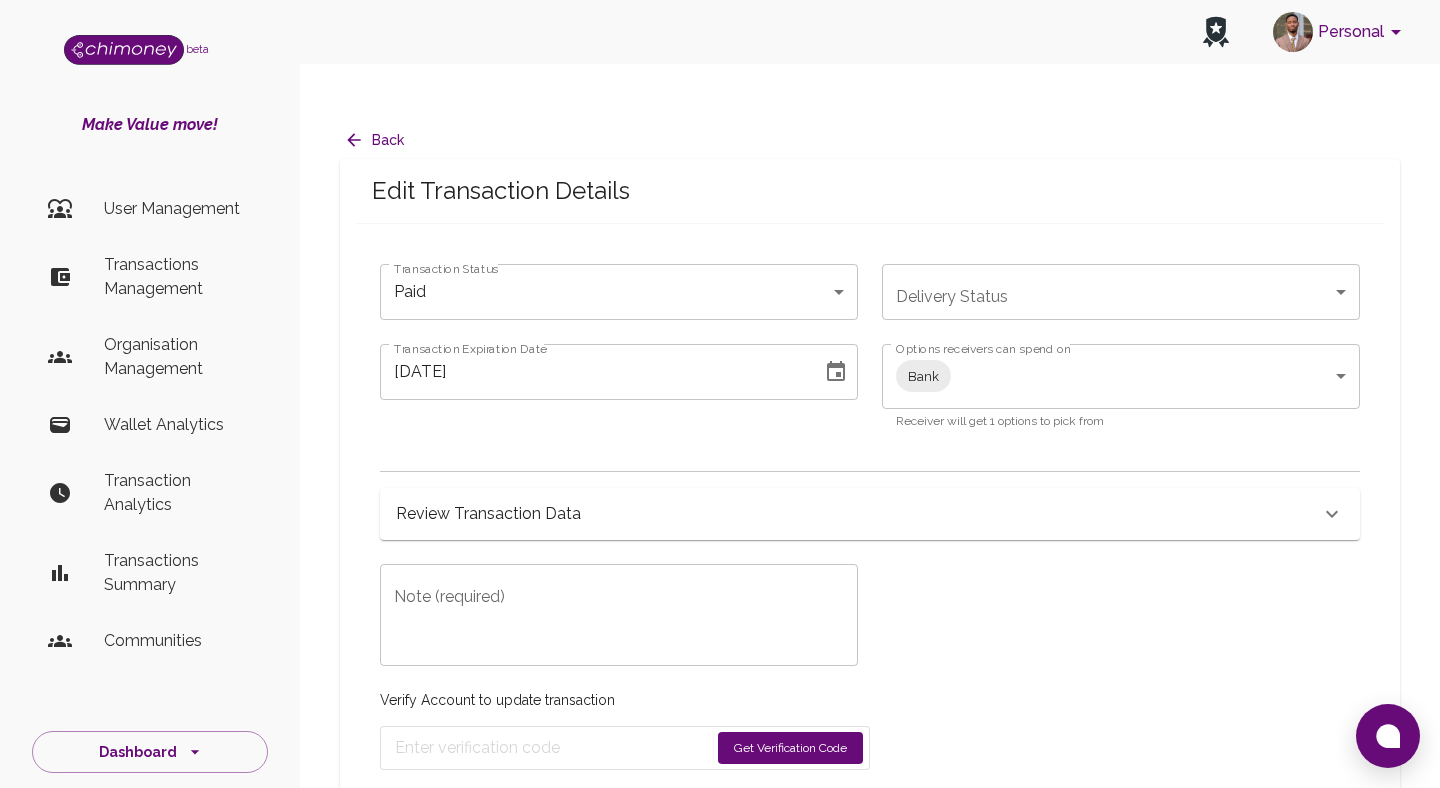 click on "Review Transaction Data" at bounding box center (858, 514) 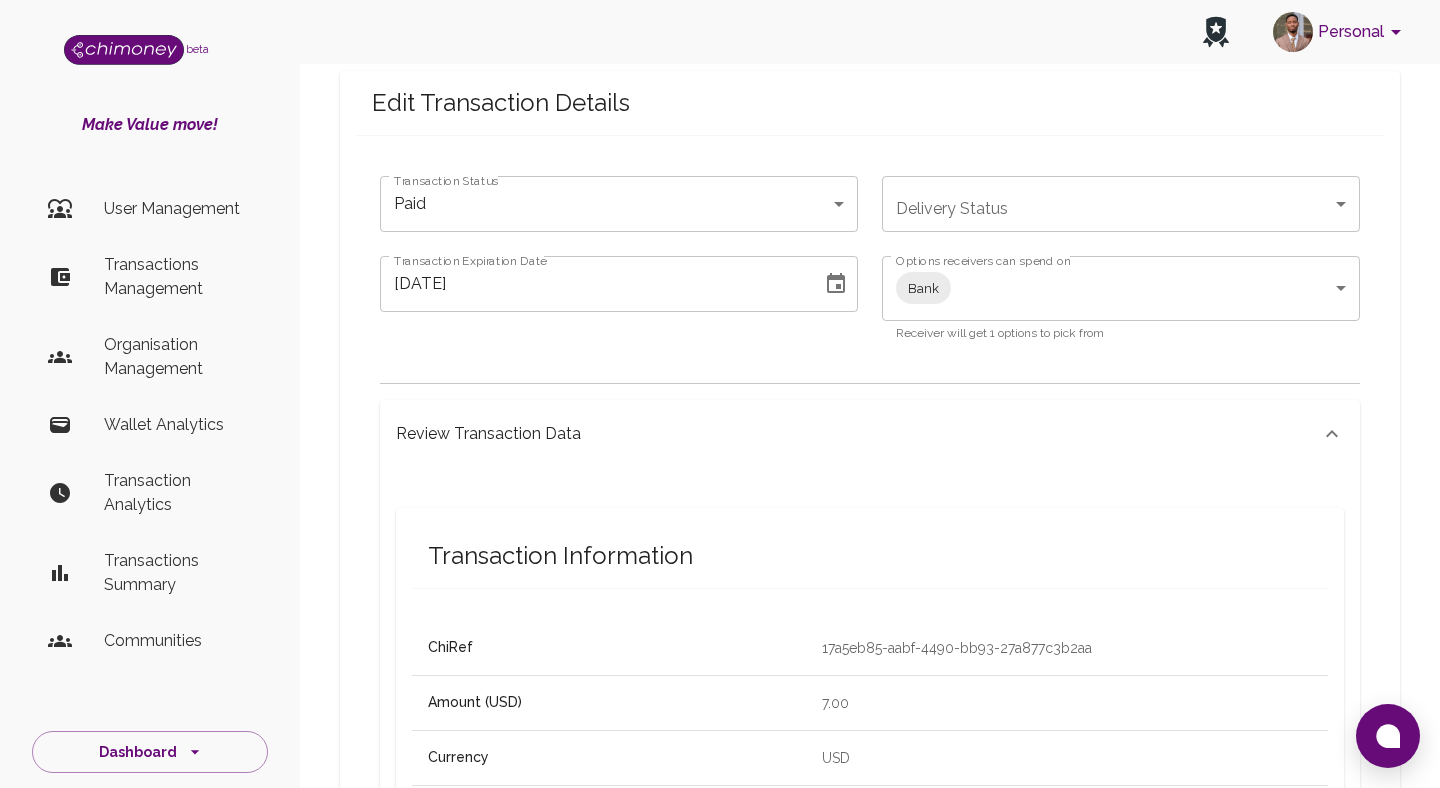 scroll, scrollTop: 167, scrollLeft: 0, axis: vertical 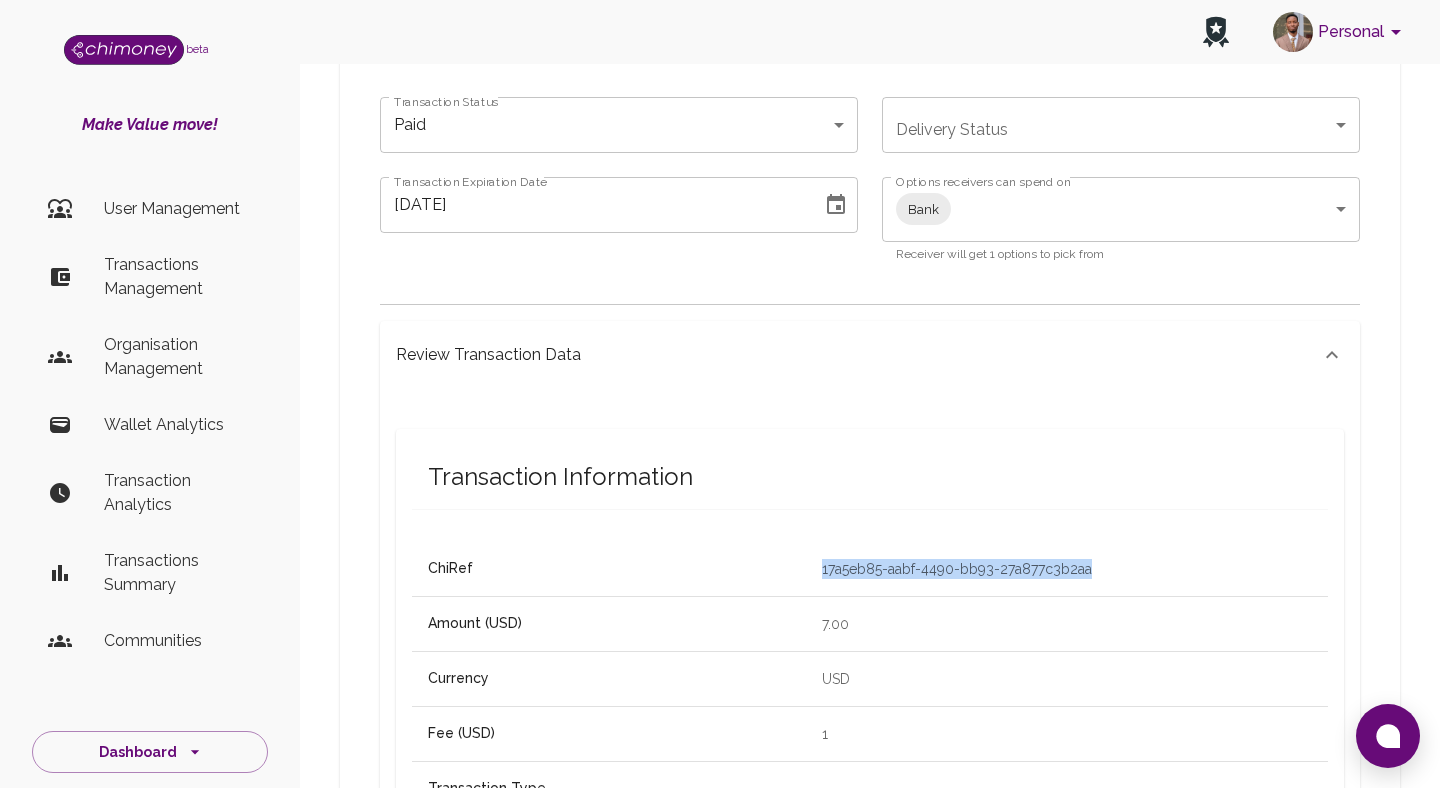 drag, startPoint x: 1018, startPoint y: 531, endPoint x: 731, endPoint y: 531, distance: 287 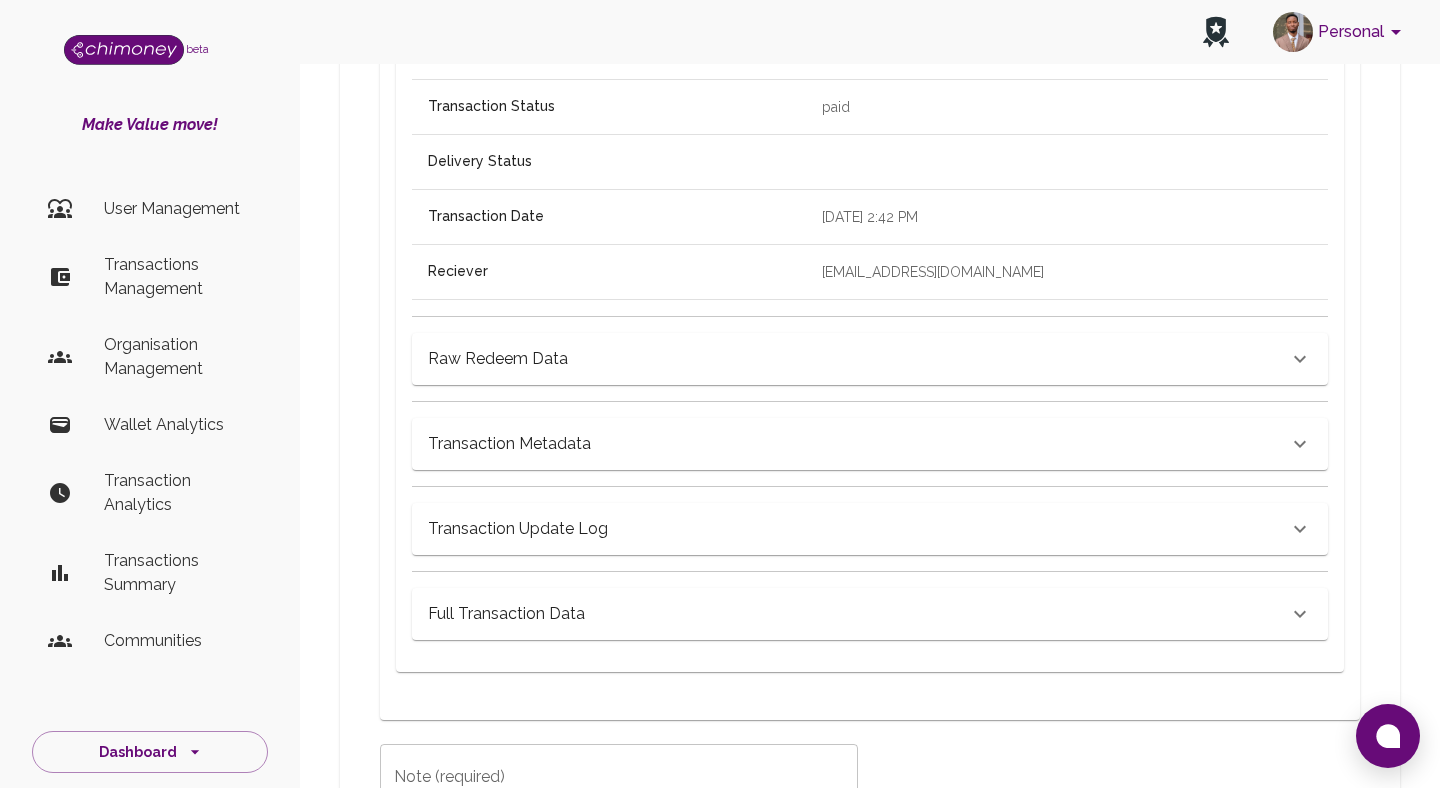 scroll, scrollTop: 1082, scrollLeft: 0, axis: vertical 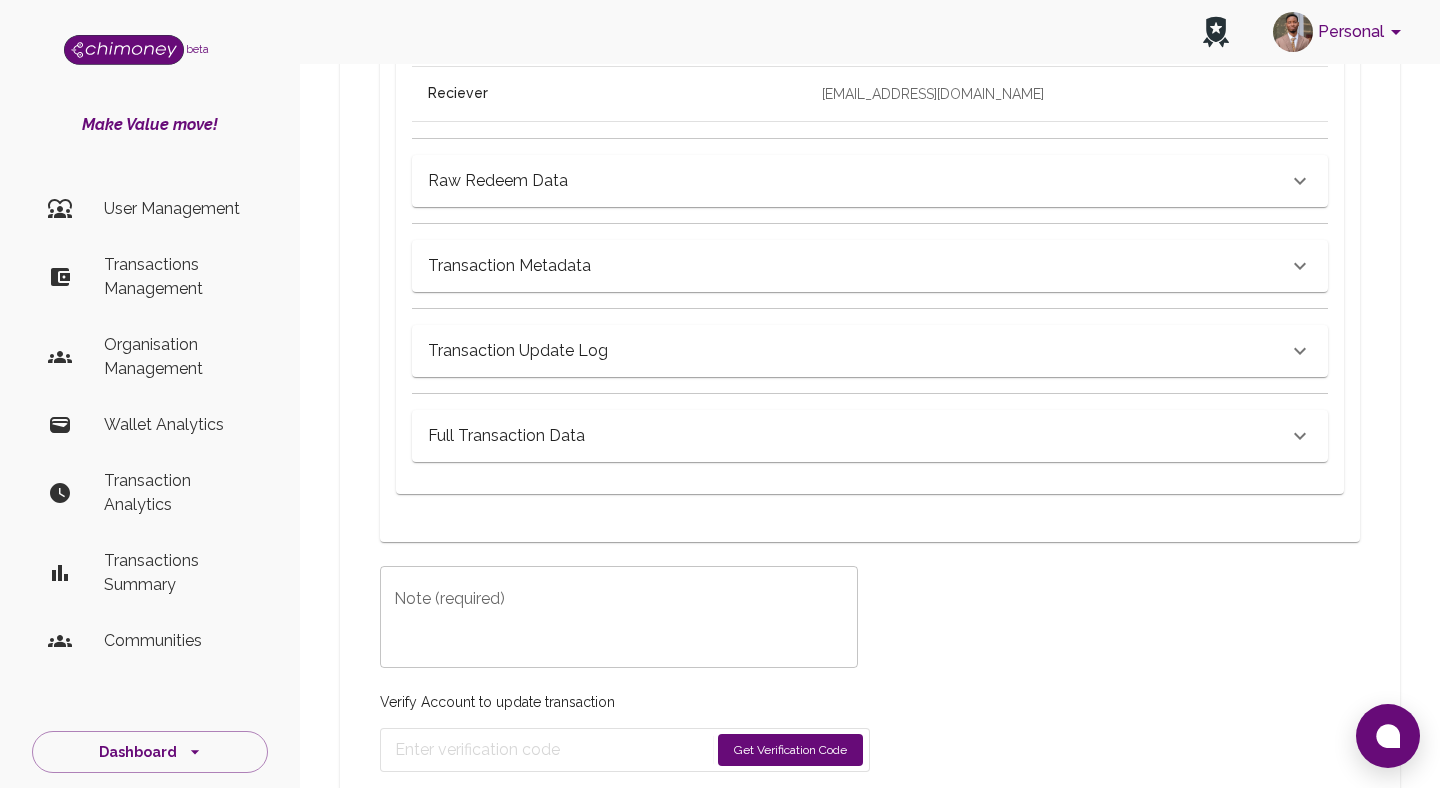 click on "Note (required)" at bounding box center (619, 617) 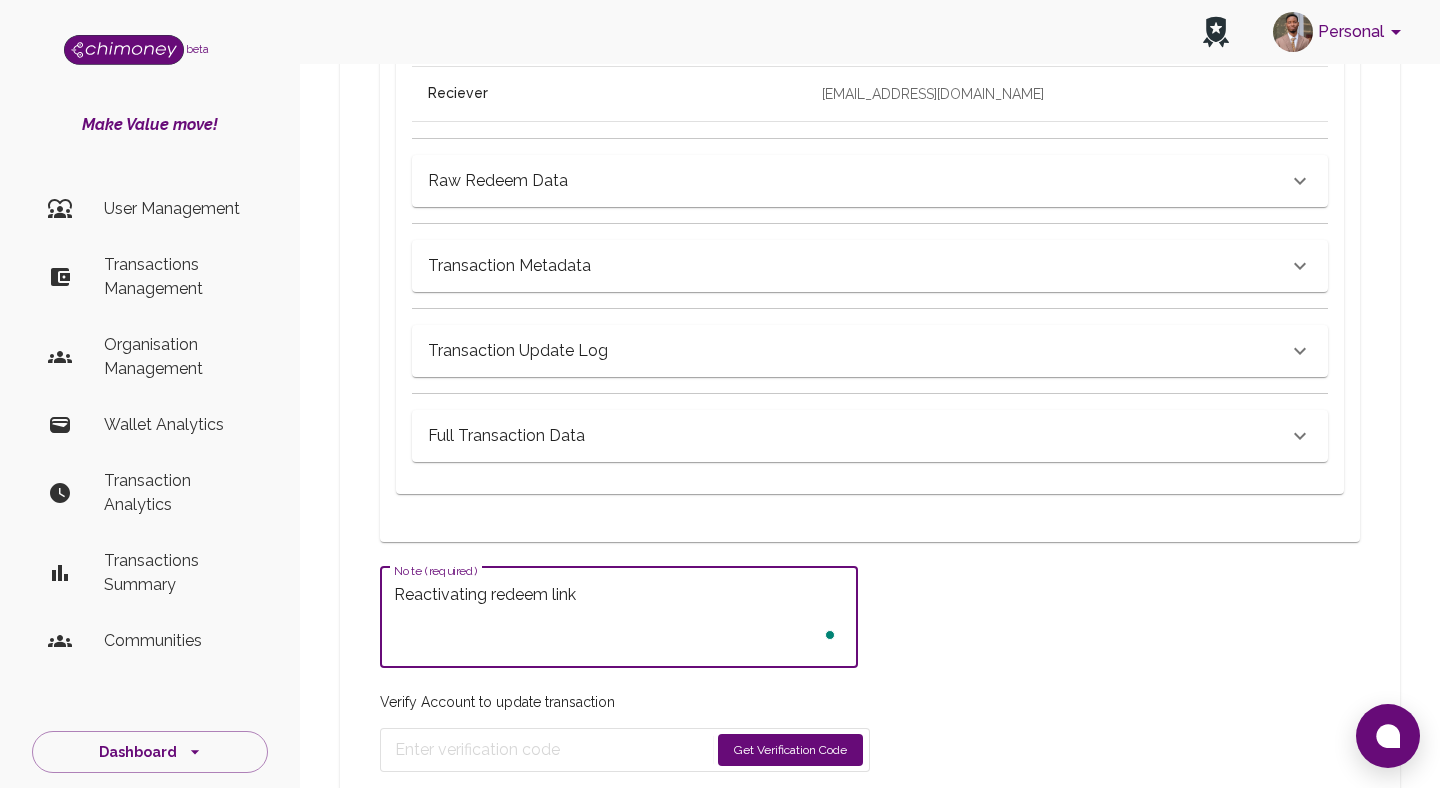 type on "Reactivating redeem link" 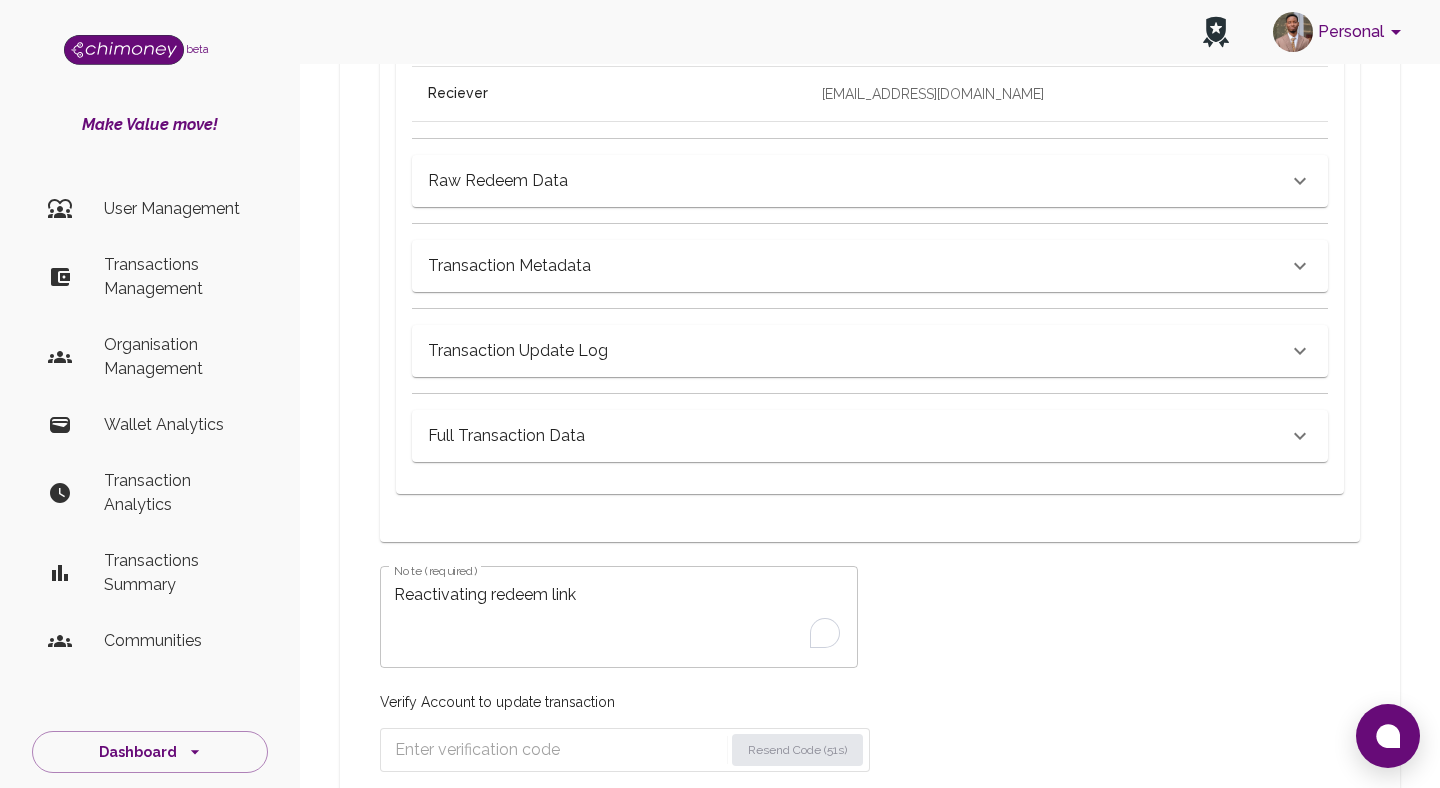 click at bounding box center (559, 750) 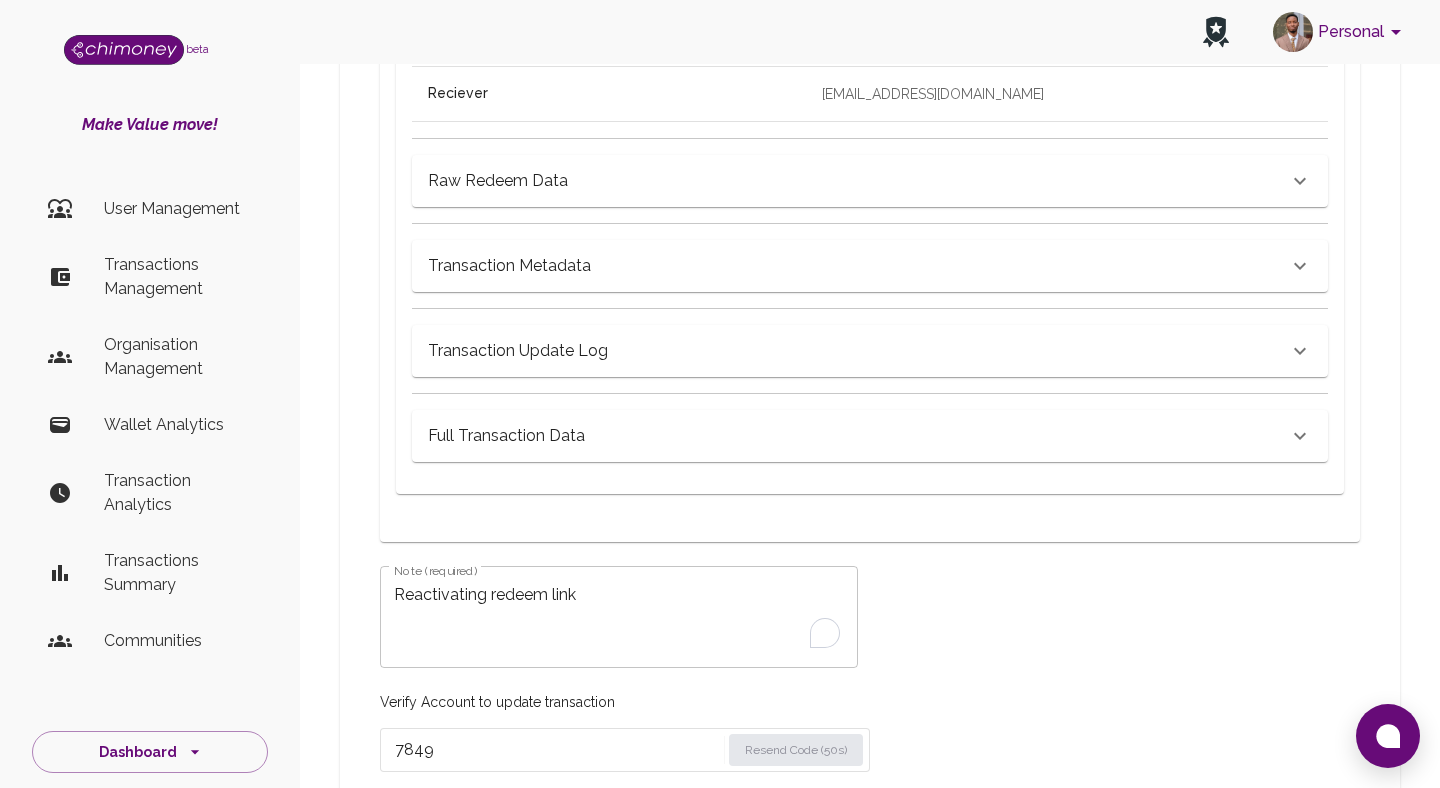 type on "7849" 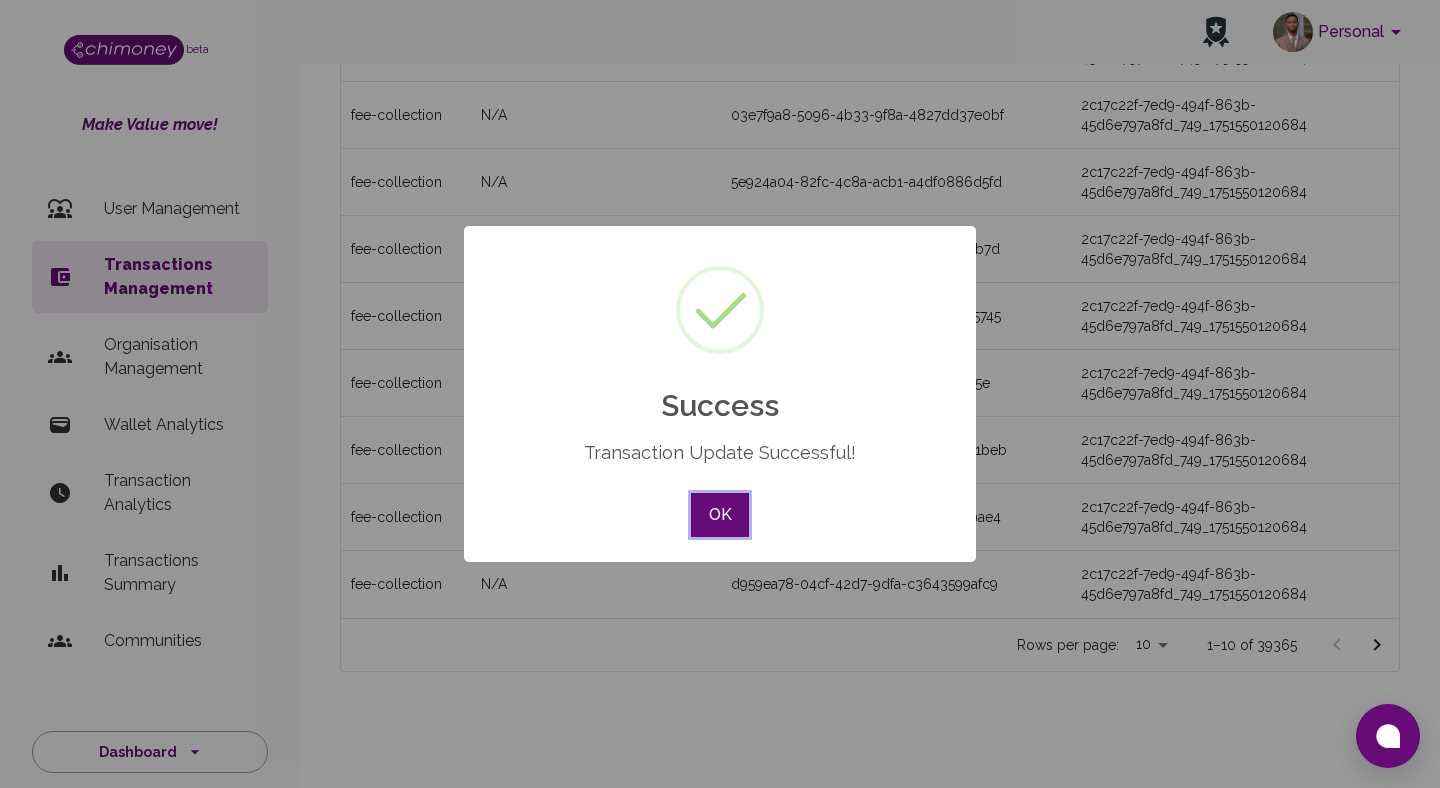 scroll, scrollTop: 0, scrollLeft: 0, axis: both 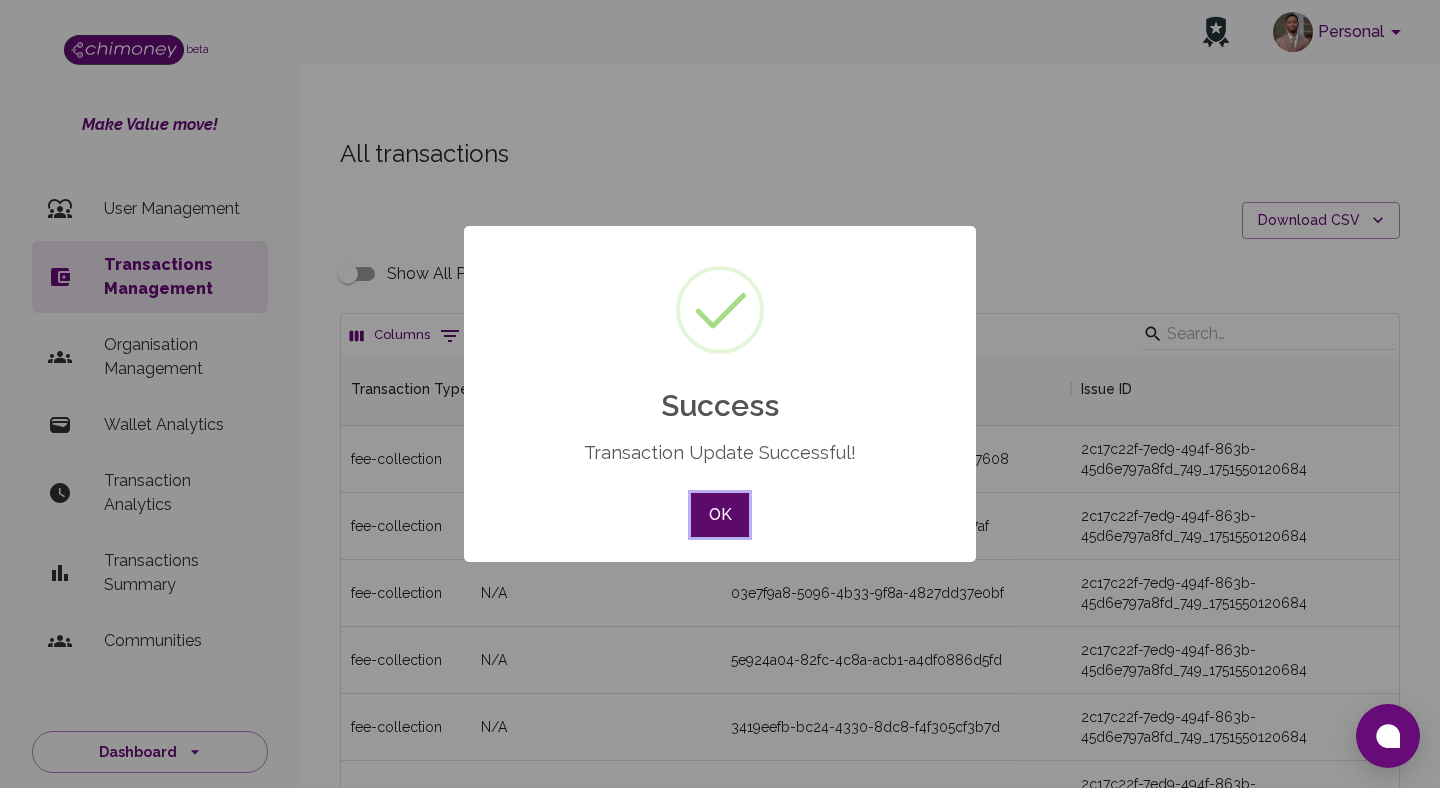 click on "OK" at bounding box center (720, 515) 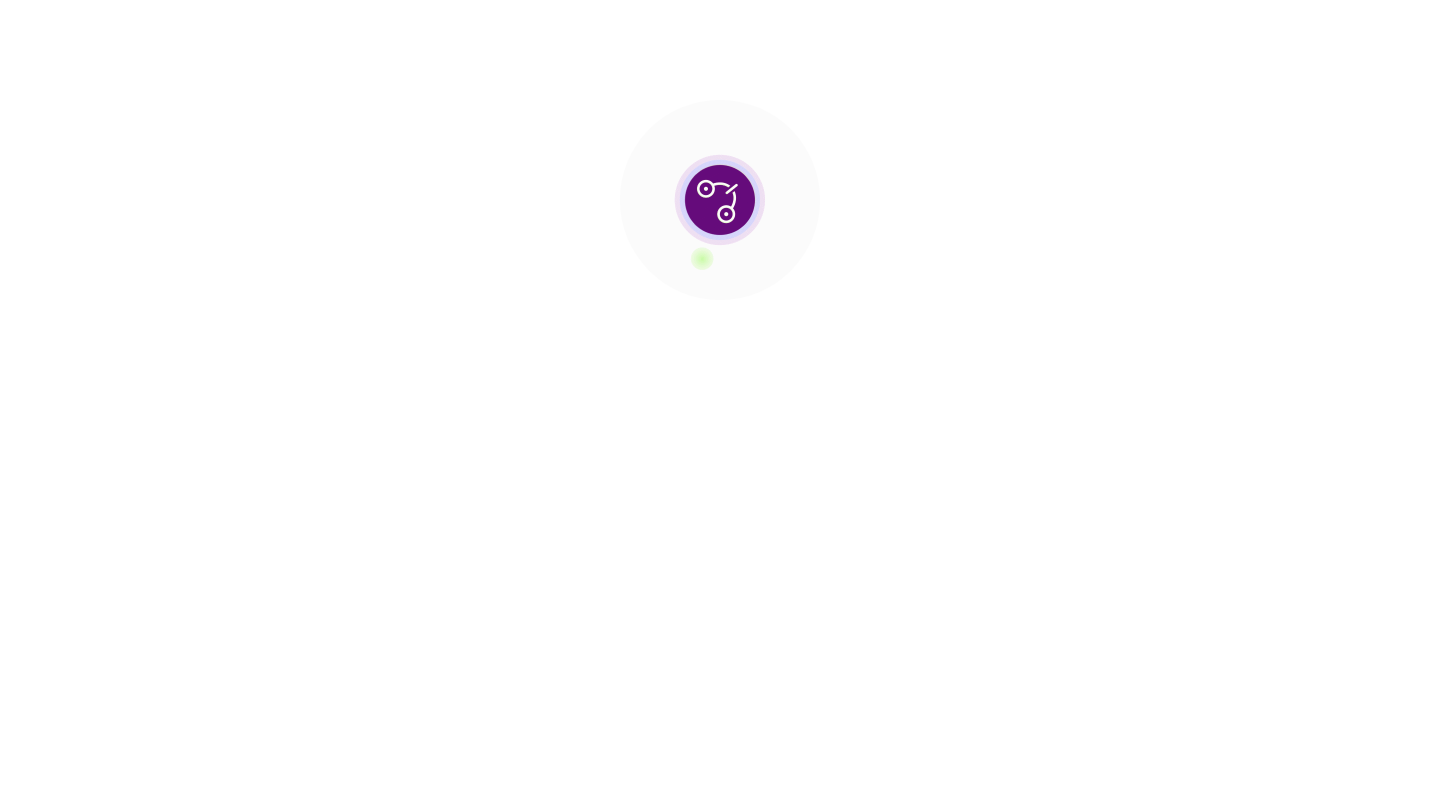 scroll, scrollTop: 0, scrollLeft: 0, axis: both 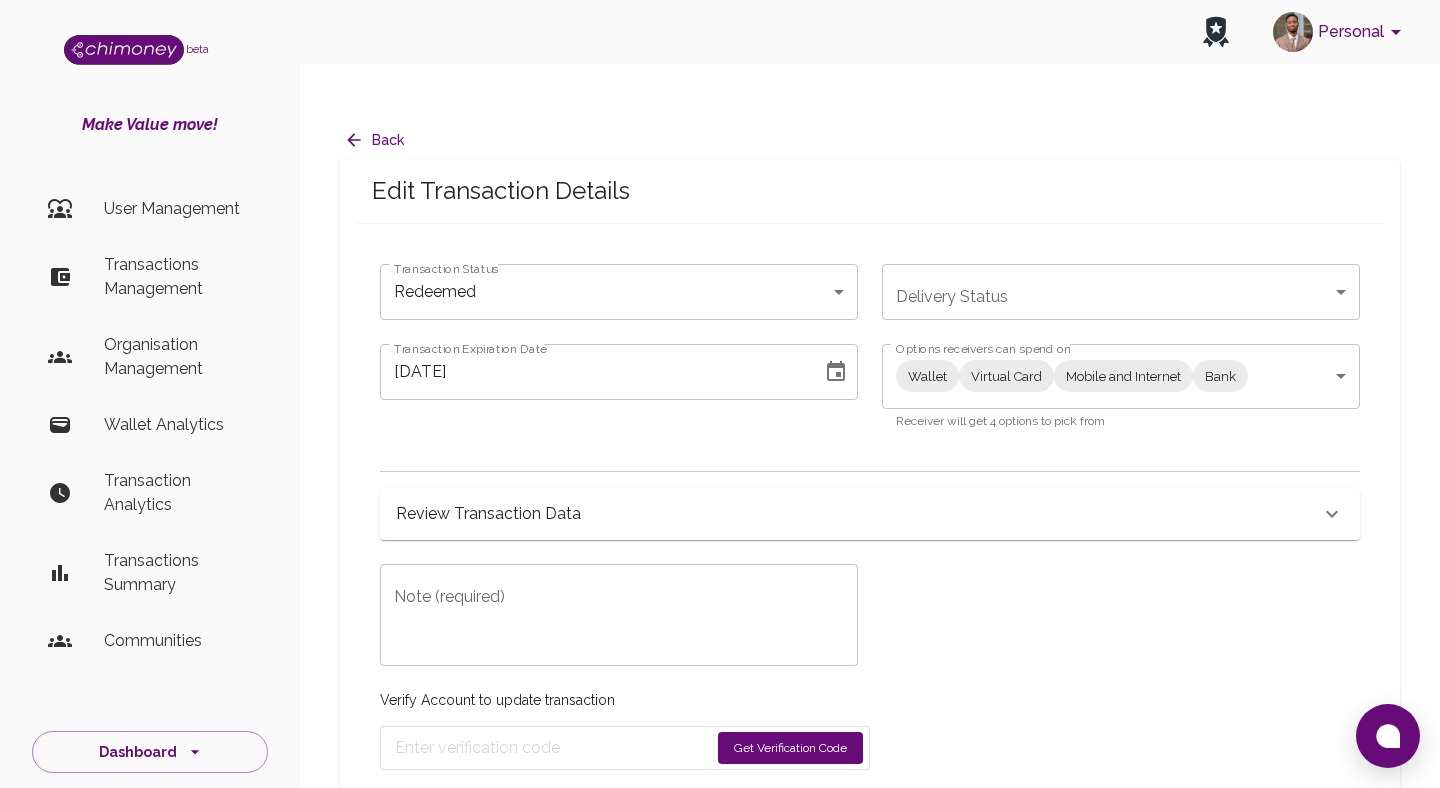 click on "Personal   beta Make Value move! User Management Transactions Management Organisation Management Wallet Analytics Transaction Analytics Transactions Summary Communities Dashboard ©  2025  Chi Technologies Inc. Back Edit Transaction Details Transaction Status Redeemed redeemed Transaction Status Delivery Status ​ Delivery Status Transaction Expiration Date 07/03/2025 Transaction Expiration Date Options receivers can spend on Wallet Virtual Card Mobile and Internet Bank Wallet,Virtual Card,Mobile and Internet,Bank Options receivers can spend on Receiver will get 4 options to pick from Review Transaction Data Transaction Information ChiRef 614869bd-46f8-414b-a240-72e22f1d1253 Amount (USD) 7.00 Currency USD Fee (USD) 1 Transaction Type Transaction Status redeemed Delivery Status Transaction Date July 3, 2025 at 2:42 PM Reciever jacklinemuge12@gmail.com Raw Redeem Data {}   Transaction Metadata Transaction Update Log Full Transaction Data Note (required) x Note (required) Verify Account to update transaction" at bounding box center [720, 414] 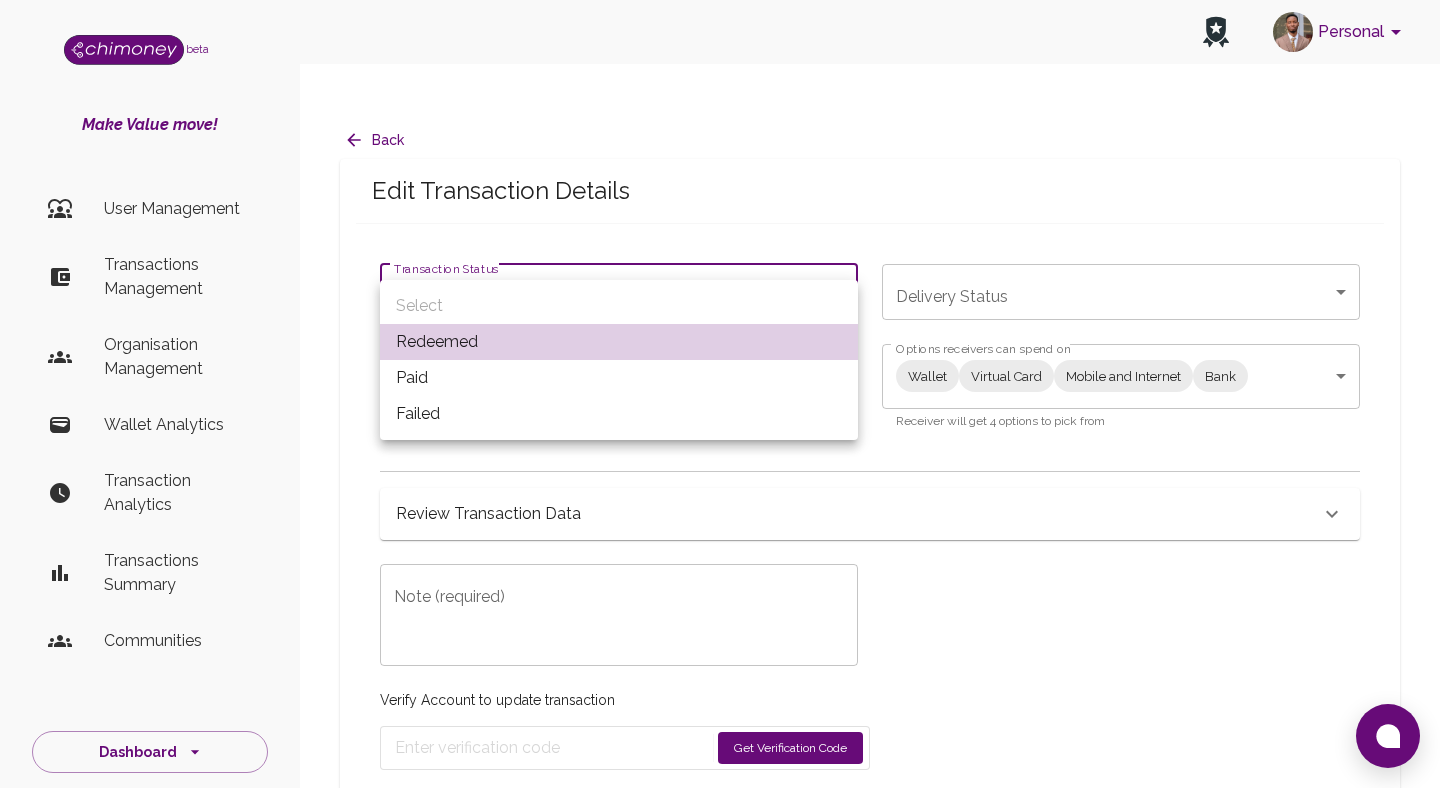 click on "Paid" at bounding box center (619, 378) 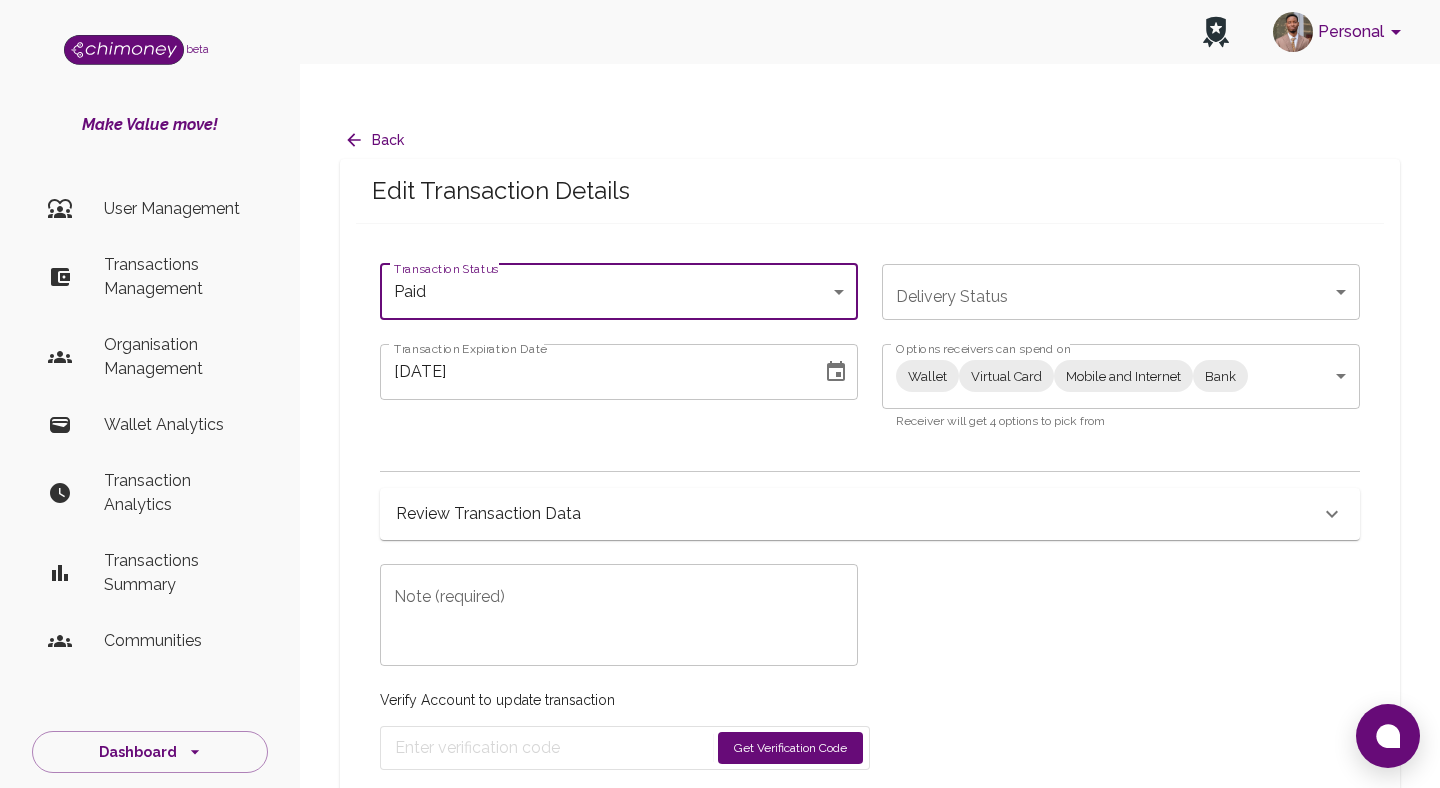 click on "Personal   beta Make Value move! User Management Transactions Management Organisation Management Wallet Analytics Transaction Analytics Transactions Summary Communities Dashboard ©  2025  Chi Technologies Inc. Back Edit Transaction Details Transaction Status Paid paid Transaction Status Delivery Status ​ Delivery Status Transaction Expiration Date 07/03/2025 Transaction Expiration Date Options receivers can spend on Wallet Virtual Card Mobile and Internet Bank Wallet,Virtual Card,Mobile and Internet,Bank Options receivers can spend on Receiver will get 4 options to pick from Review Transaction Data Transaction Information ChiRef 614869bd-46f8-414b-a240-72e22f1d1253 Amount (USD) 7.00 Currency USD Fee (USD) 1 Transaction Type Transaction Status paid Delivery Status Transaction Date July 3, 2025 at 2:42 PM Reciever jacklinemuge12@gmail.com Raw Redeem Data {}   Transaction Metadata Transaction Update Log Full Transaction Data Note (required) x Note (required) Verify Account to update transaction   Account test" at bounding box center (720, 414) 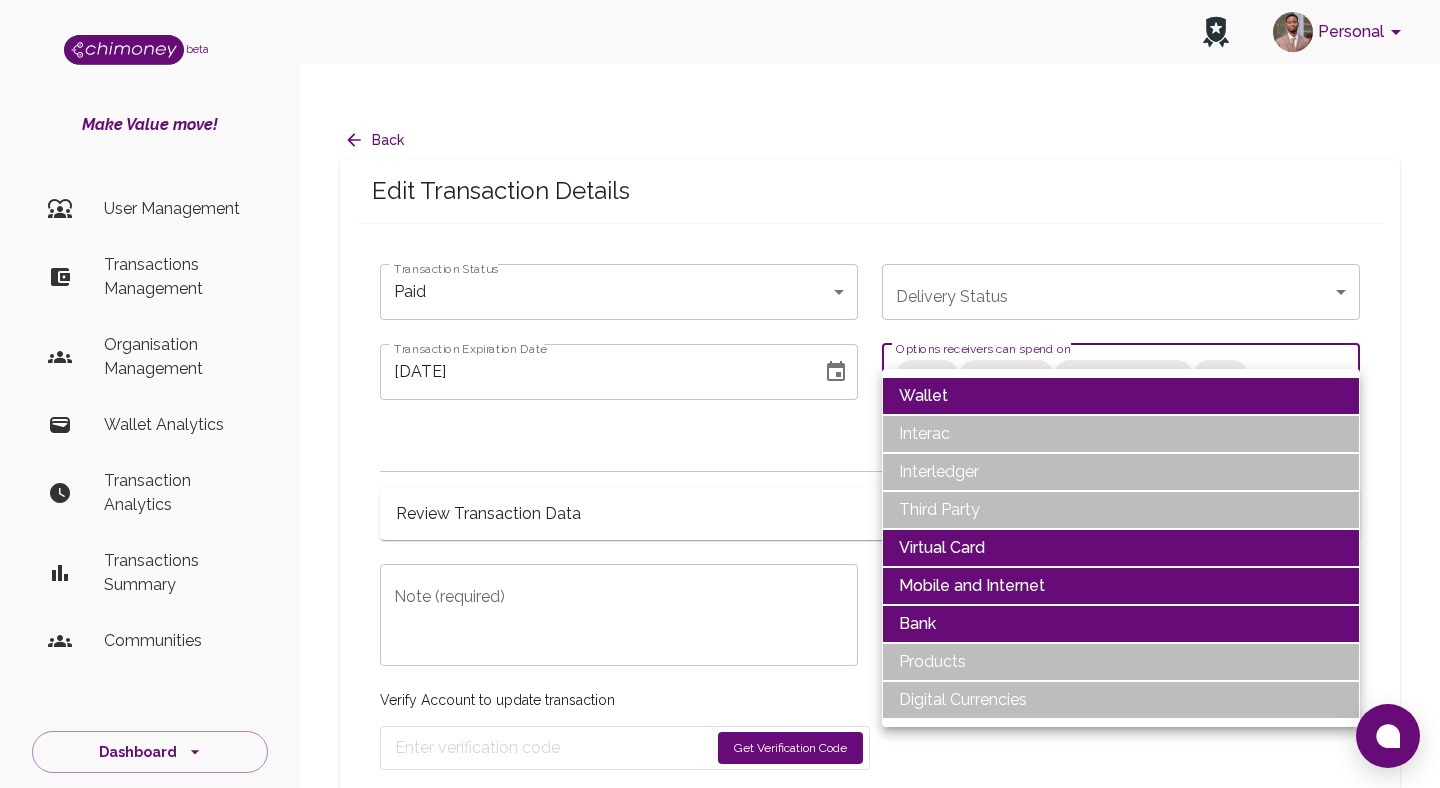 click on "Wallet" at bounding box center (1121, 396) 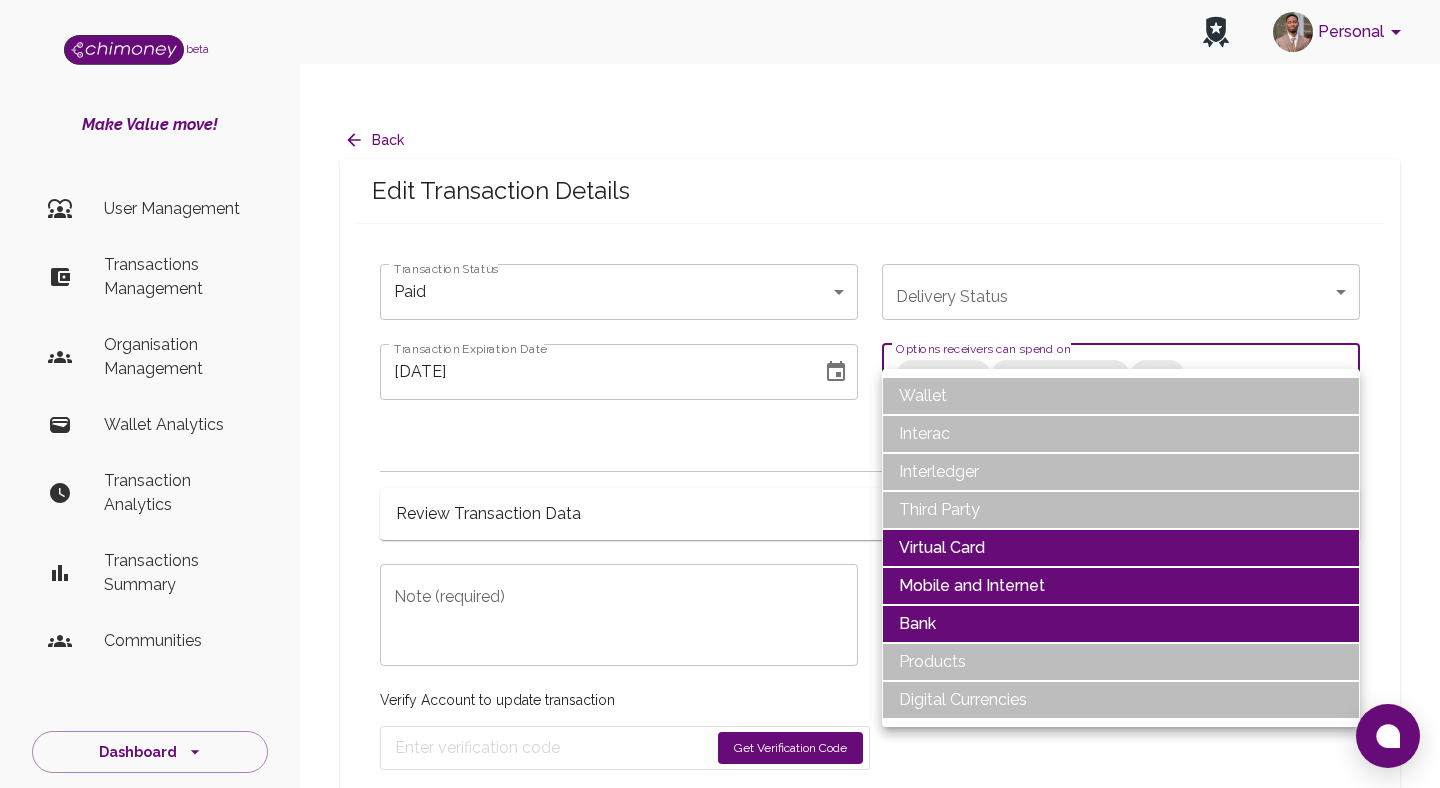 click on "Virtual Card" at bounding box center [1121, 548] 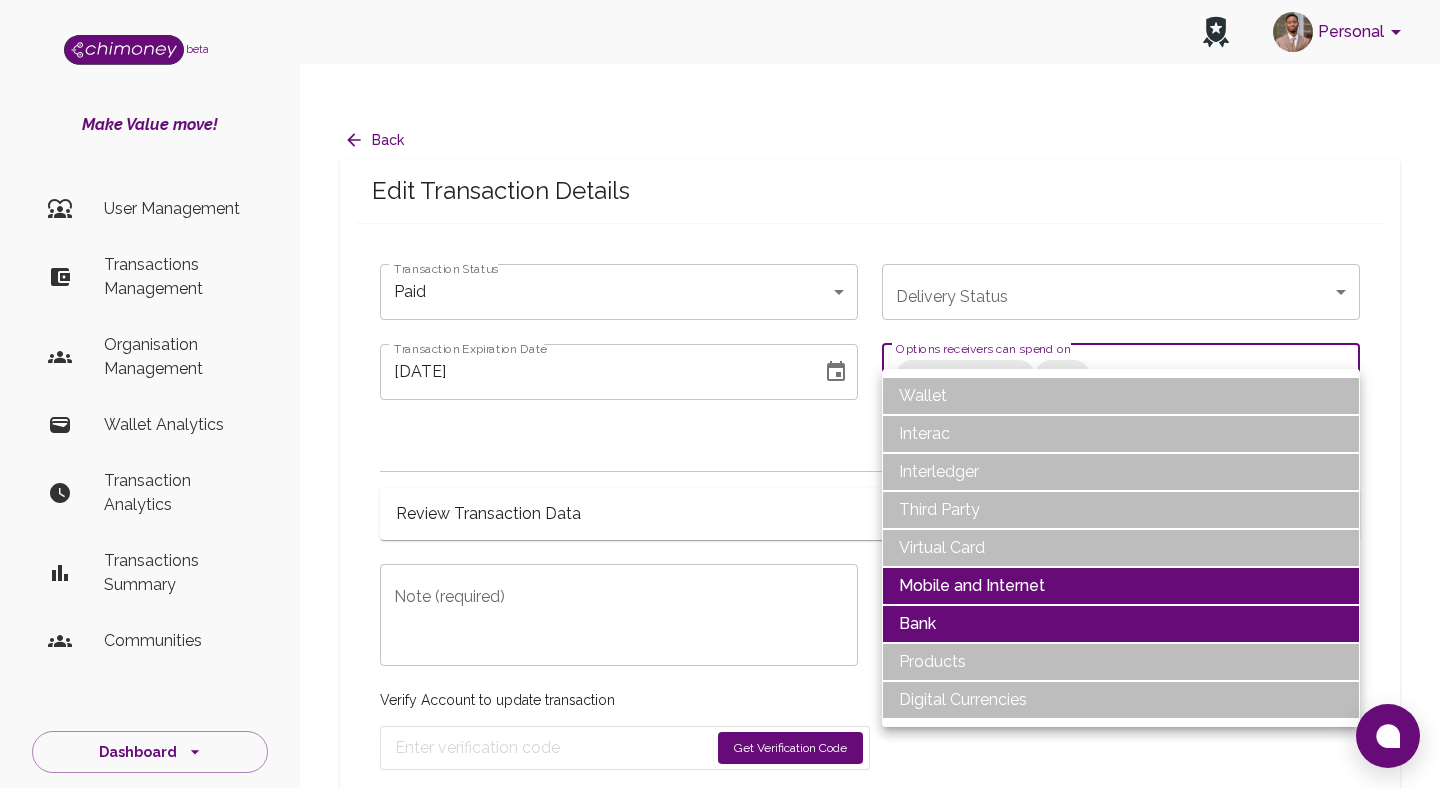 click on "Mobile and Internet" at bounding box center (1121, 586) 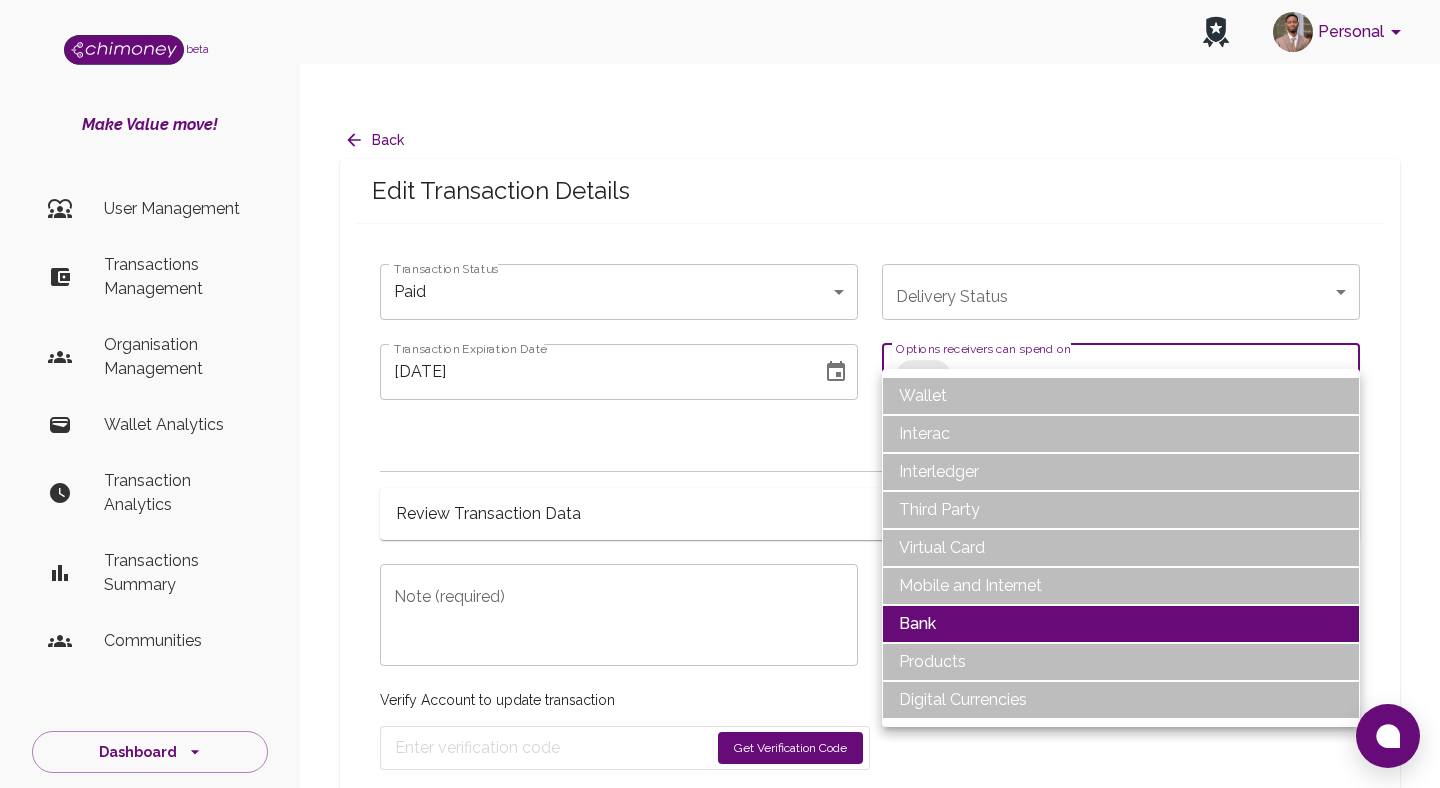 click at bounding box center [720, 394] 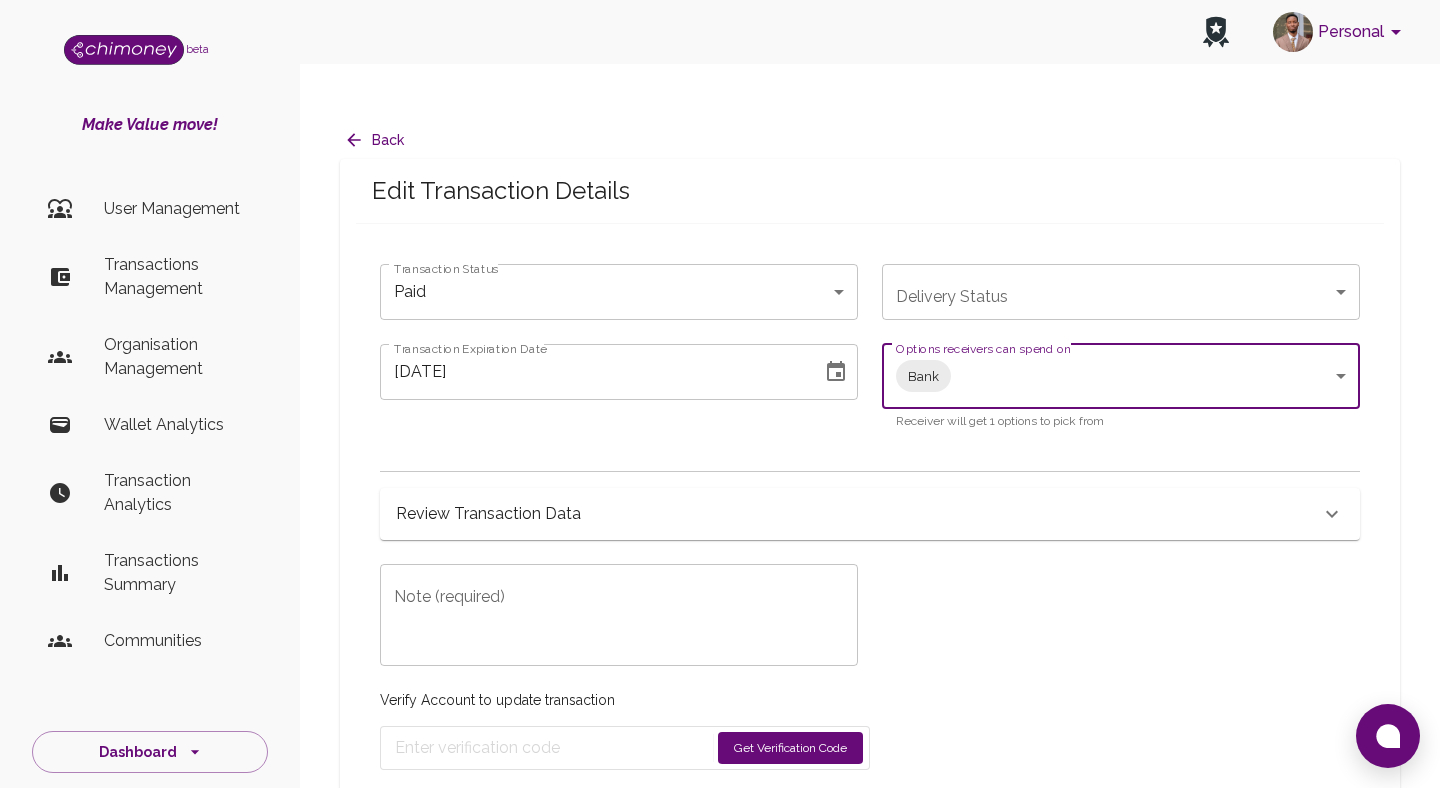 click 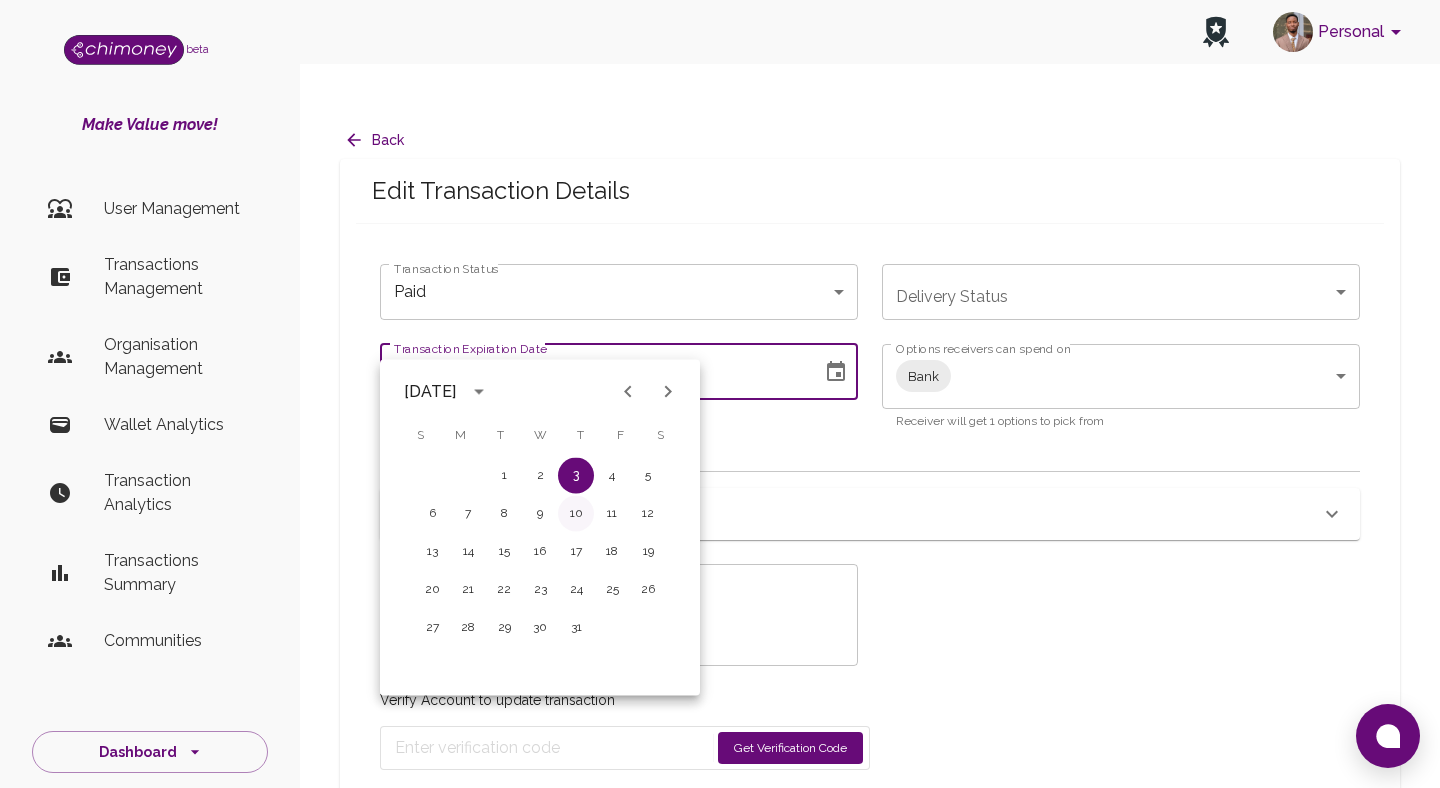 click on "10" at bounding box center [576, 514] 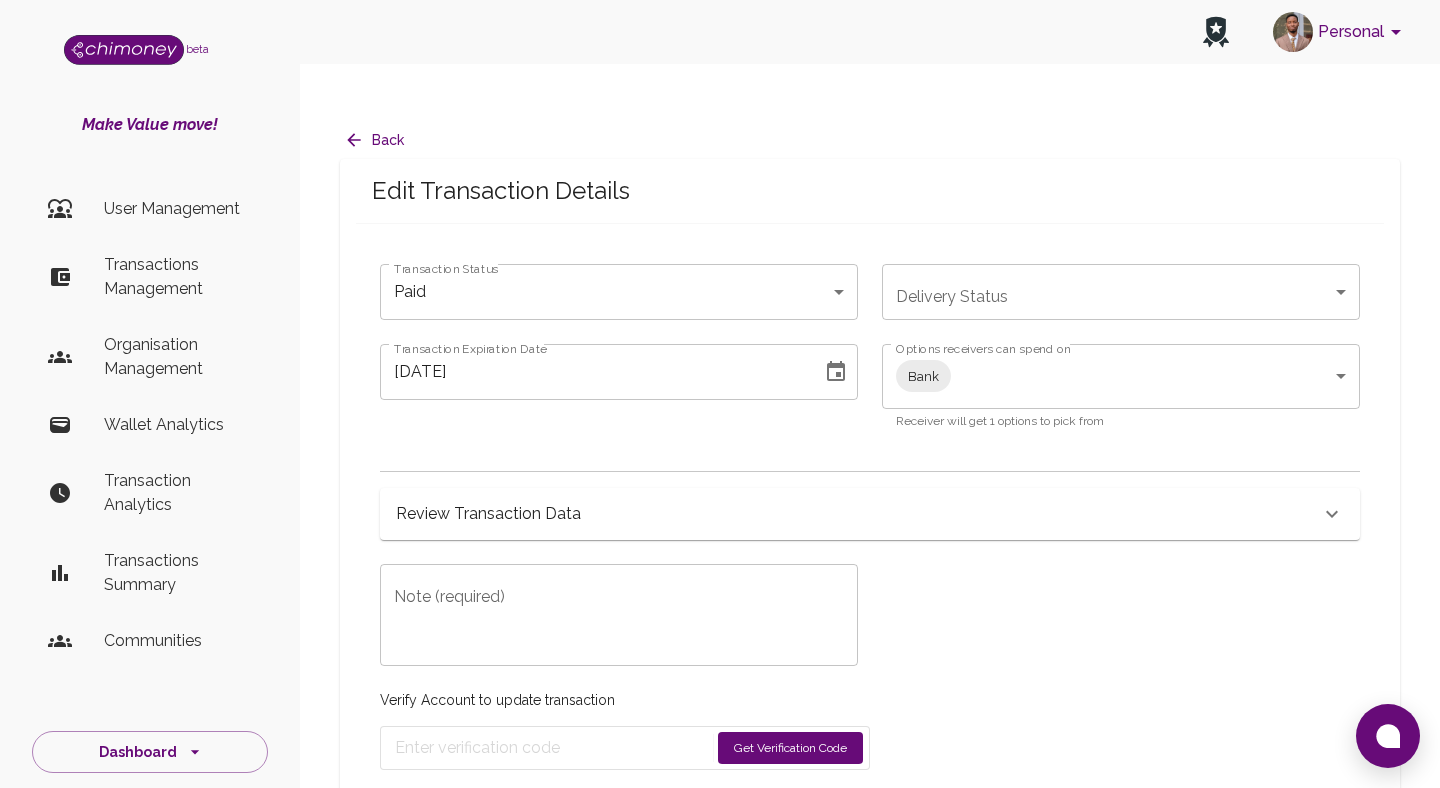 click on "Note (required)" at bounding box center [619, 615] 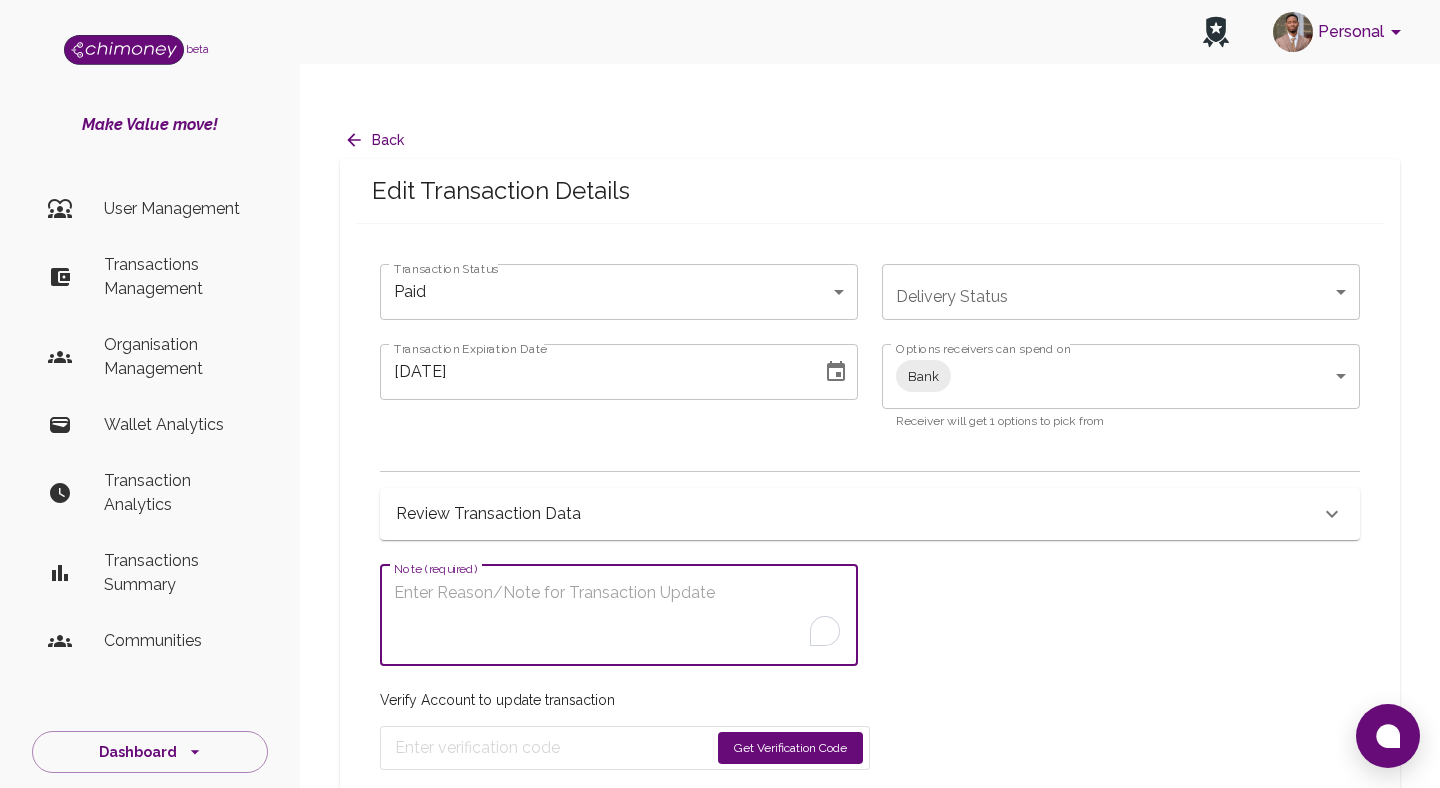 click on "Review Transaction Data" at bounding box center (858, 514) 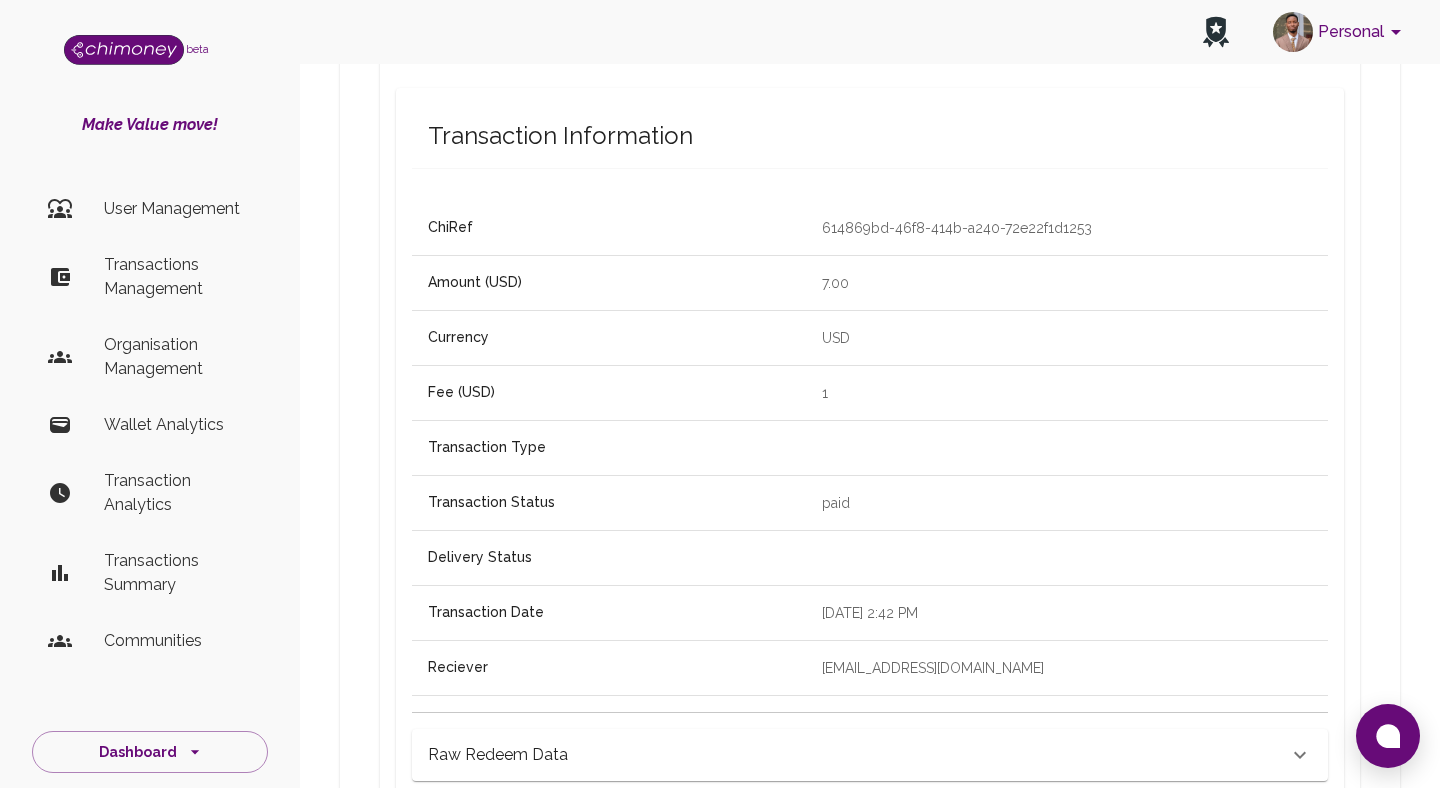 scroll, scrollTop: 511, scrollLeft: 0, axis: vertical 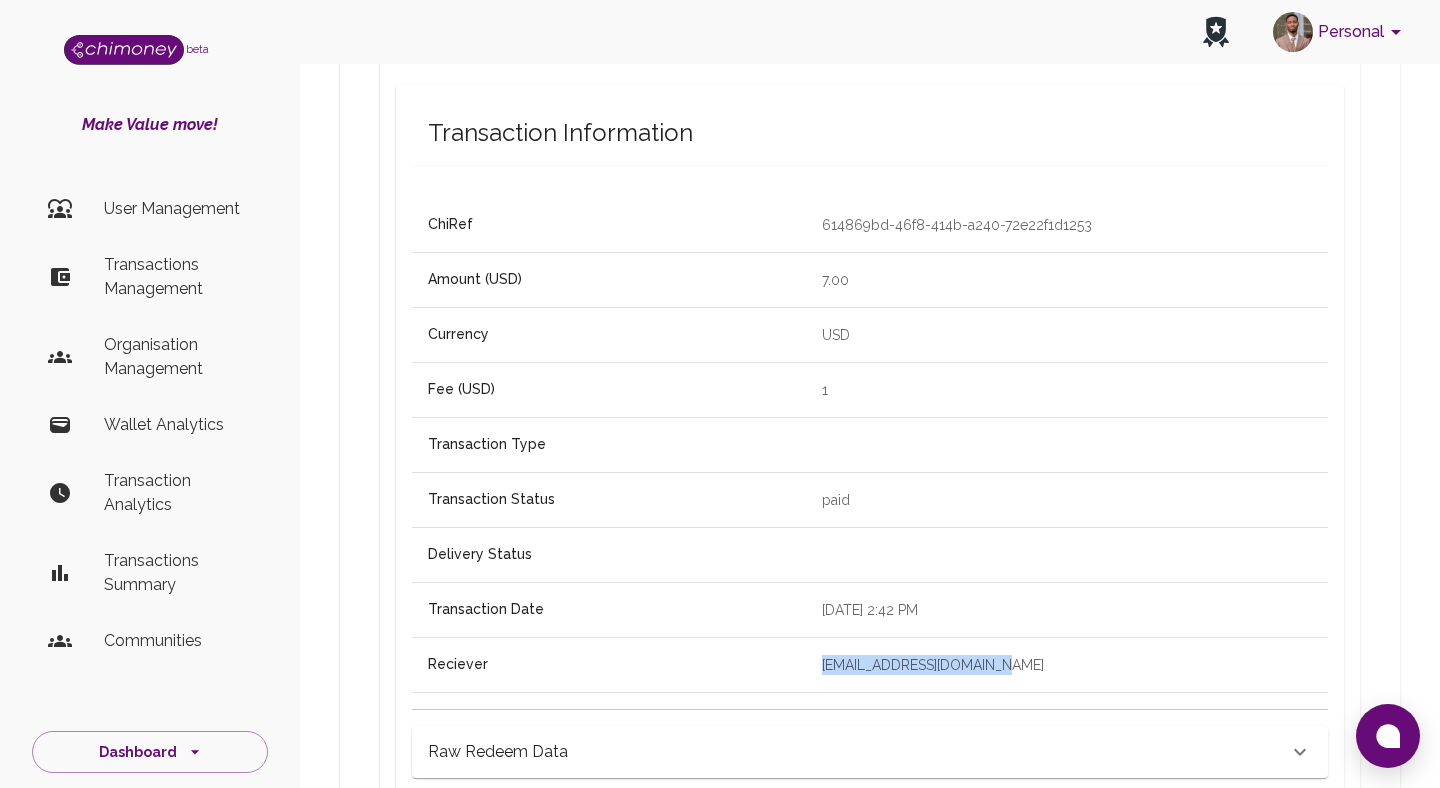 drag, startPoint x: 932, startPoint y: 635, endPoint x: 736, endPoint y: 629, distance: 196.09181 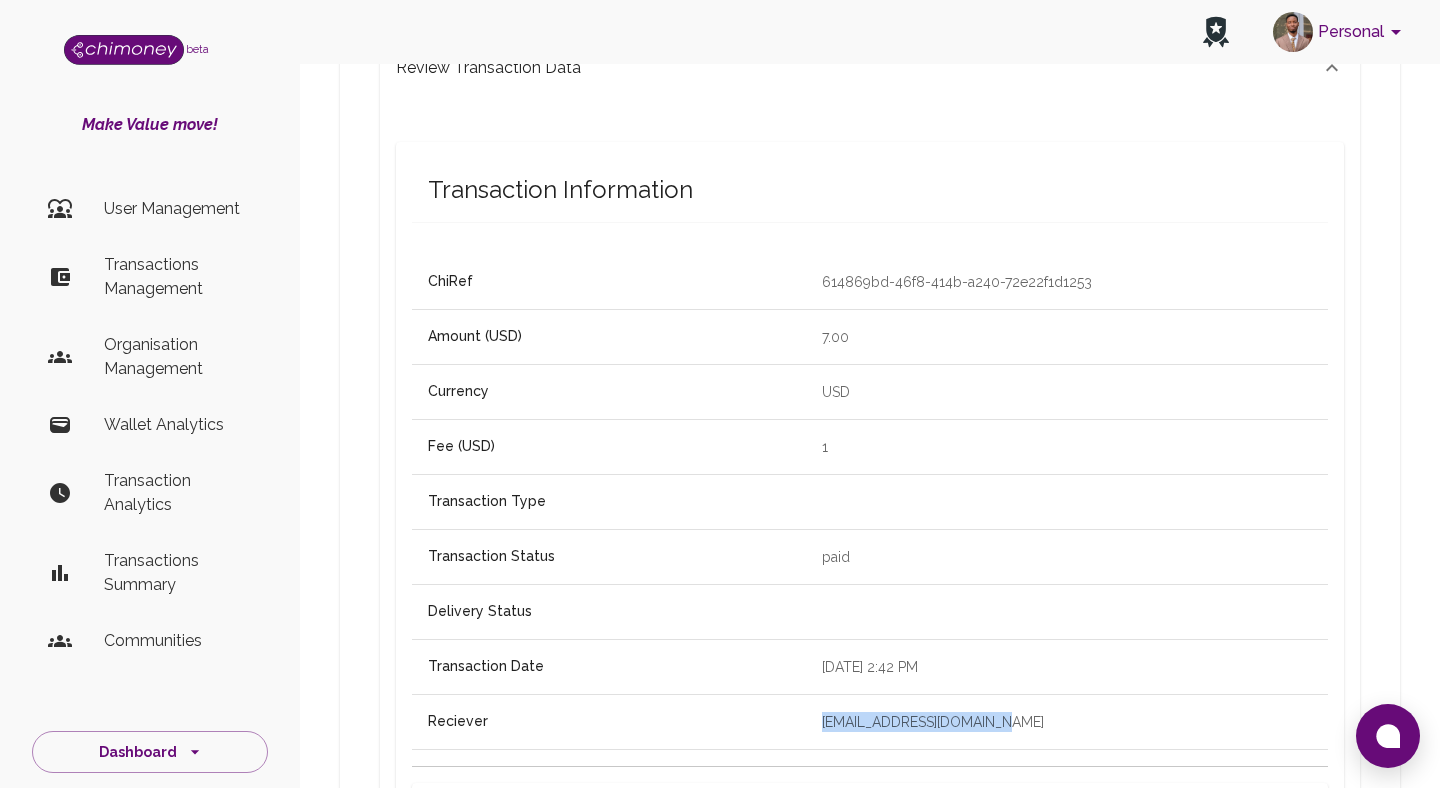 scroll, scrollTop: 435, scrollLeft: 0, axis: vertical 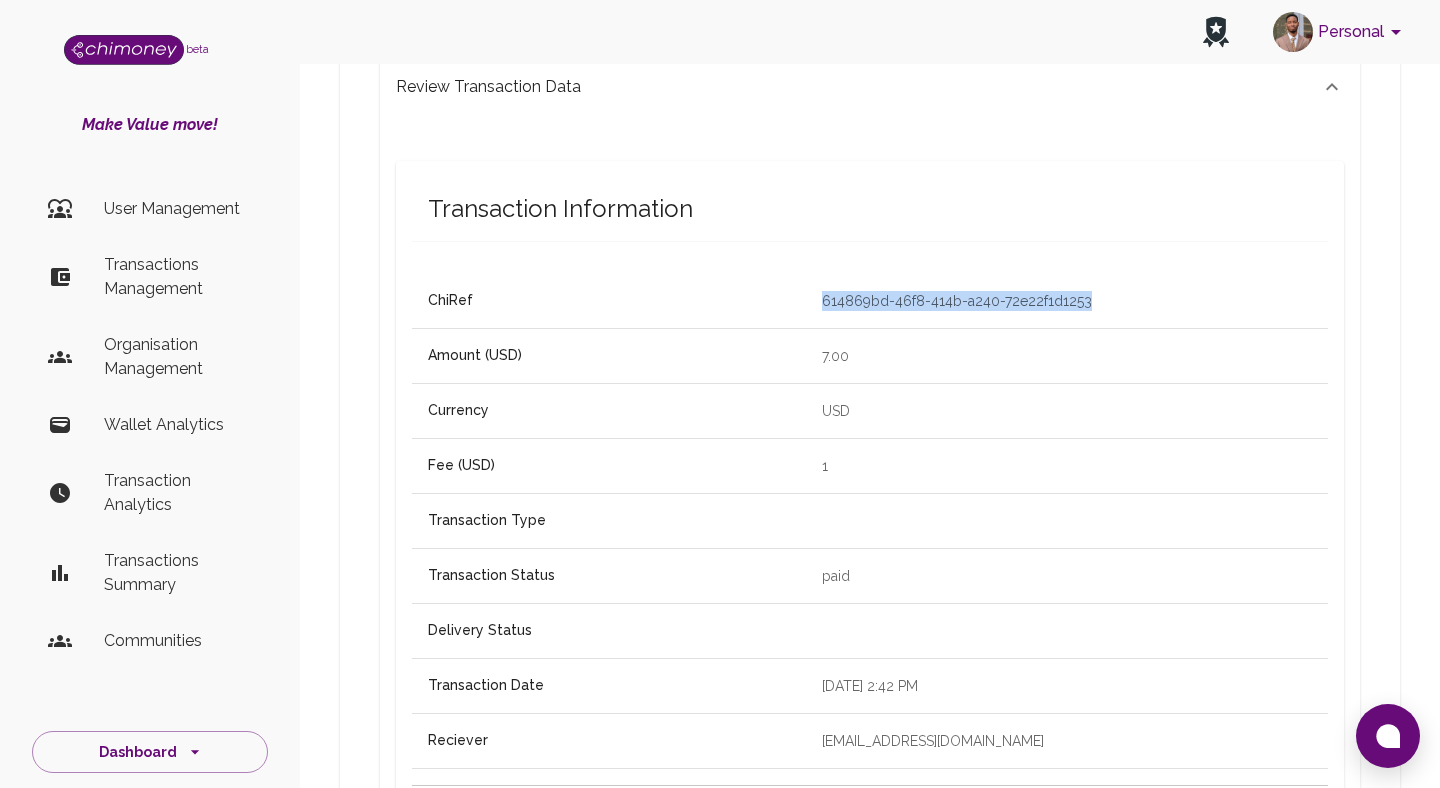 drag, startPoint x: 736, startPoint y: 257, endPoint x: 1125, endPoint y: 263, distance: 389.04626 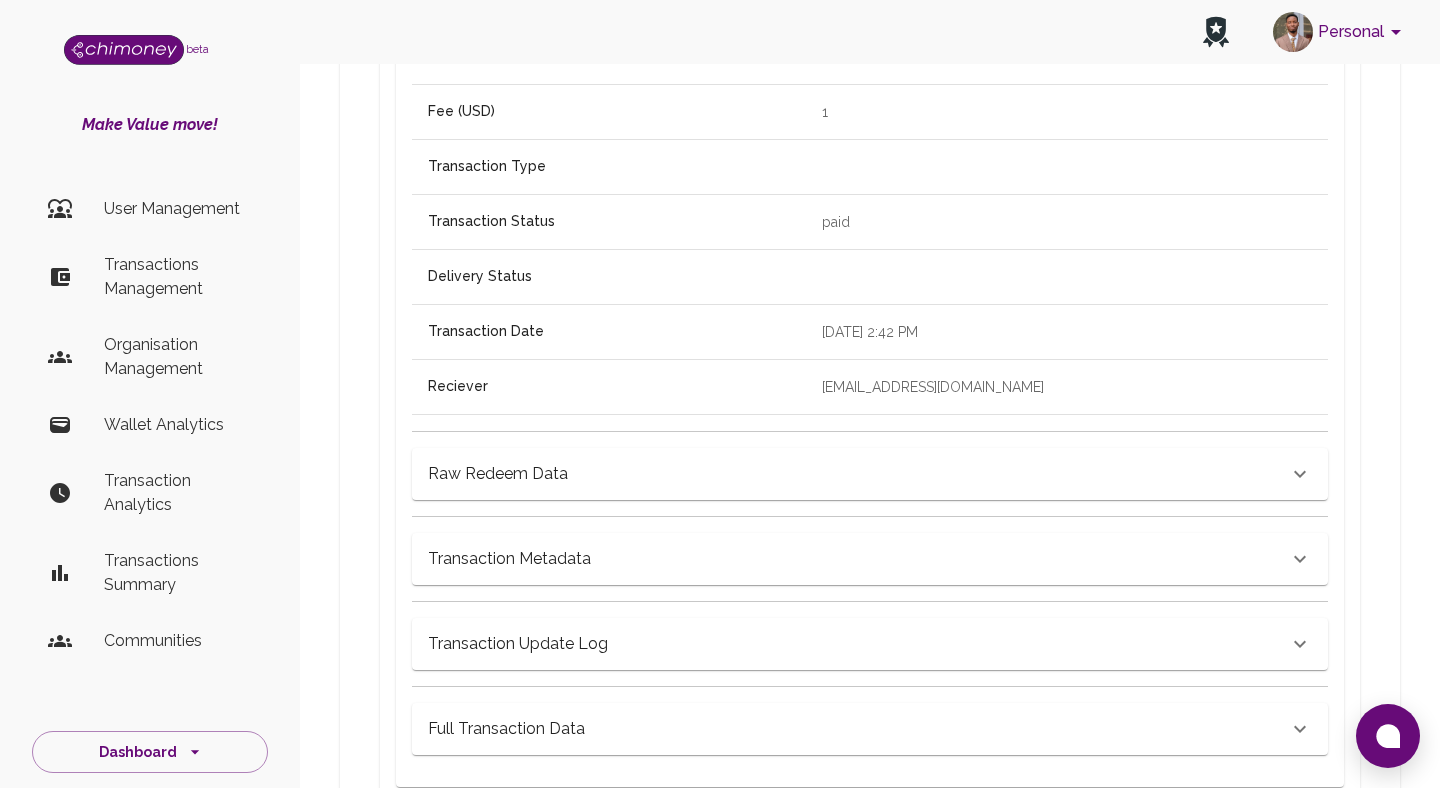 scroll, scrollTop: 1082, scrollLeft: 0, axis: vertical 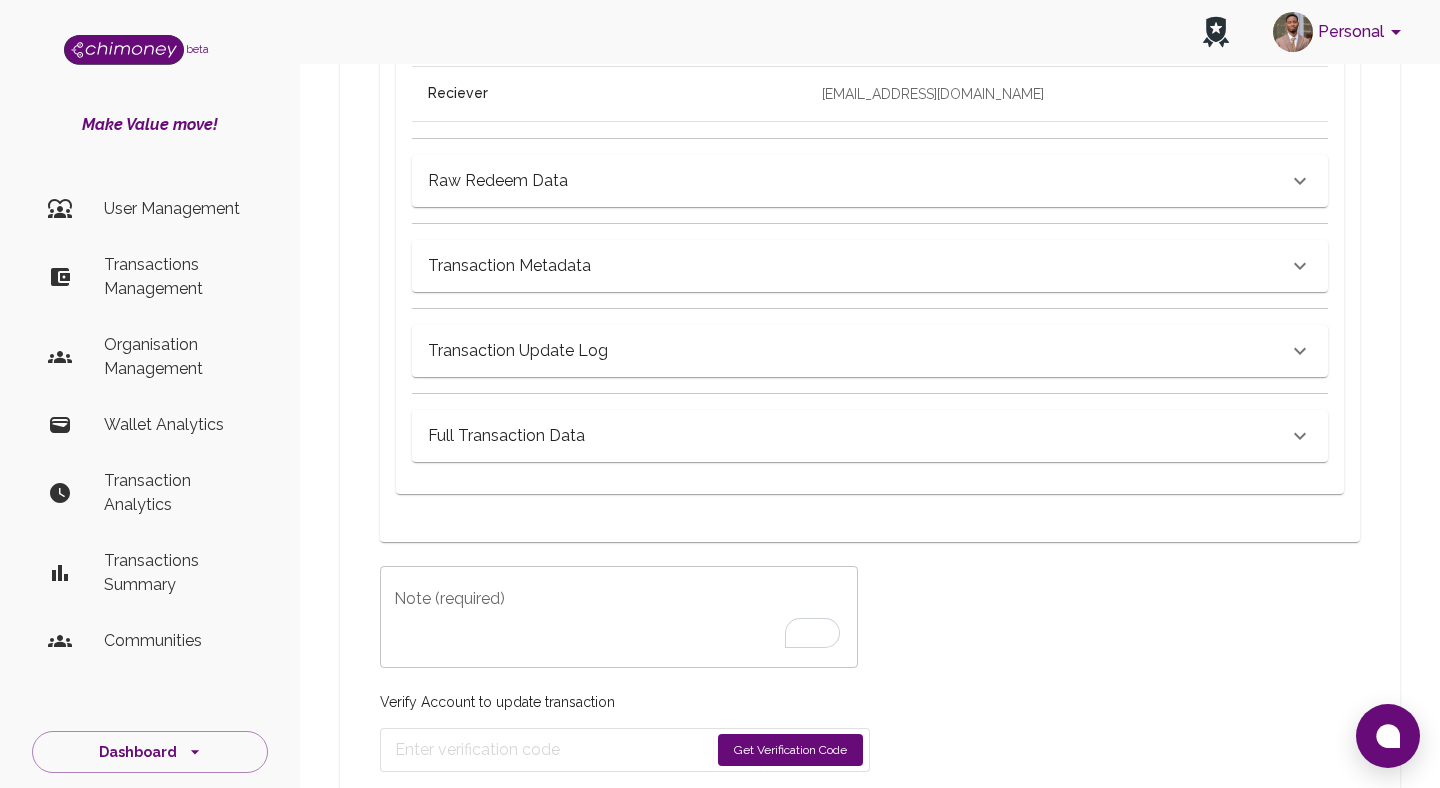 click on "Note (required)" at bounding box center (619, 617) 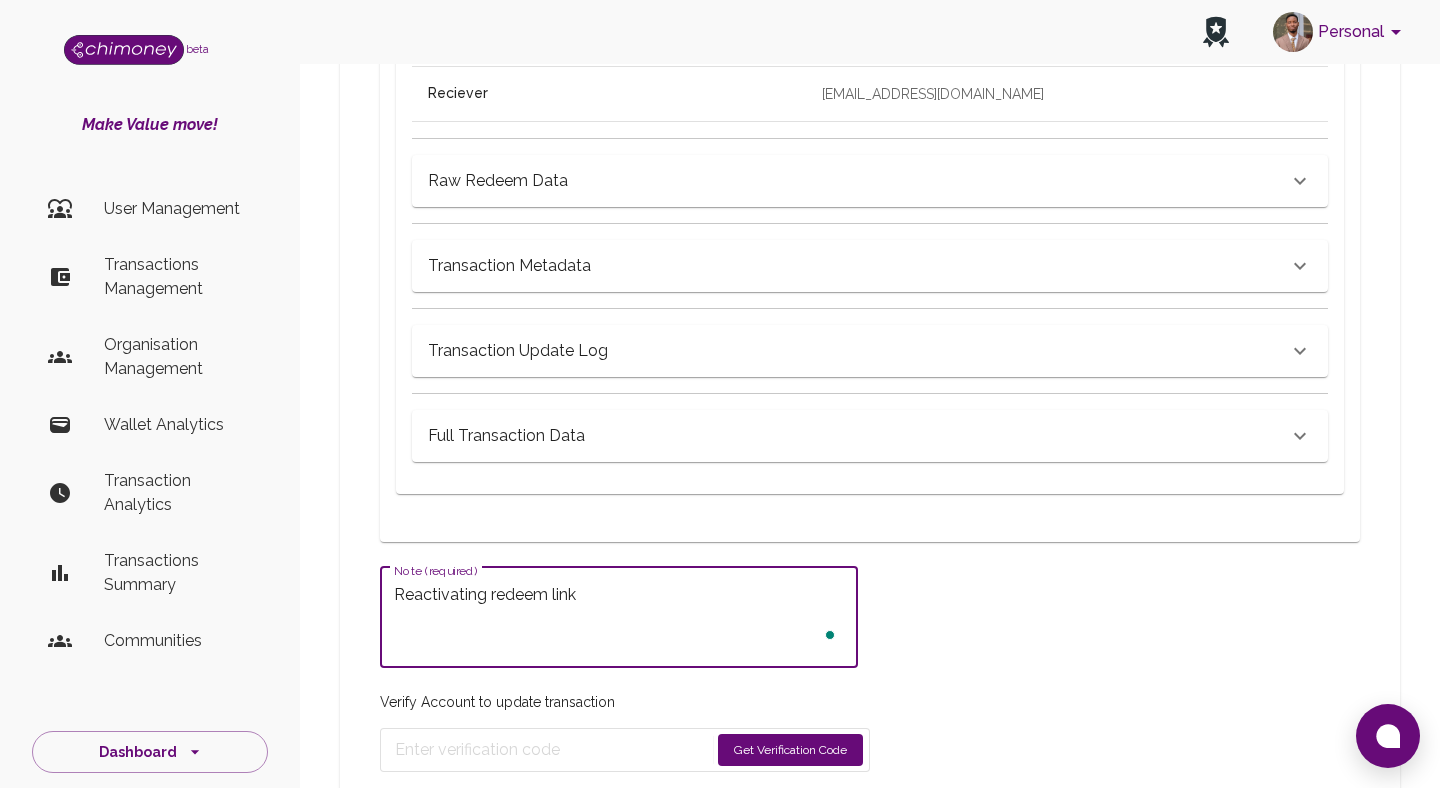 type on "Reactivating redeem link" 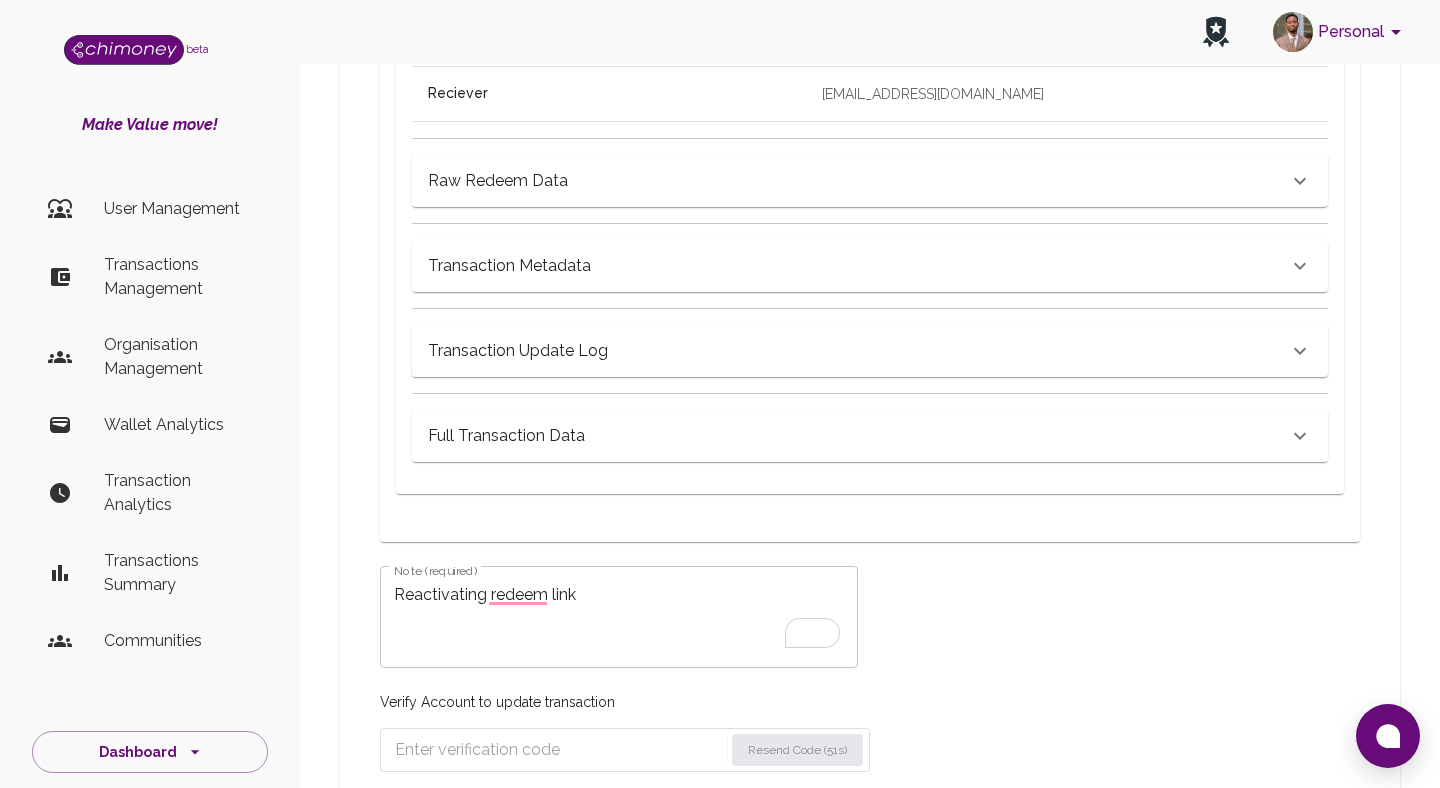 click at bounding box center [559, 750] 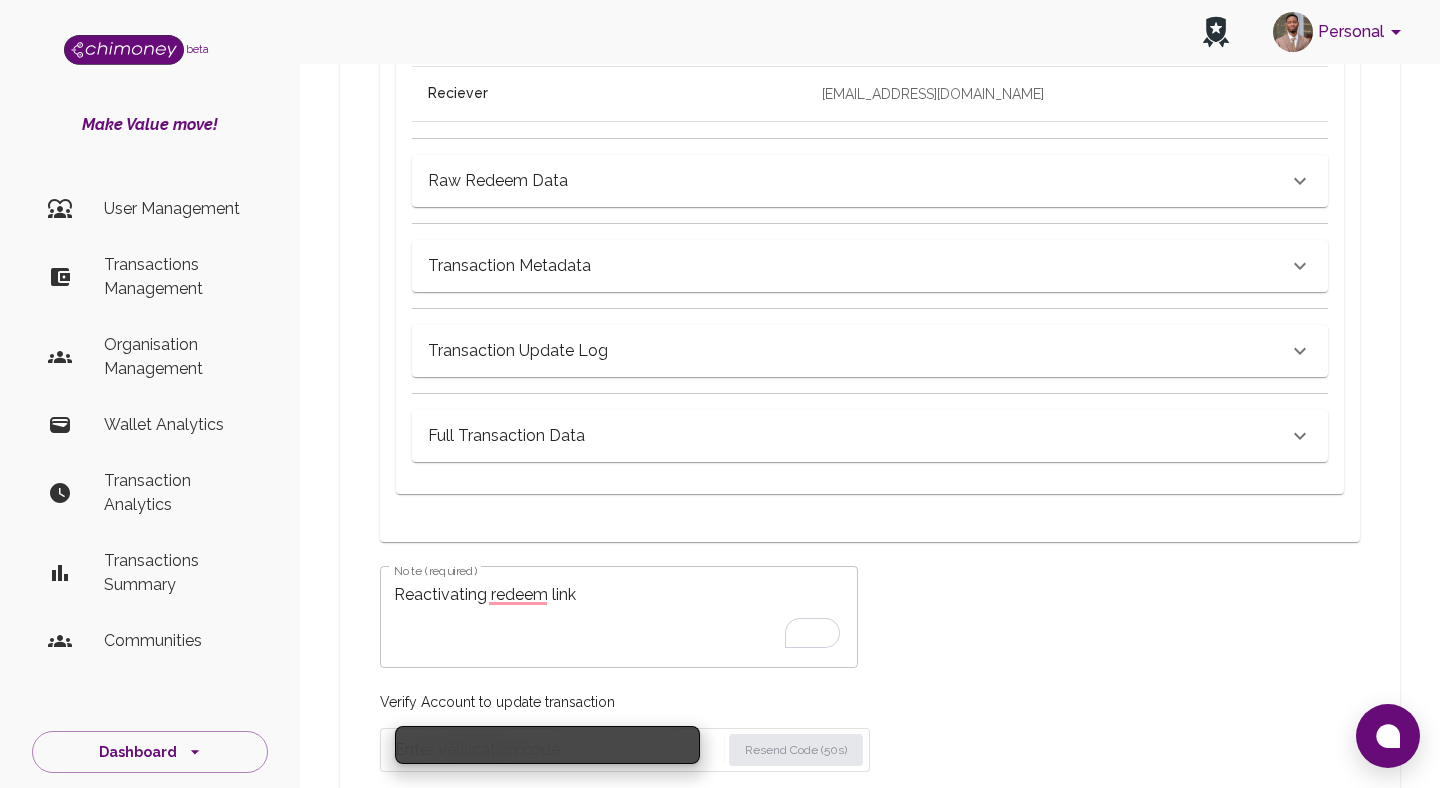 paste on "3045" 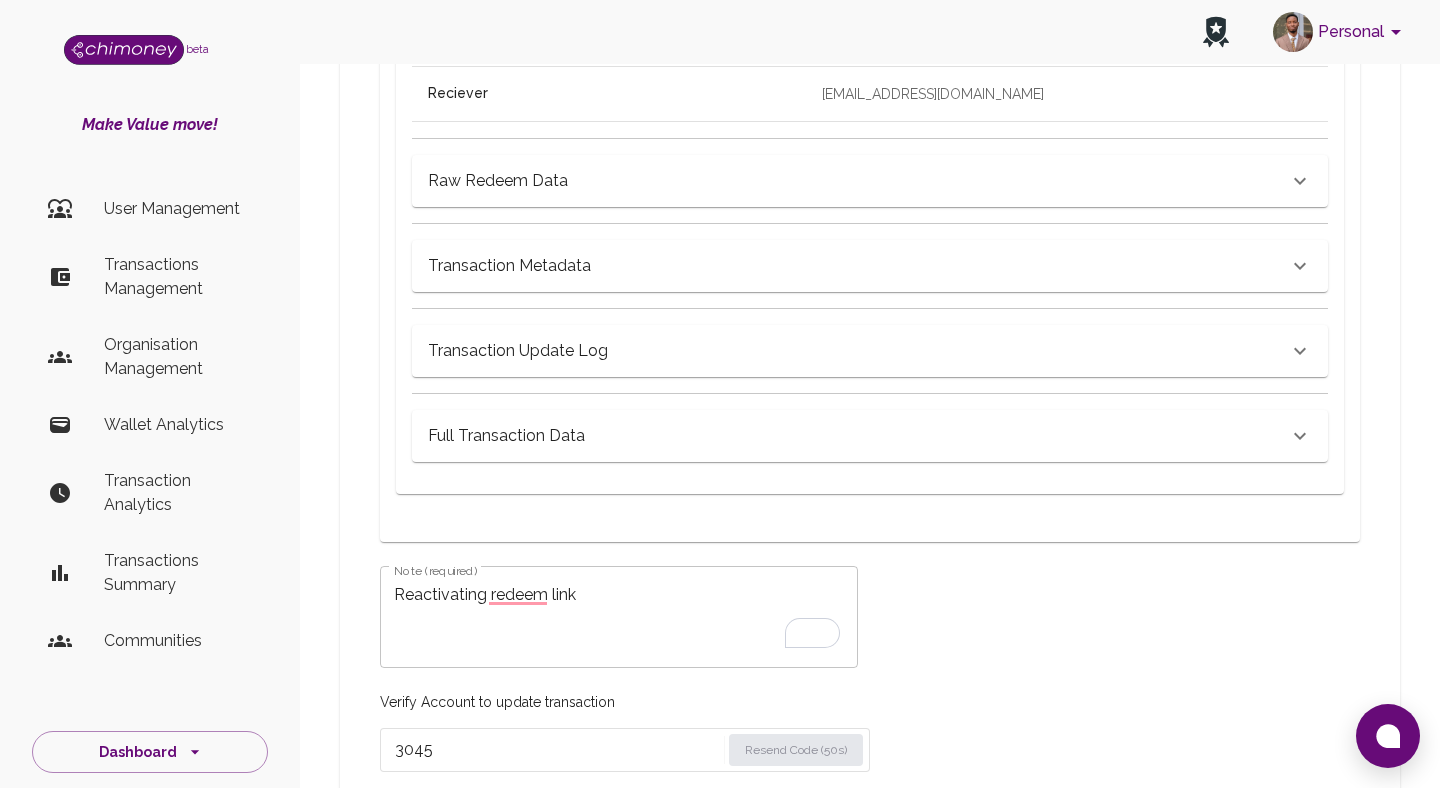 scroll, scrollTop: 1146, scrollLeft: 0, axis: vertical 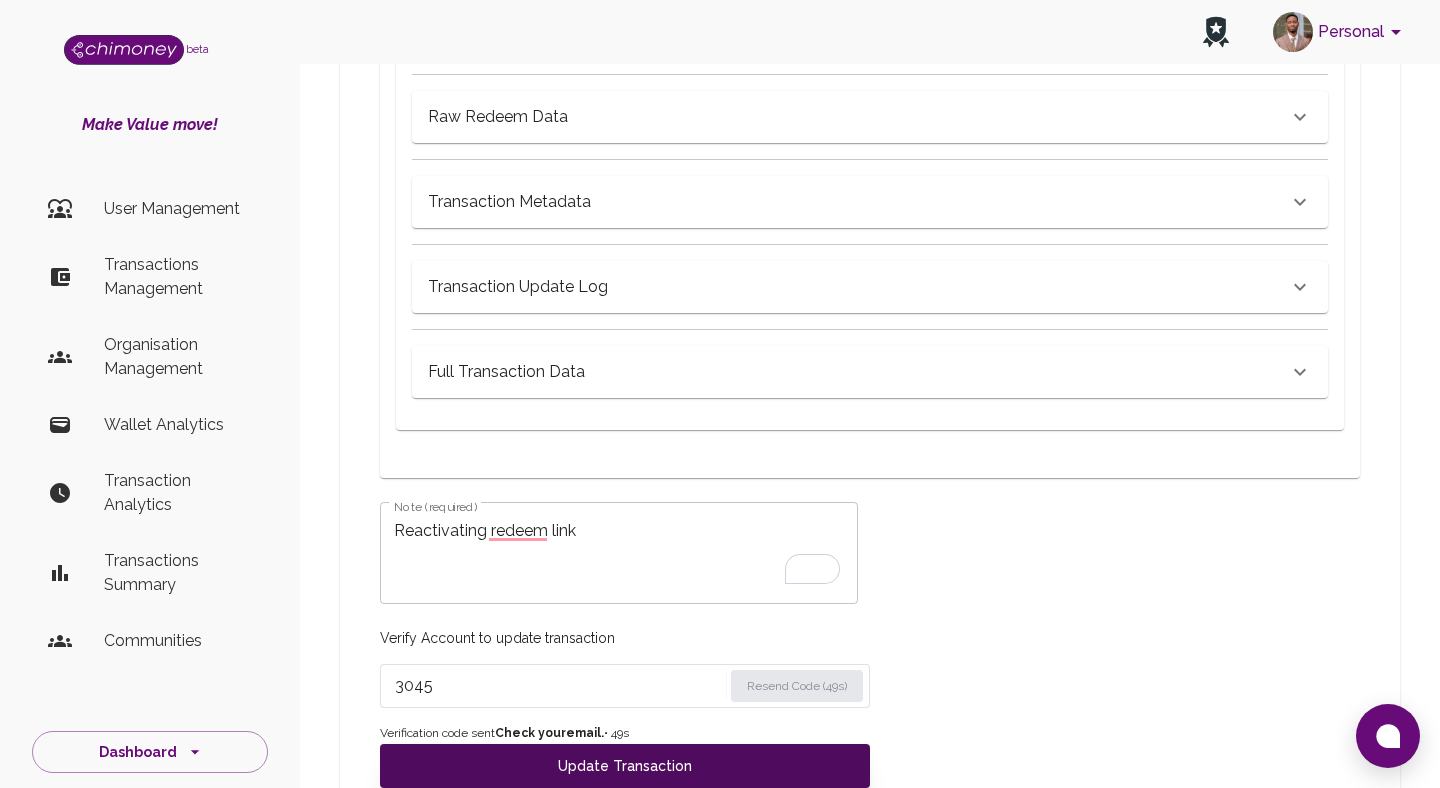 type on "3045" 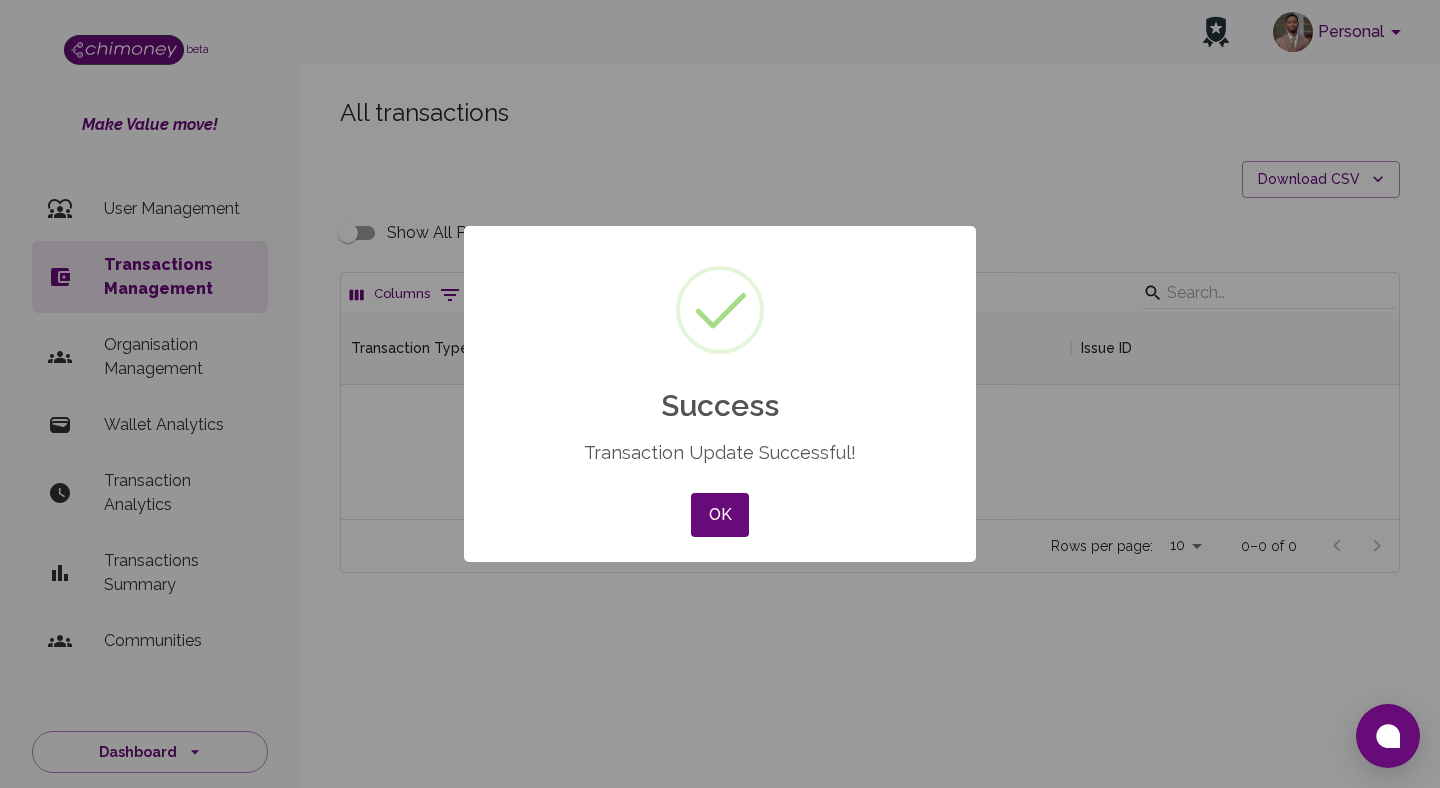 scroll, scrollTop: 0, scrollLeft: 0, axis: both 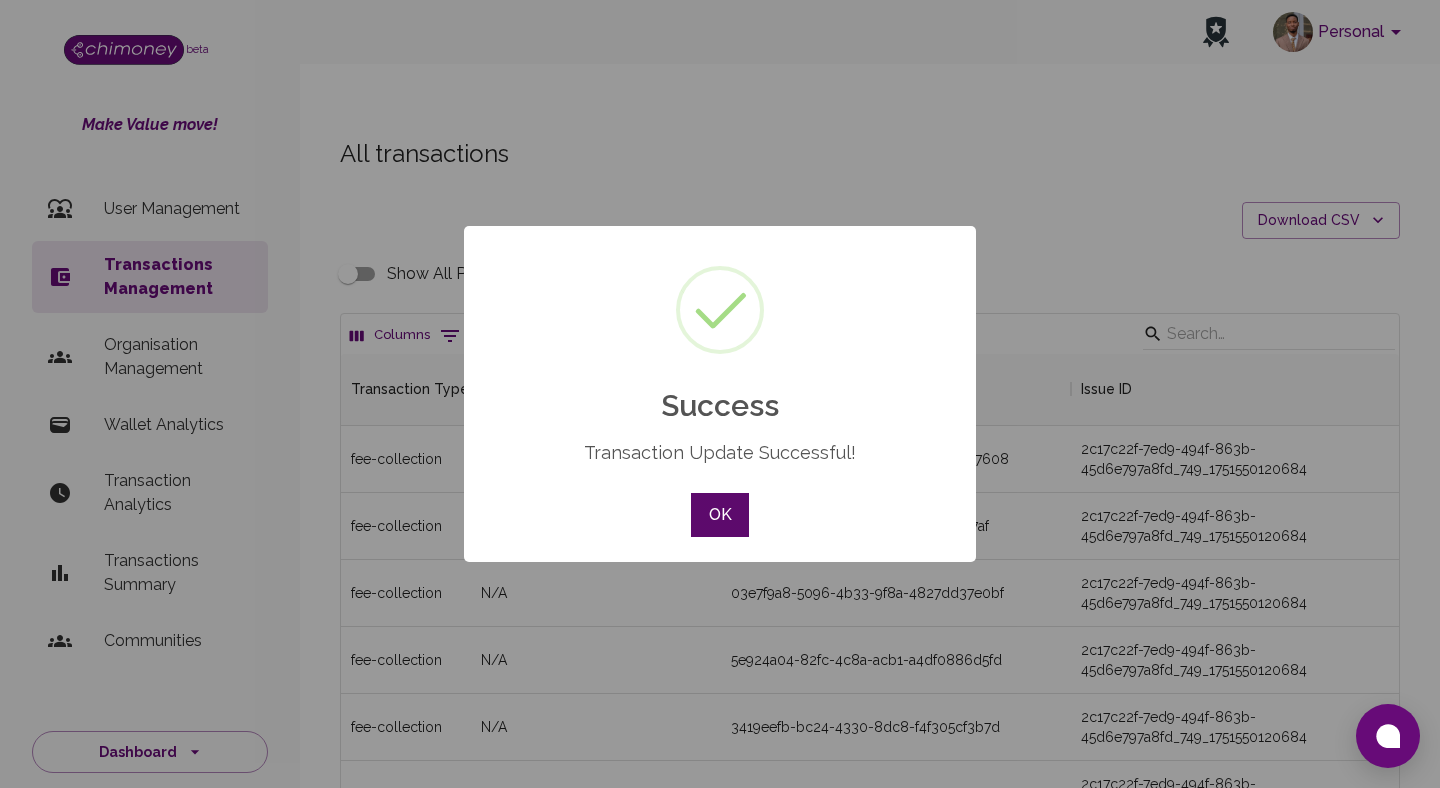 click on "OK" at bounding box center (720, 515) 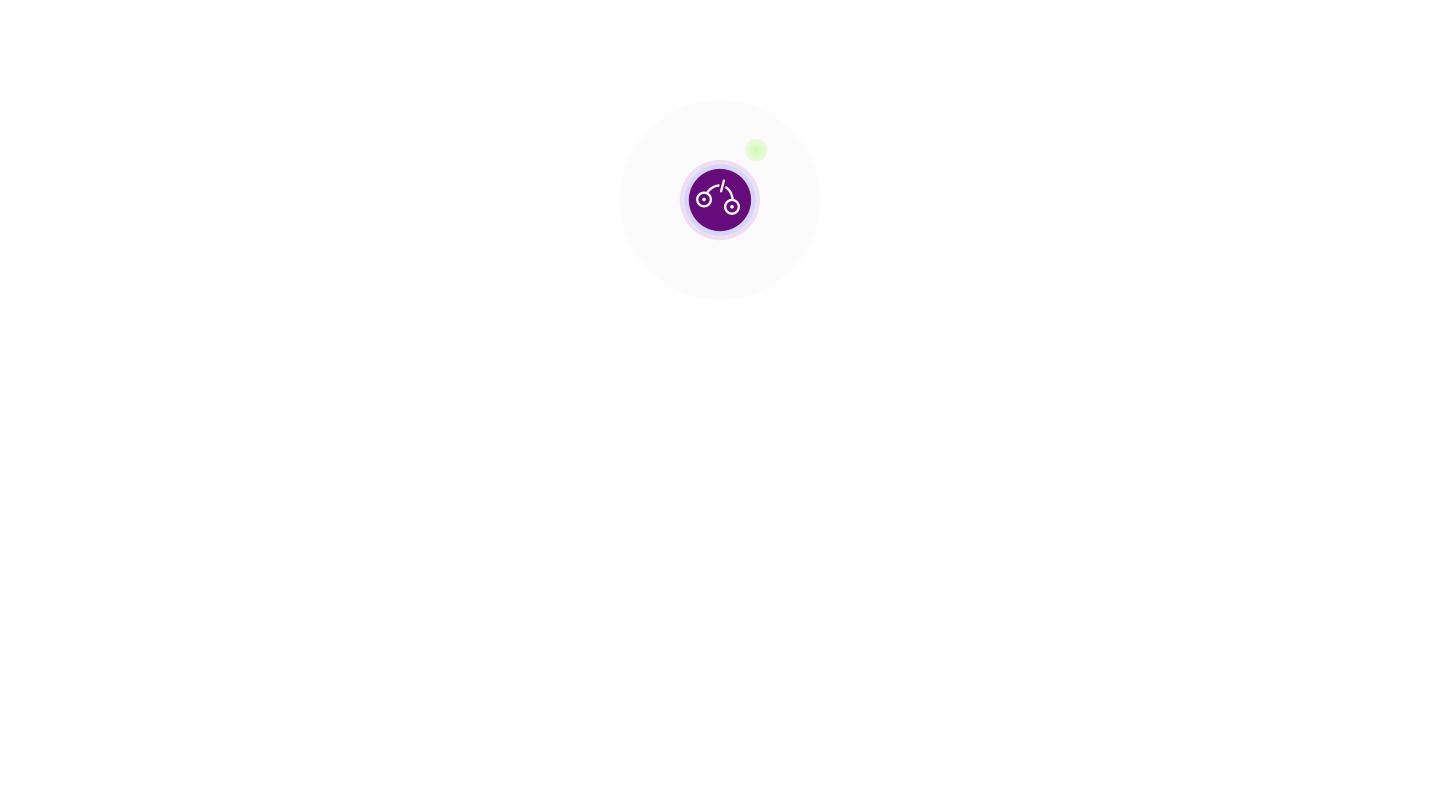 scroll, scrollTop: 0, scrollLeft: 0, axis: both 